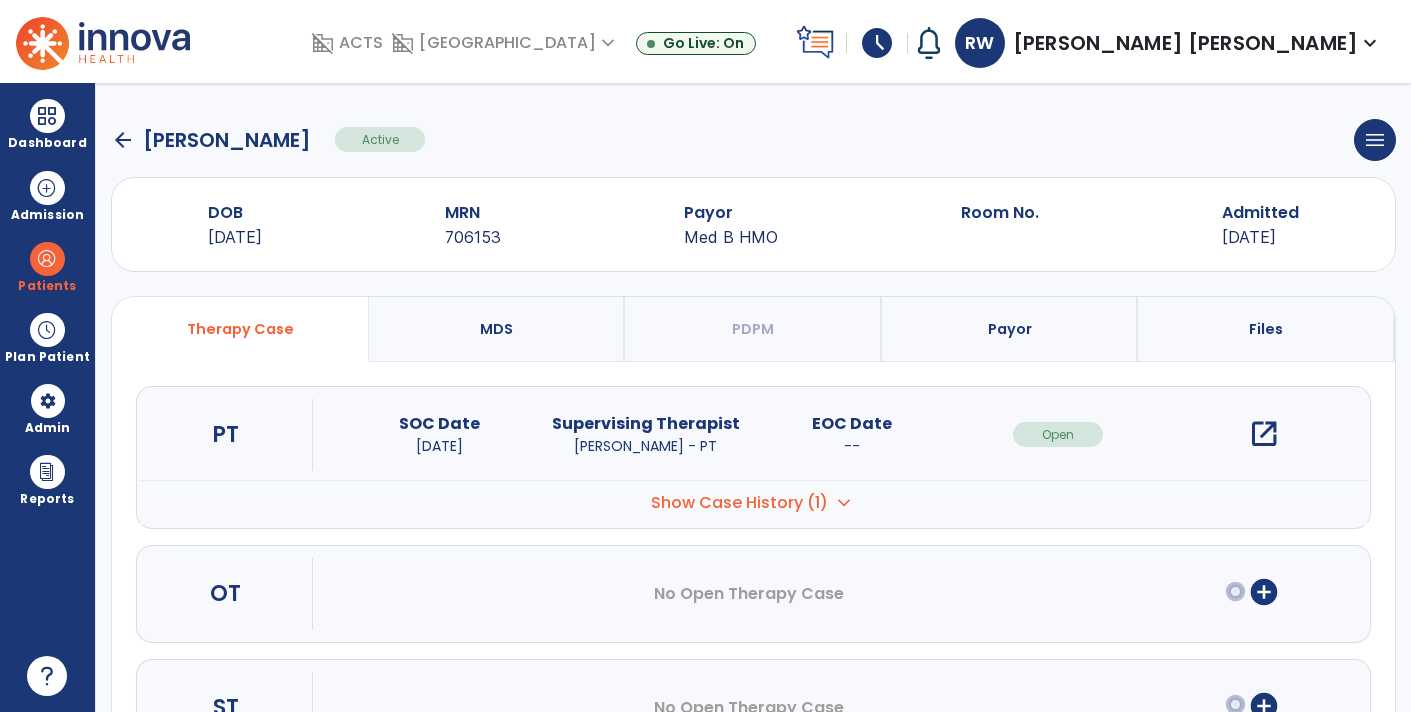 scroll, scrollTop: 0, scrollLeft: 0, axis: both 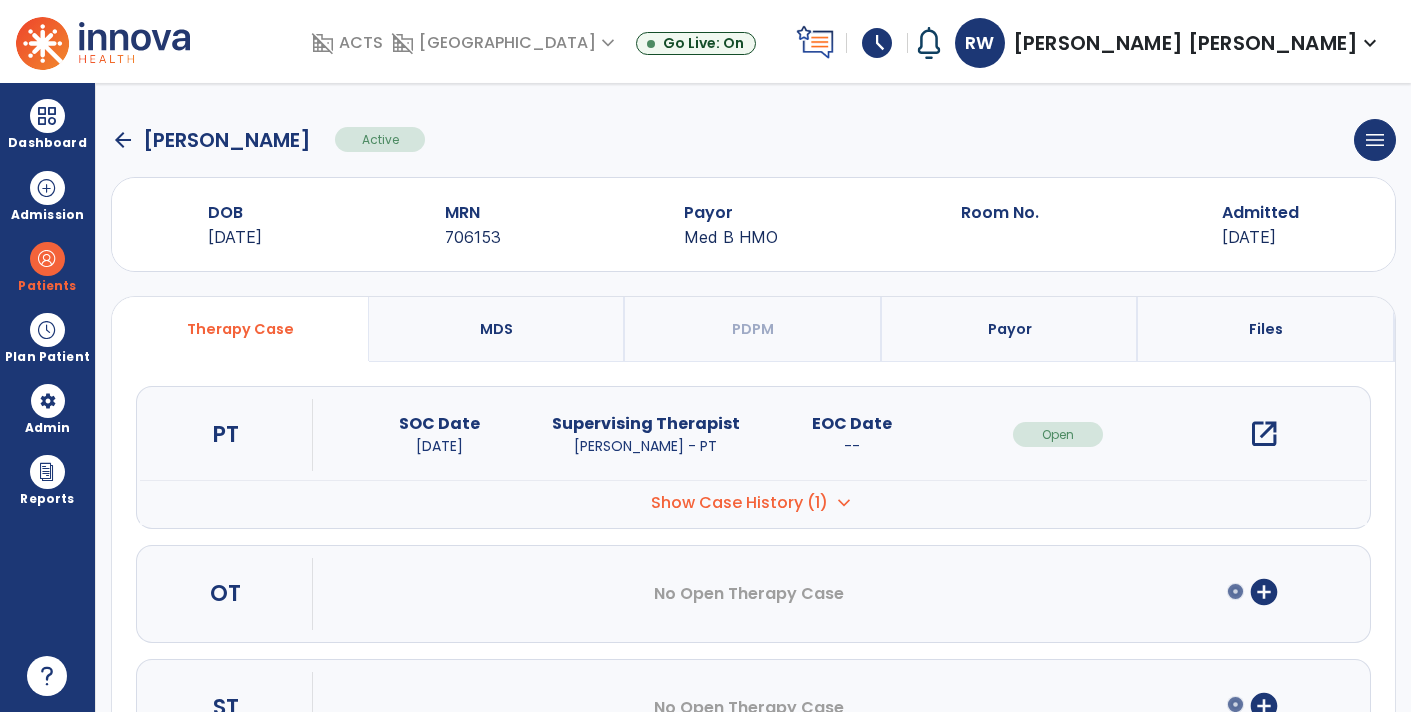 click on "open_in_new" at bounding box center (1264, 434) 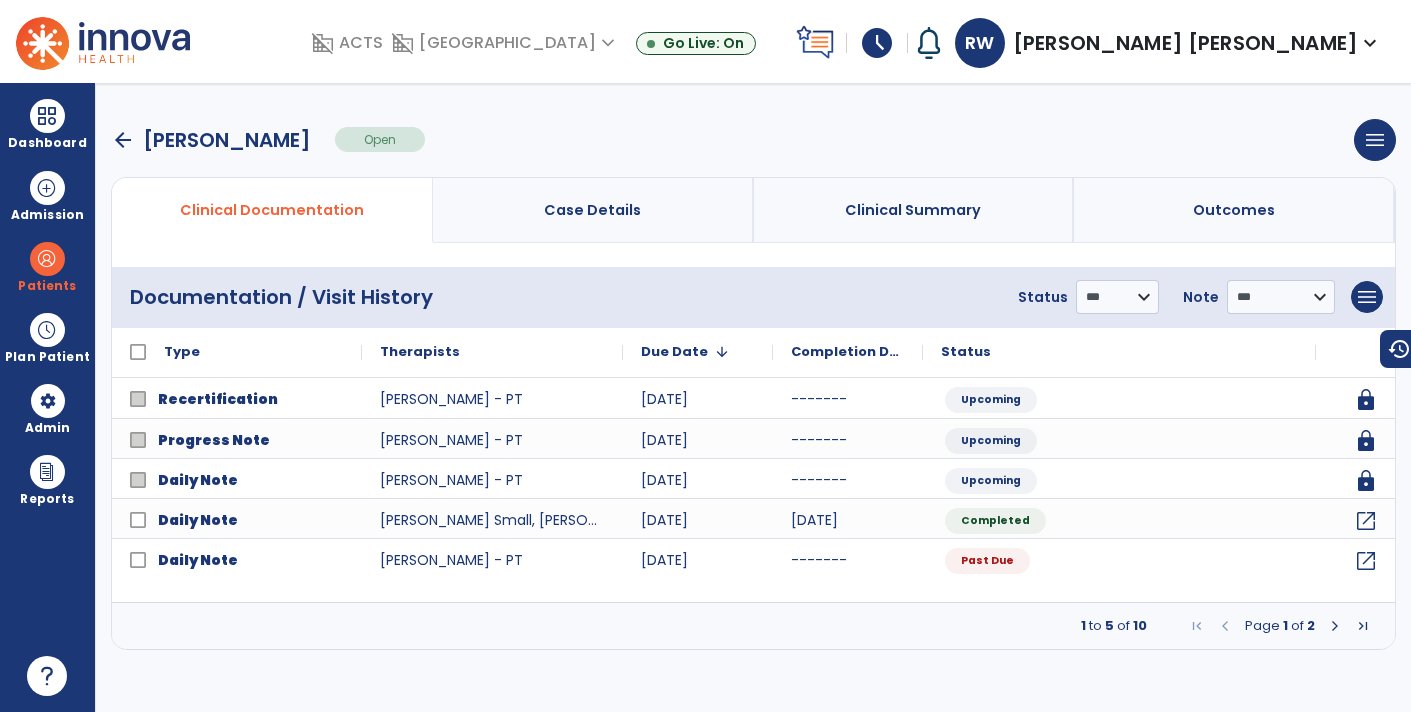 click on "arrow_back" at bounding box center [123, 140] 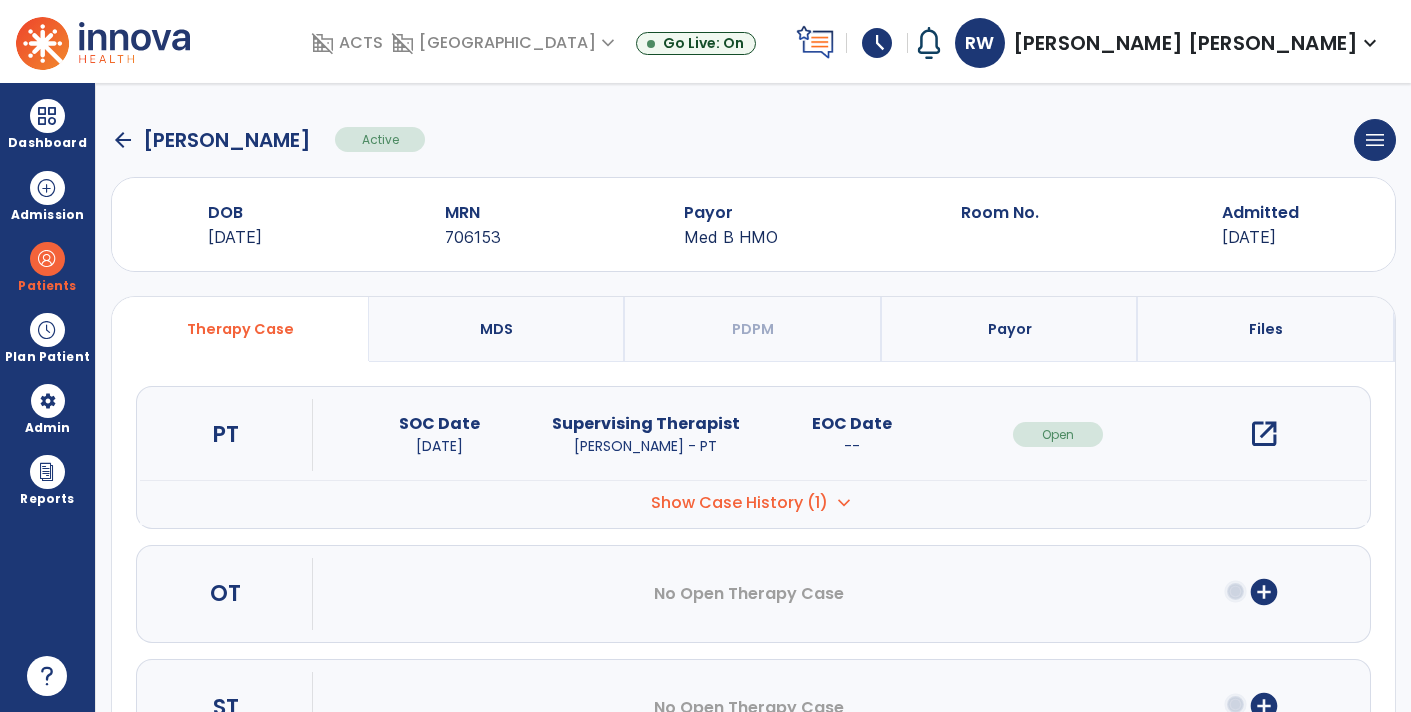 click on "arrow_back" 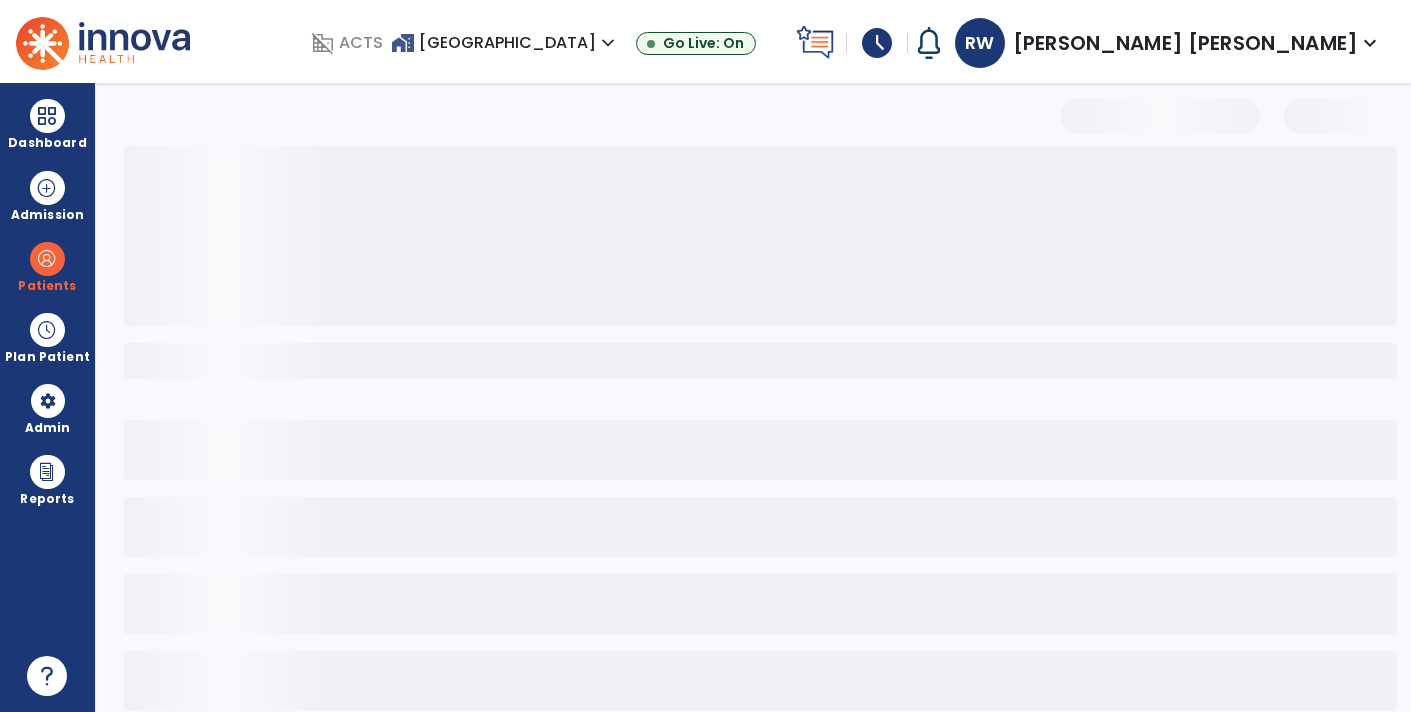 select on "***" 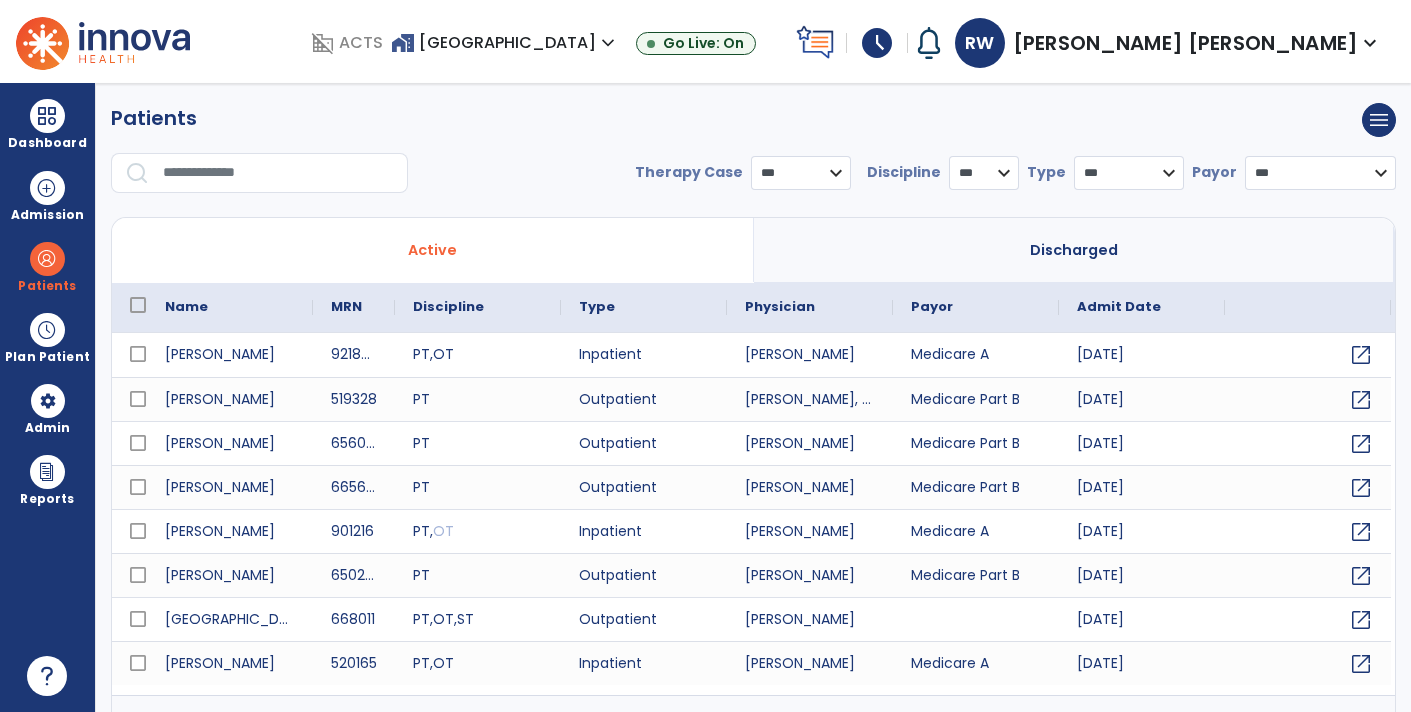 click at bounding box center [278, 173] 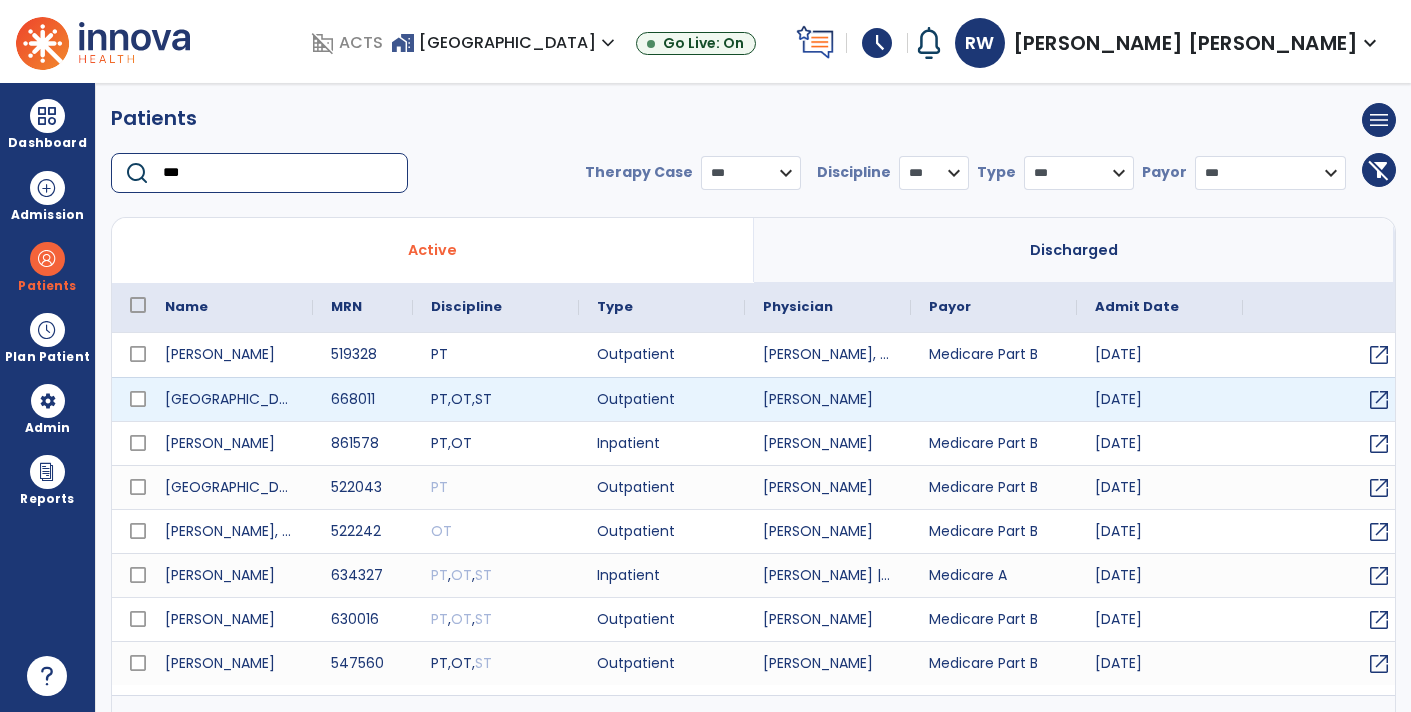 type on "***" 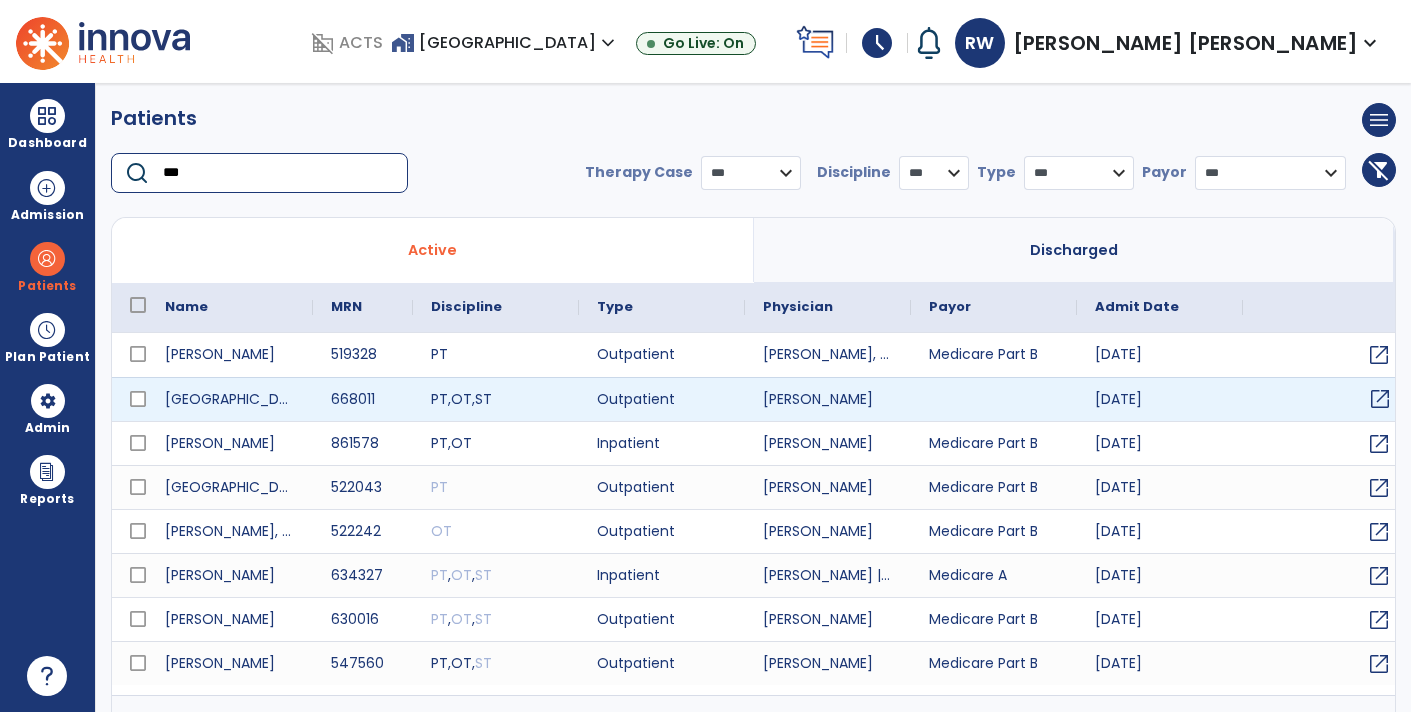 click on "open_in_new" at bounding box center [1380, 399] 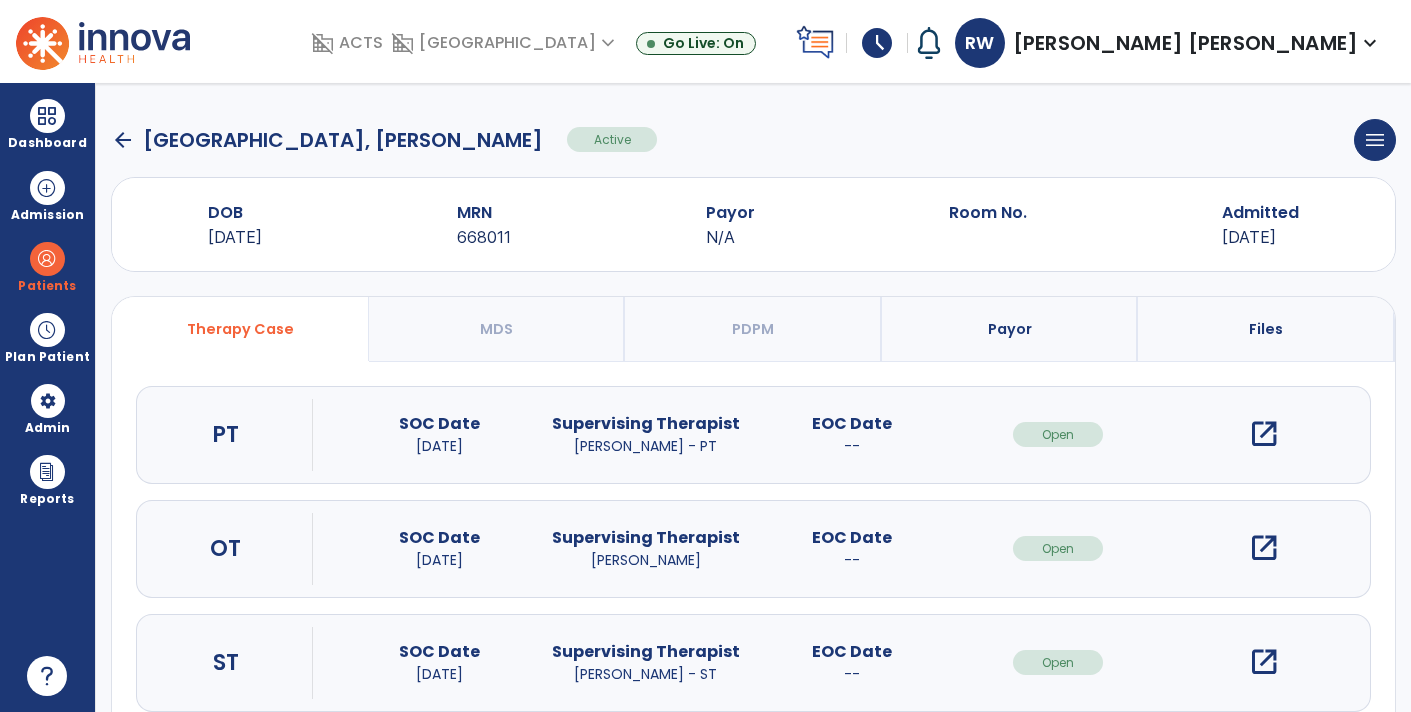 click on "open_in_new" at bounding box center [1264, 434] 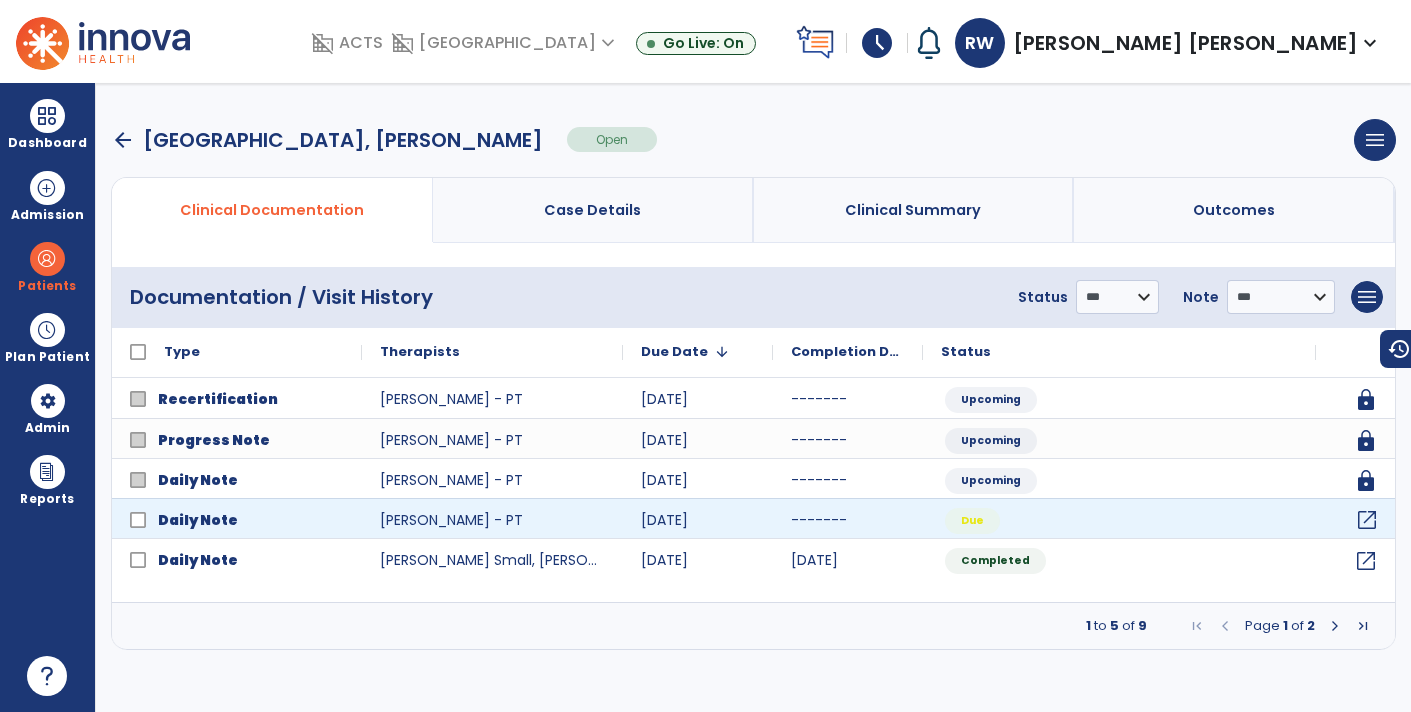 click on "open_in_new" 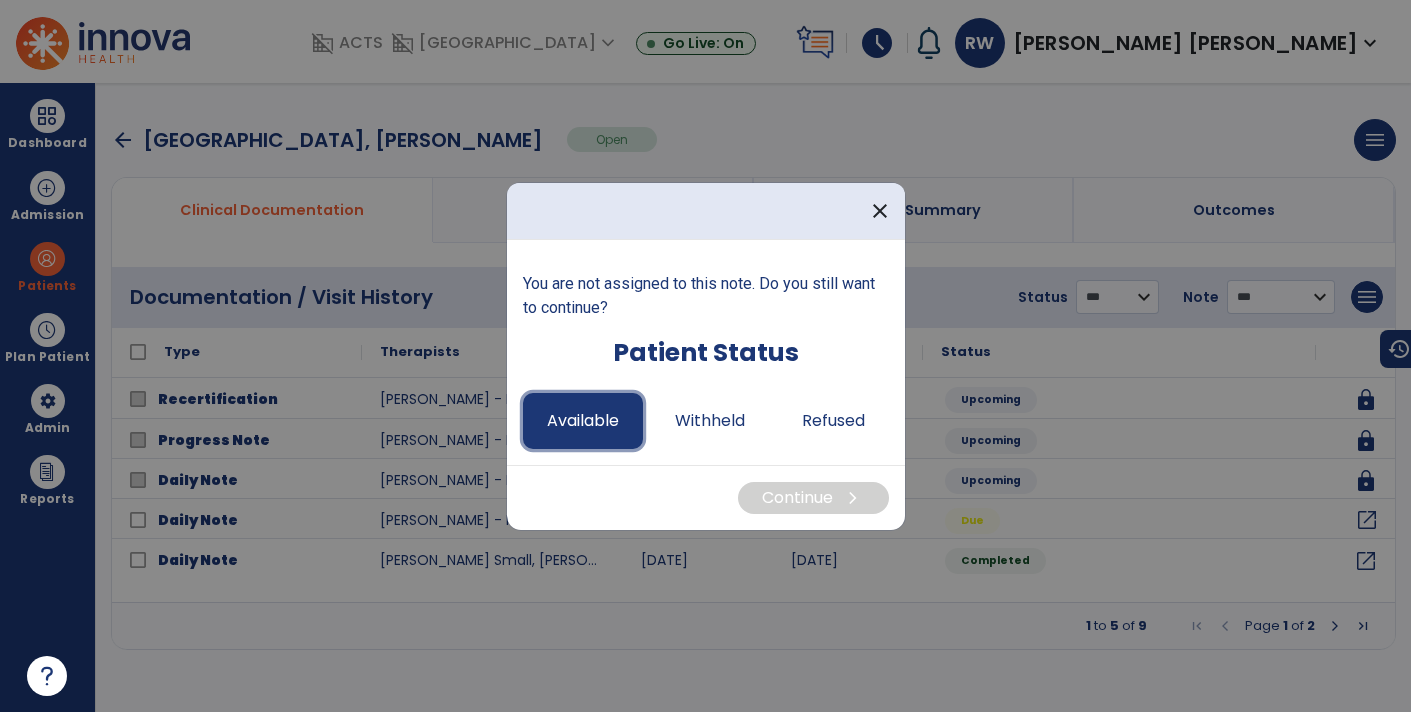 click on "Available" at bounding box center [583, 421] 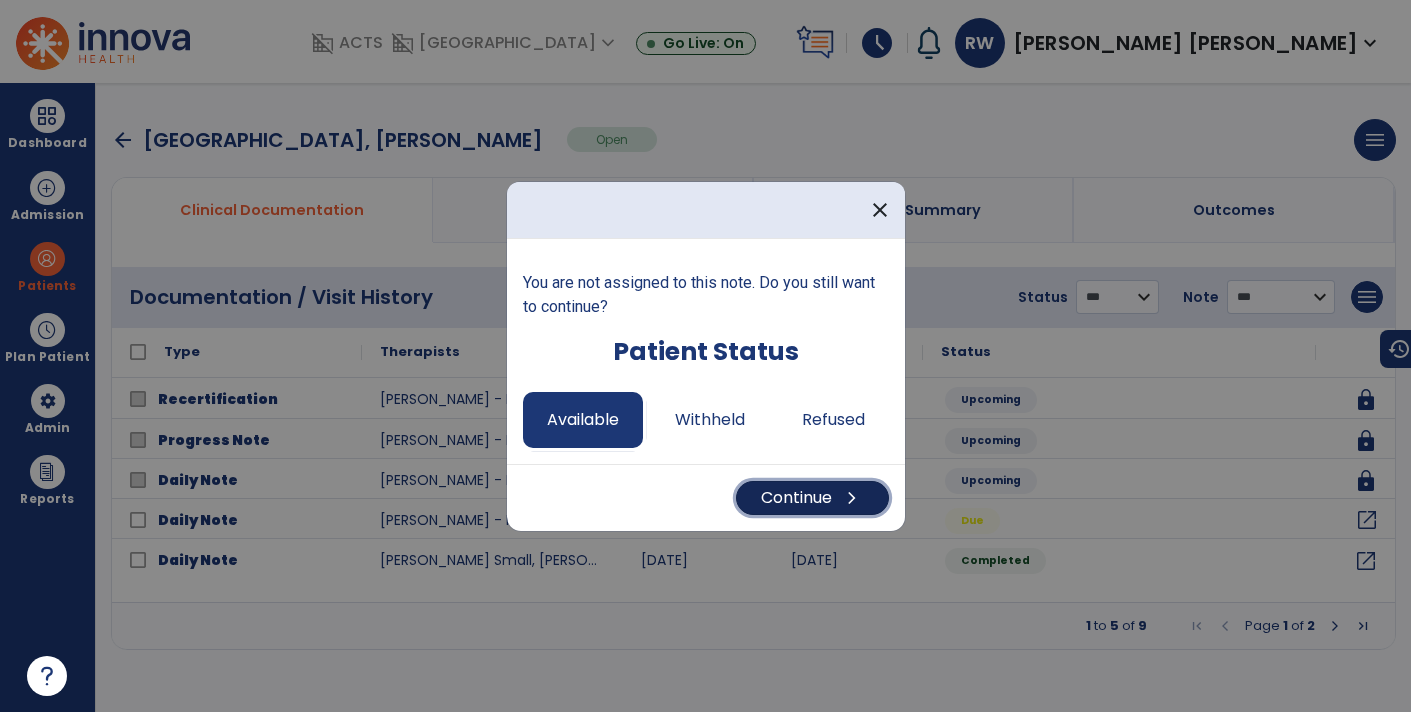 click on "chevron_right" at bounding box center [852, 498] 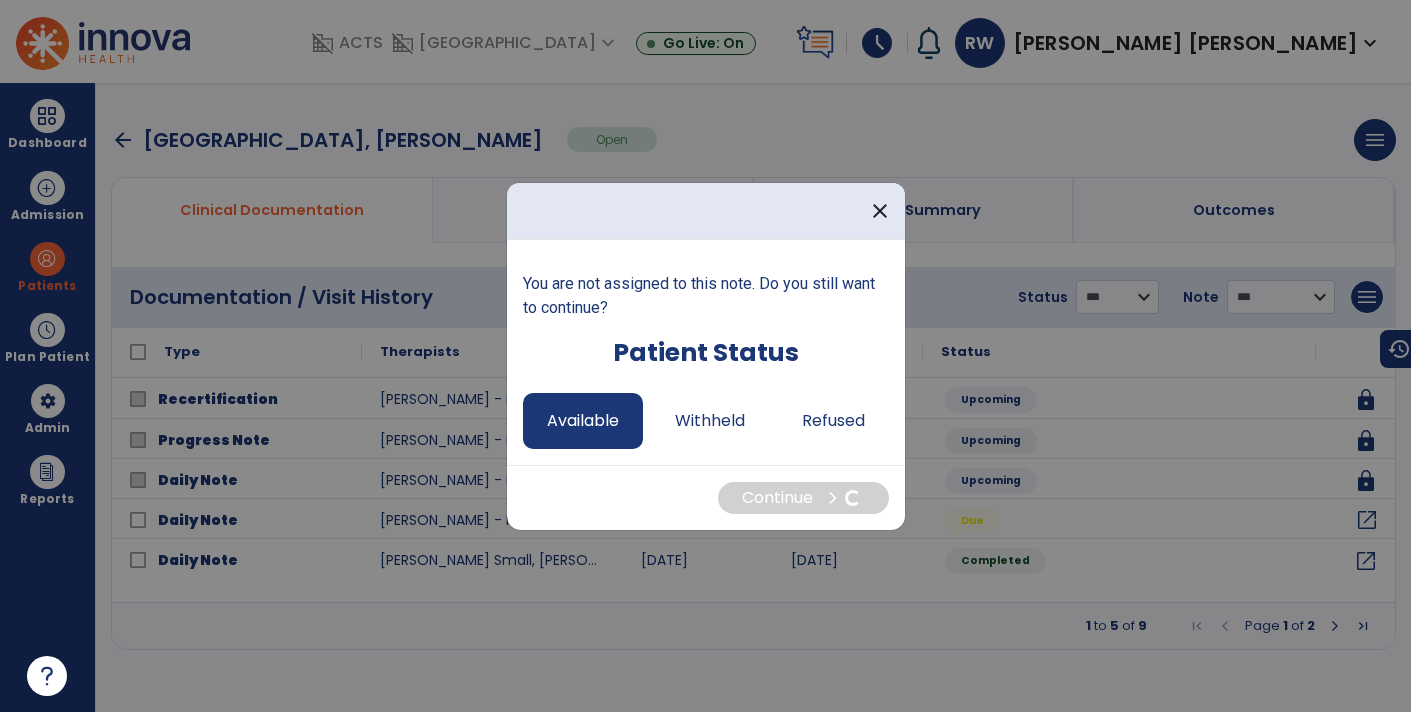 select on "*" 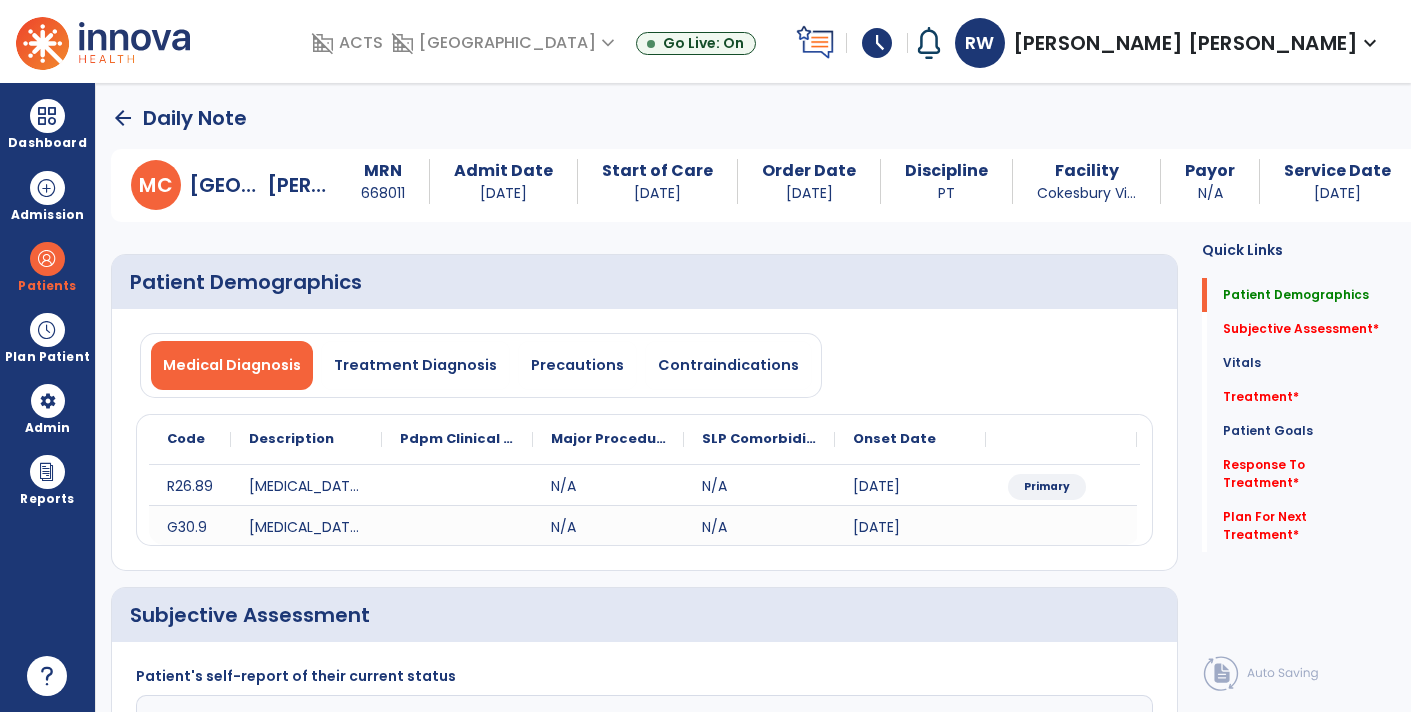 click on "arrow_back" 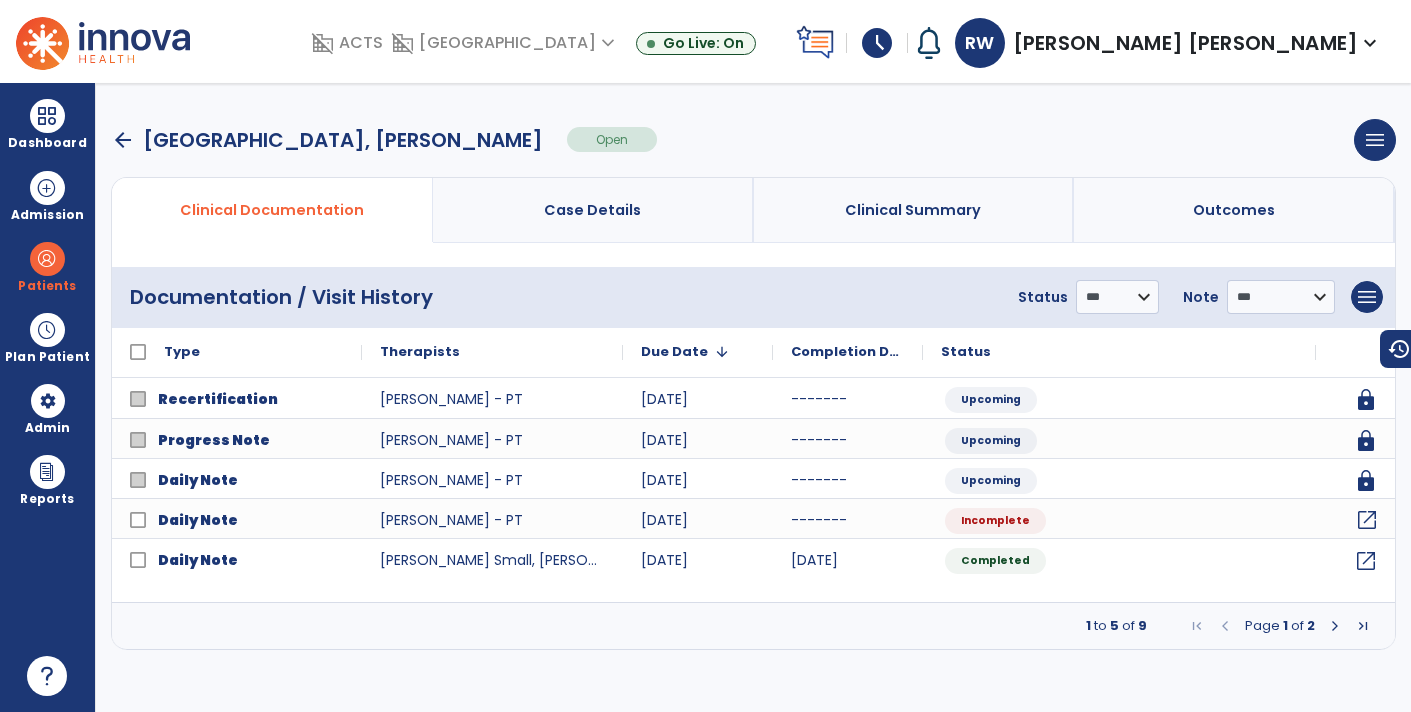 click on "open_in_new" 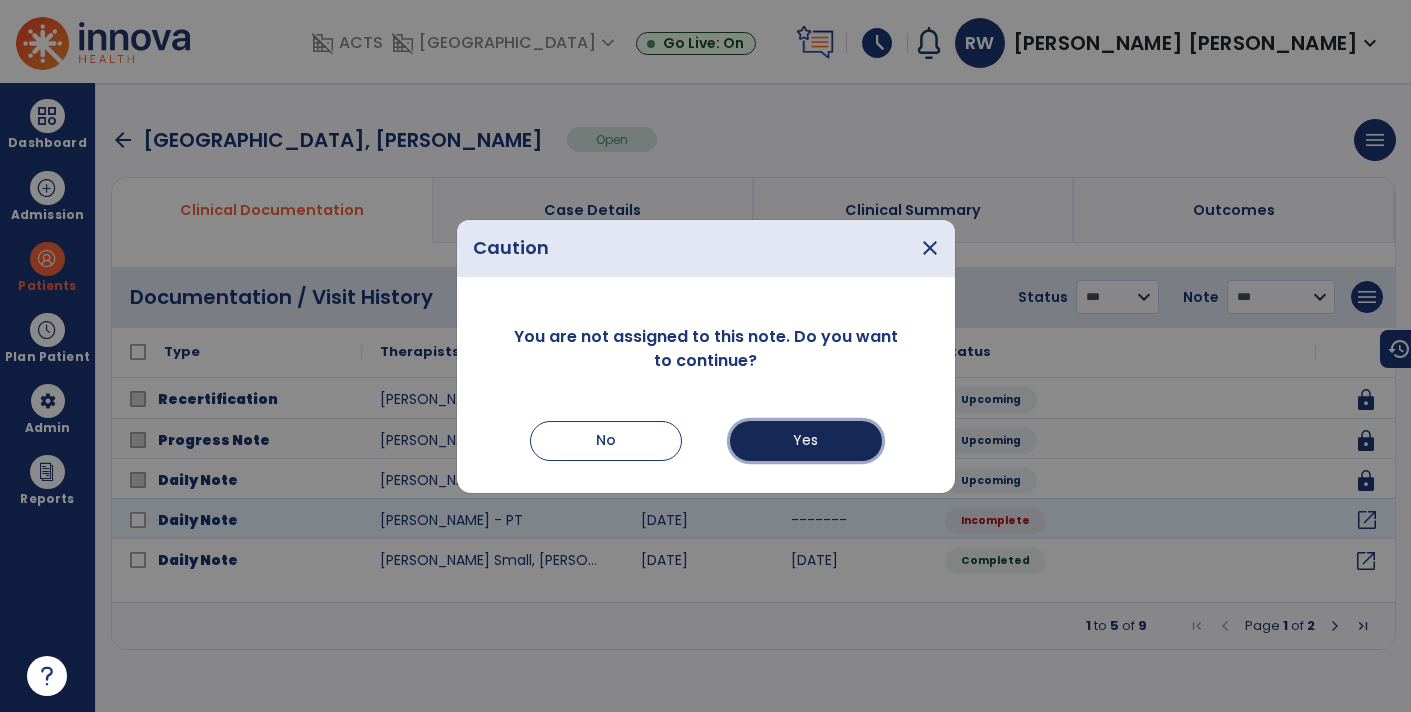 click on "Yes" at bounding box center (806, 441) 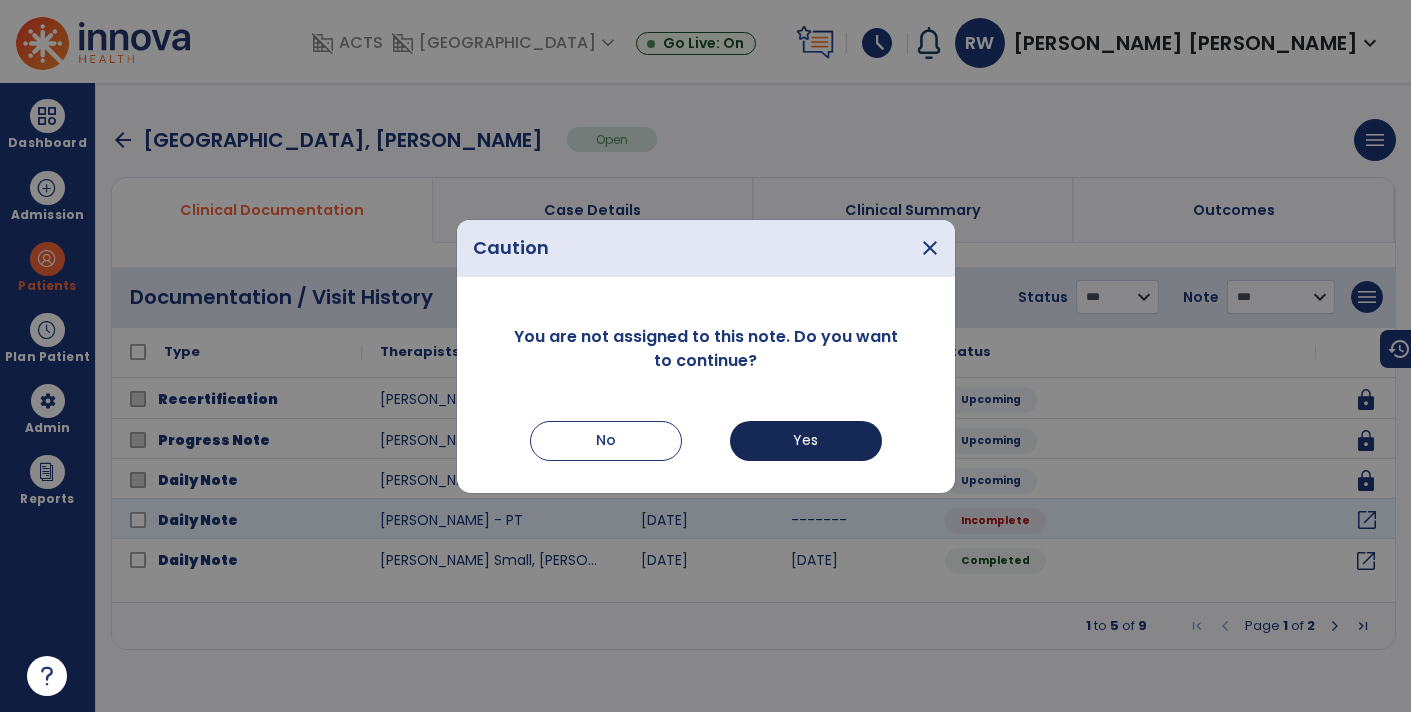 select on "*" 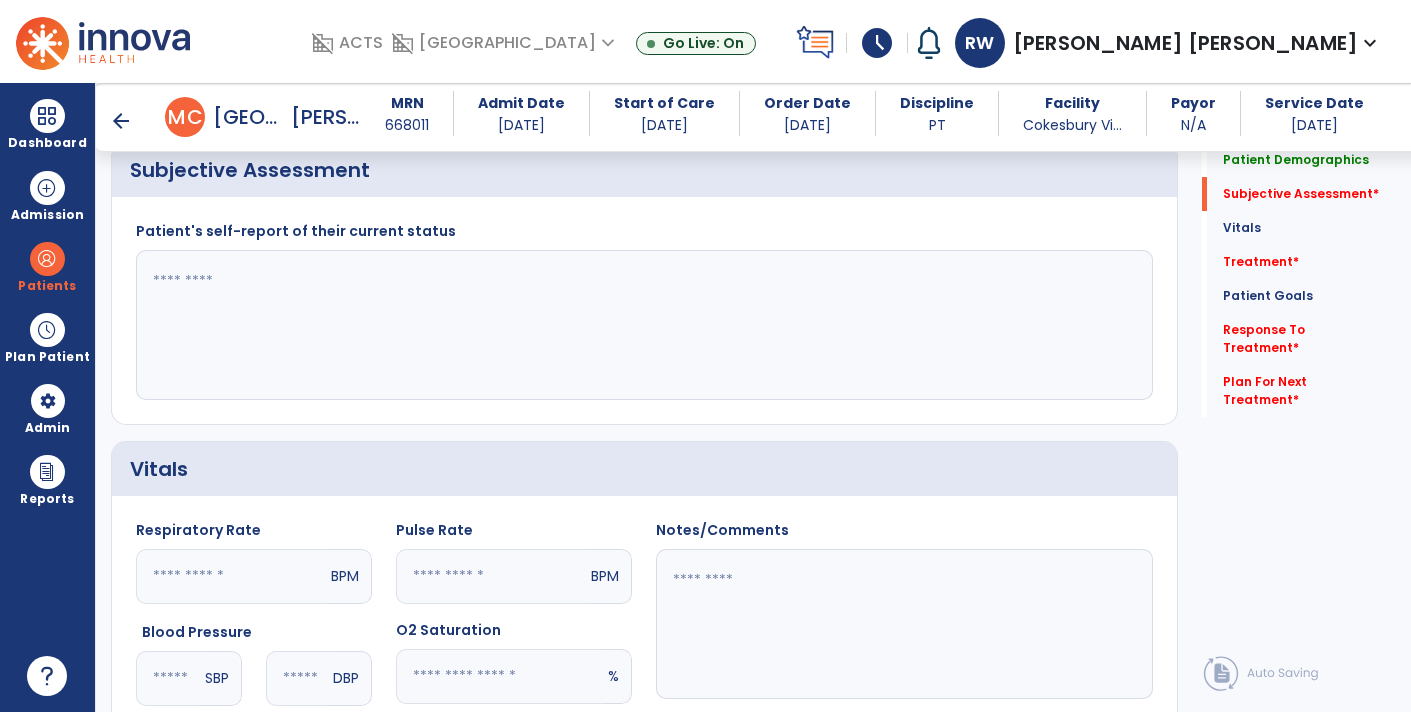 scroll, scrollTop: 442, scrollLeft: 0, axis: vertical 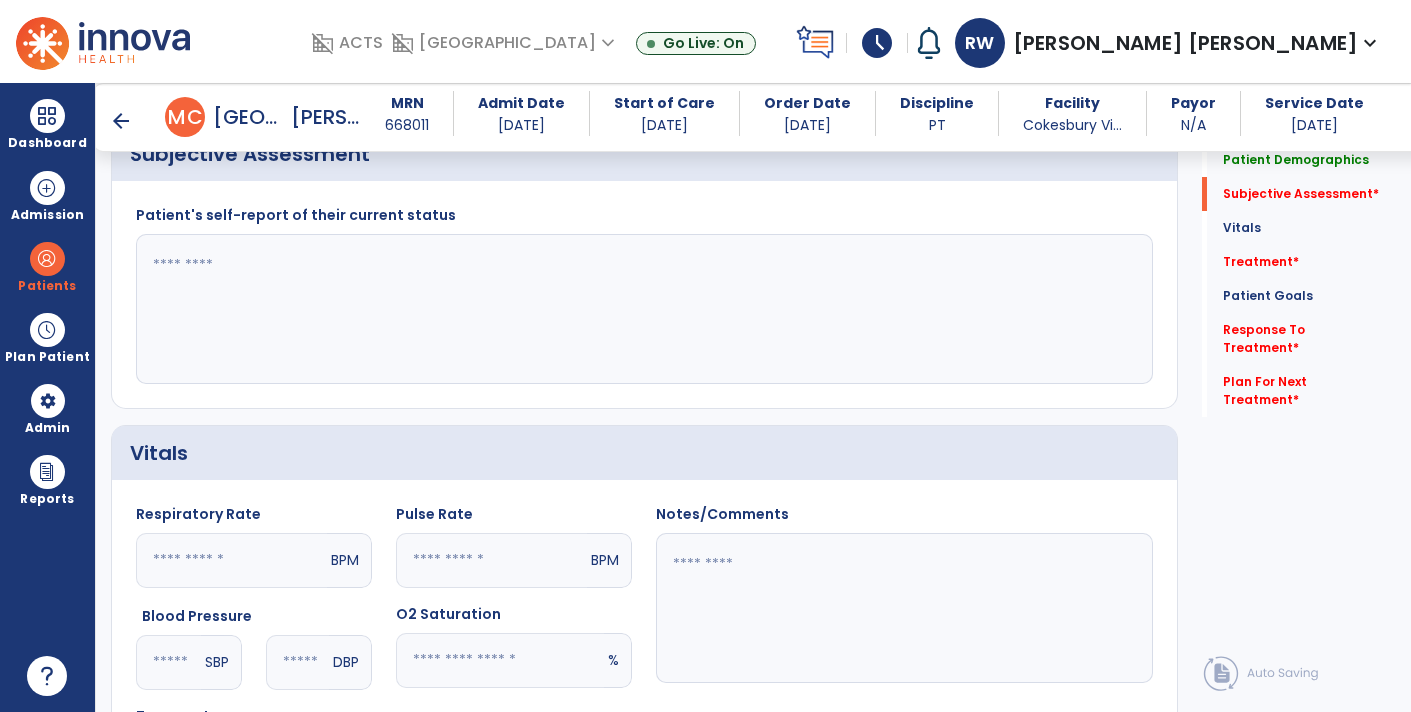 click on "Notes/Comments" 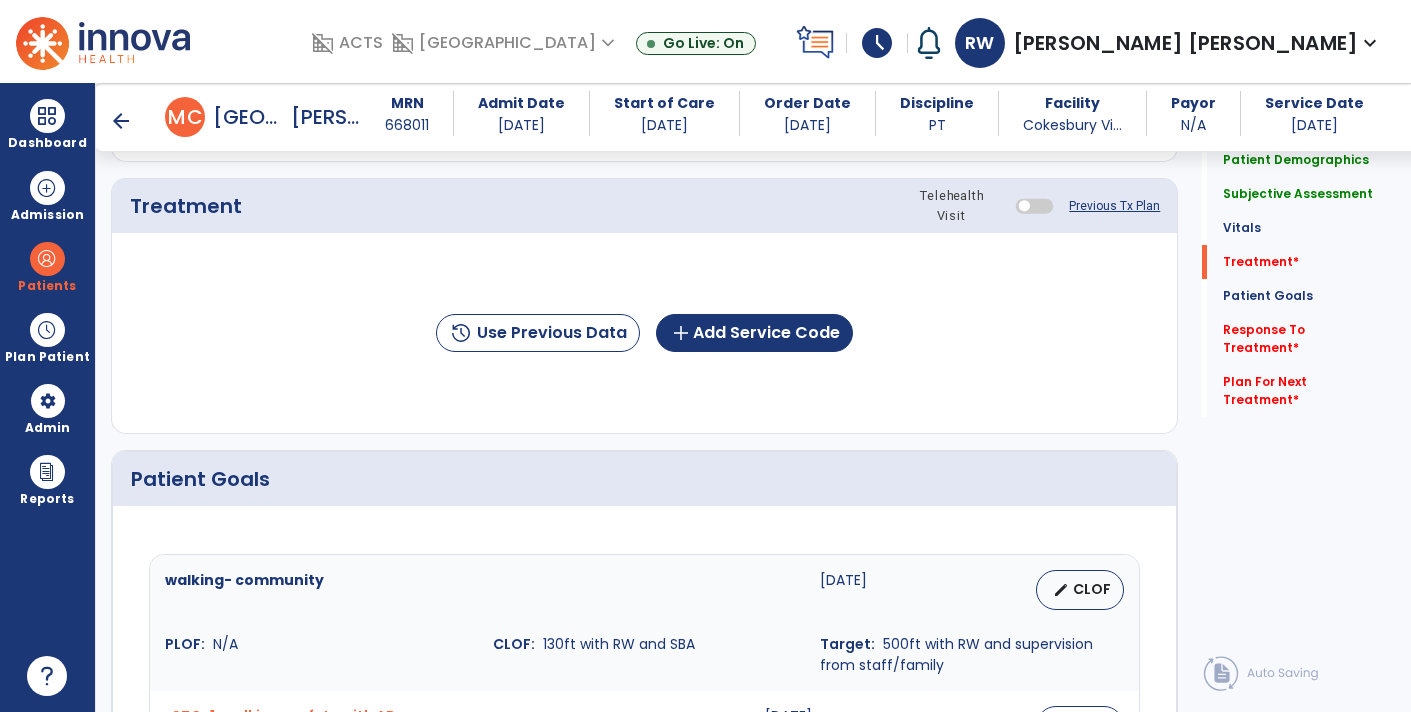 scroll, scrollTop: 1111, scrollLeft: 0, axis: vertical 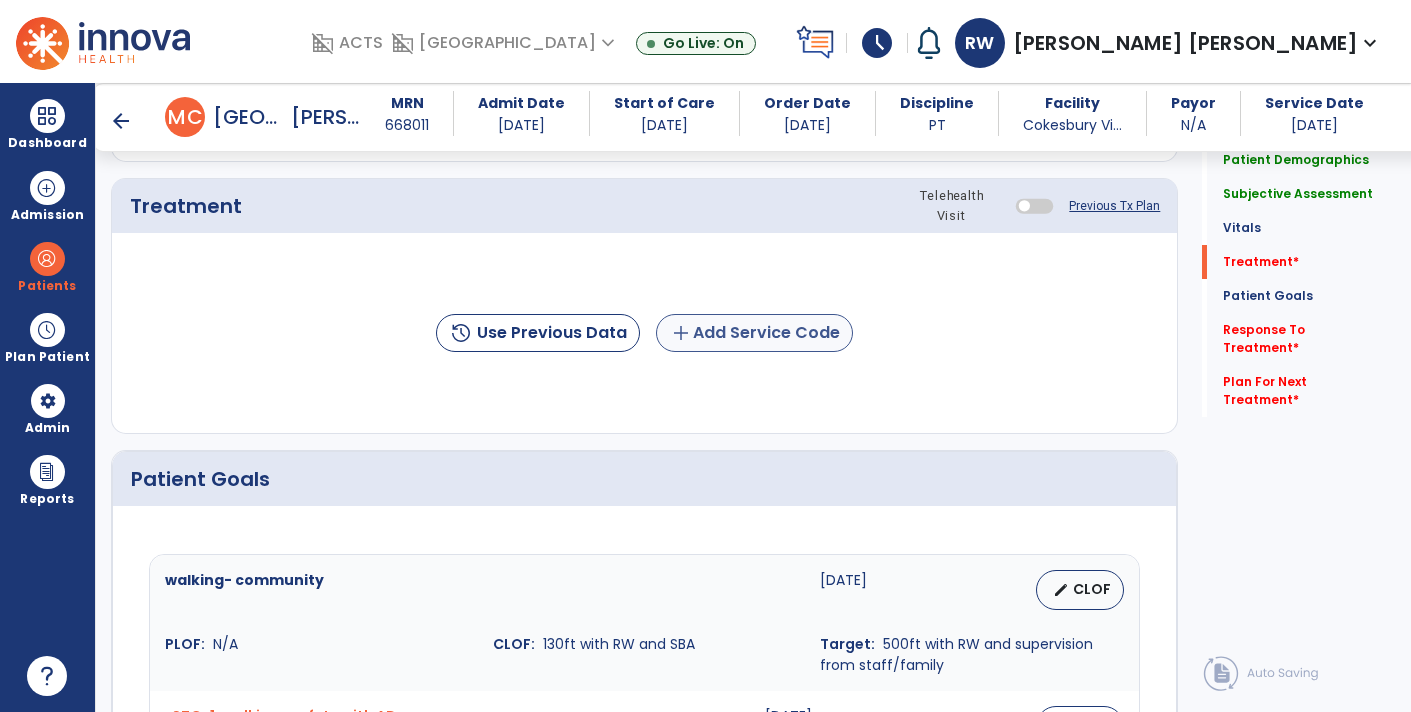 type on "**********" 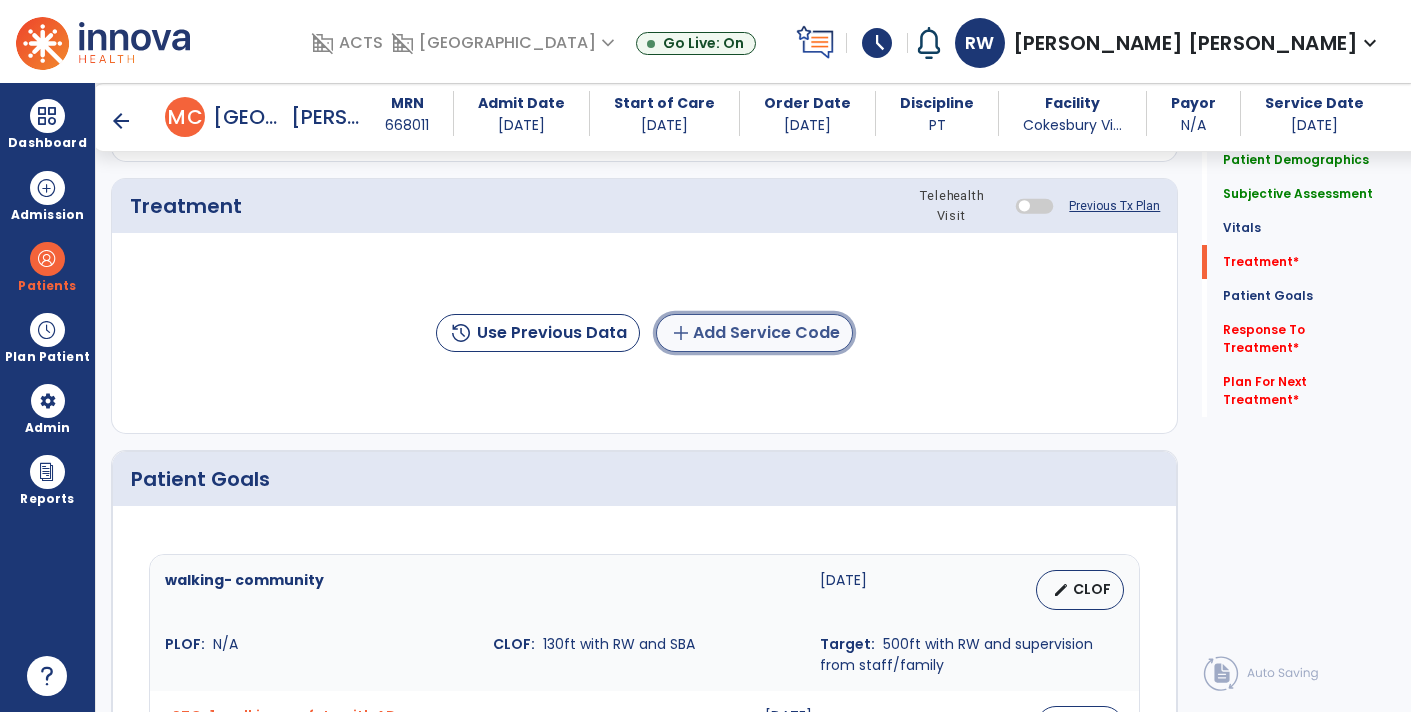 click on "add  Add Service Code" 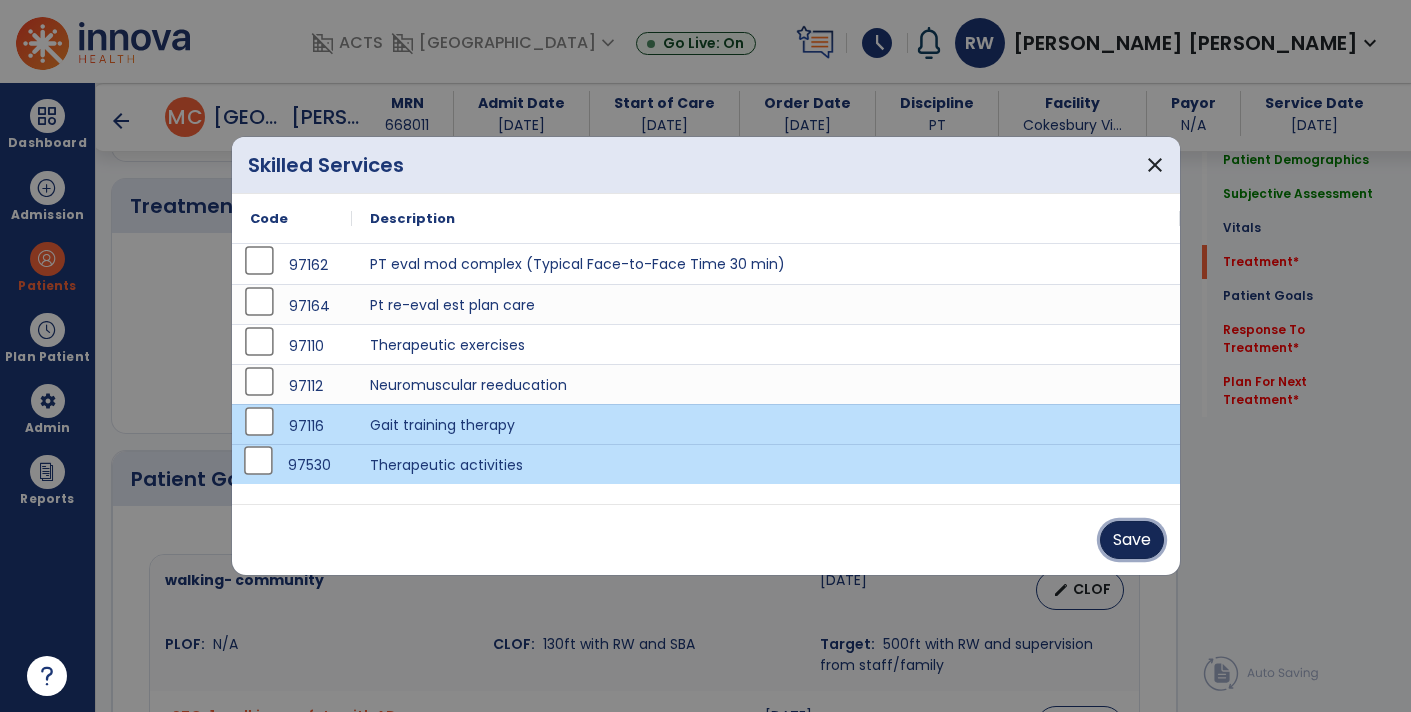 click on "Save" at bounding box center (1132, 540) 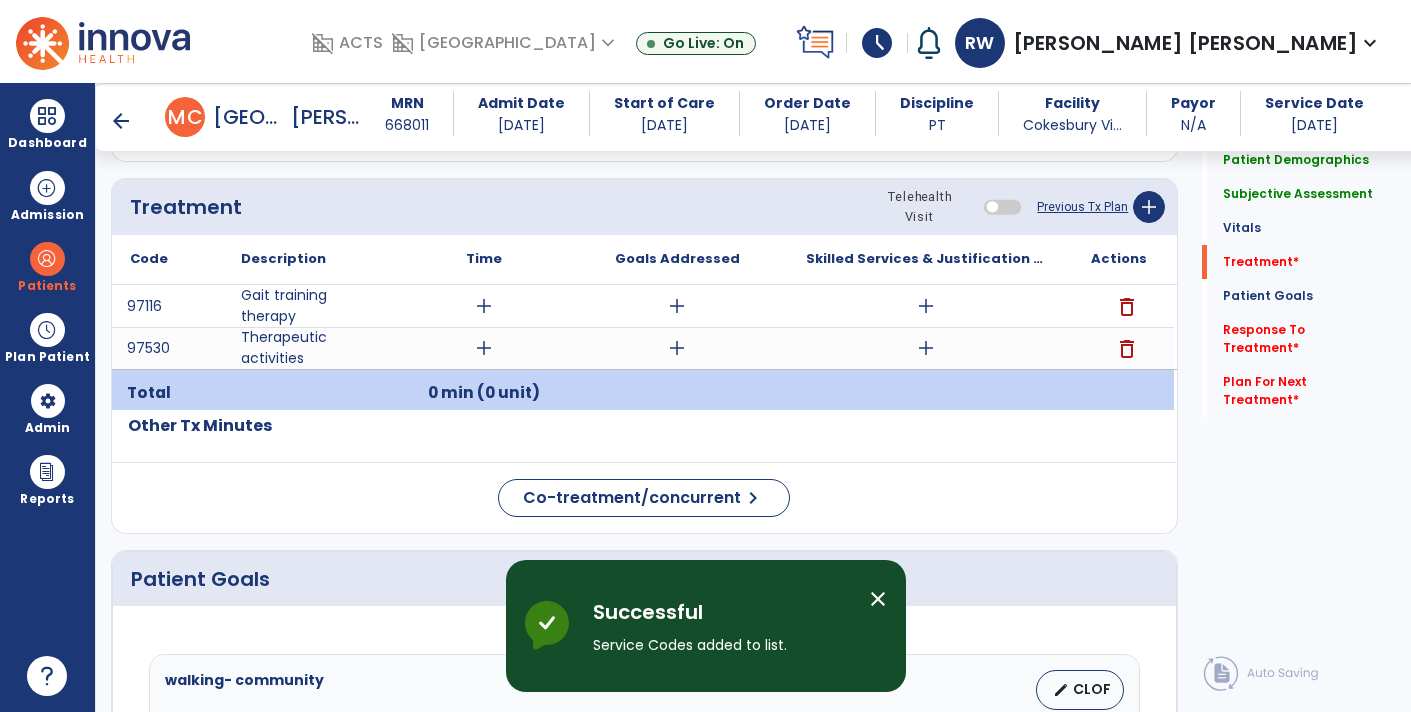 click on "add" at bounding box center (484, 306) 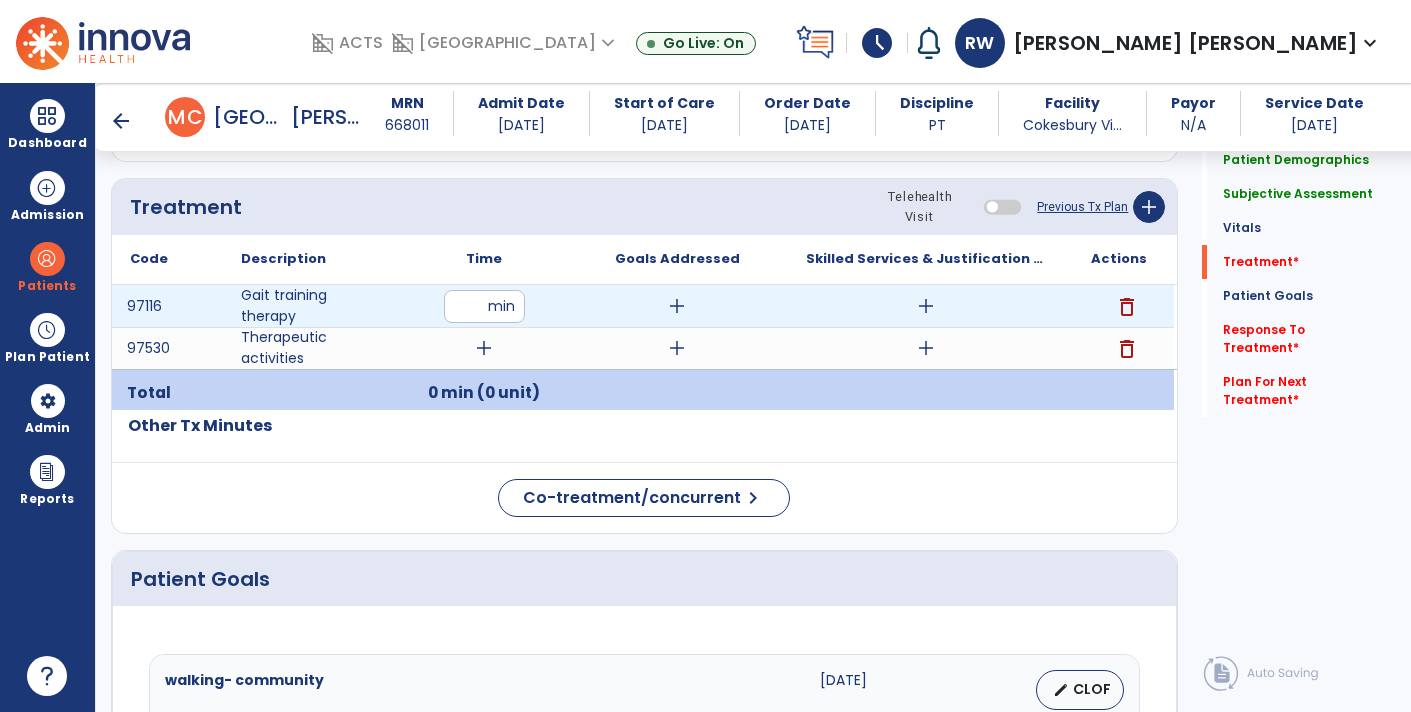 type on "**" 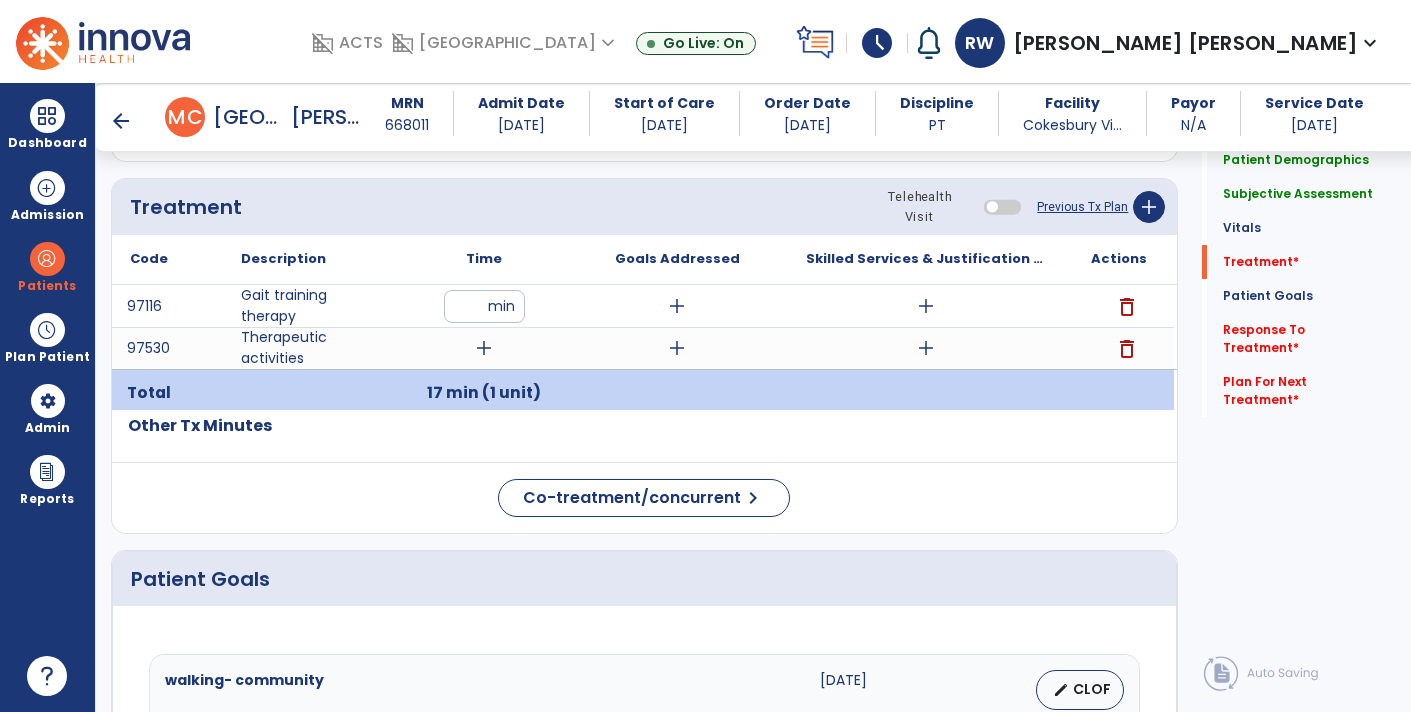click on "add" at bounding box center (484, 348) 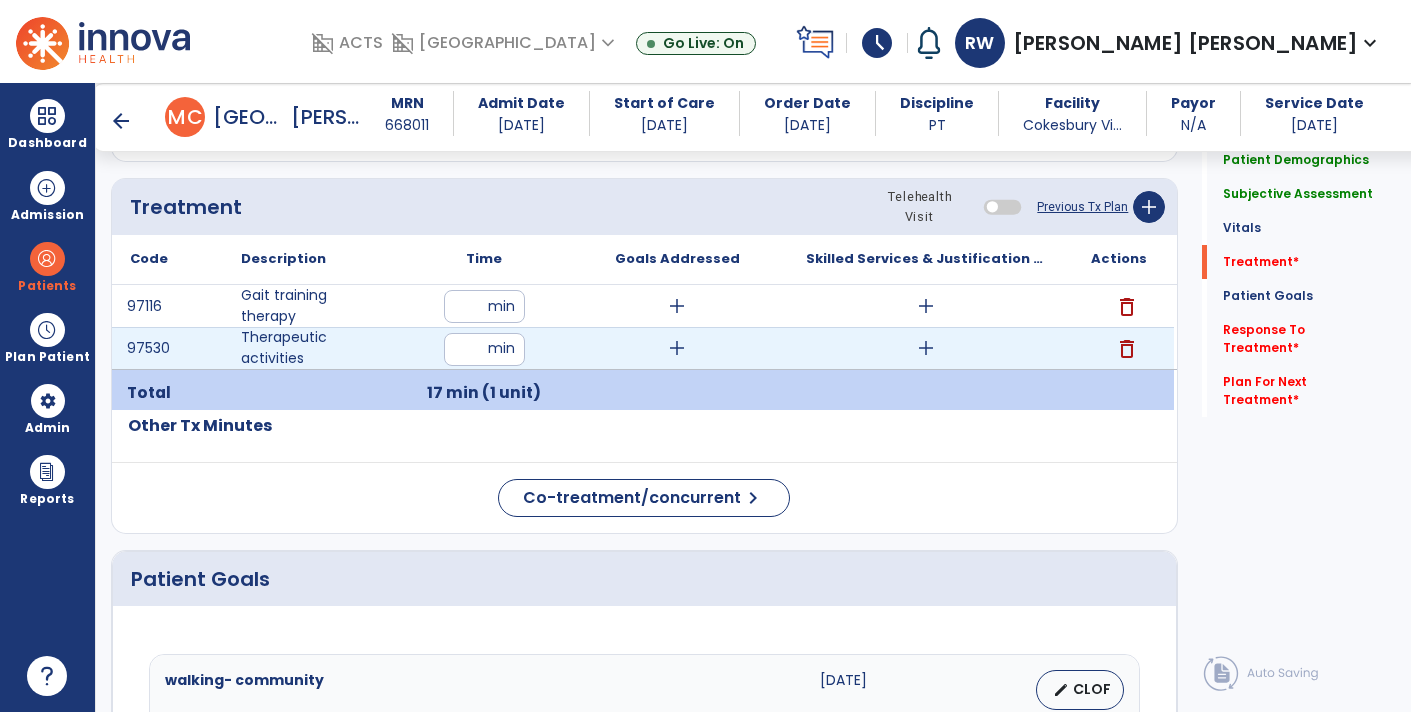 type on "**" 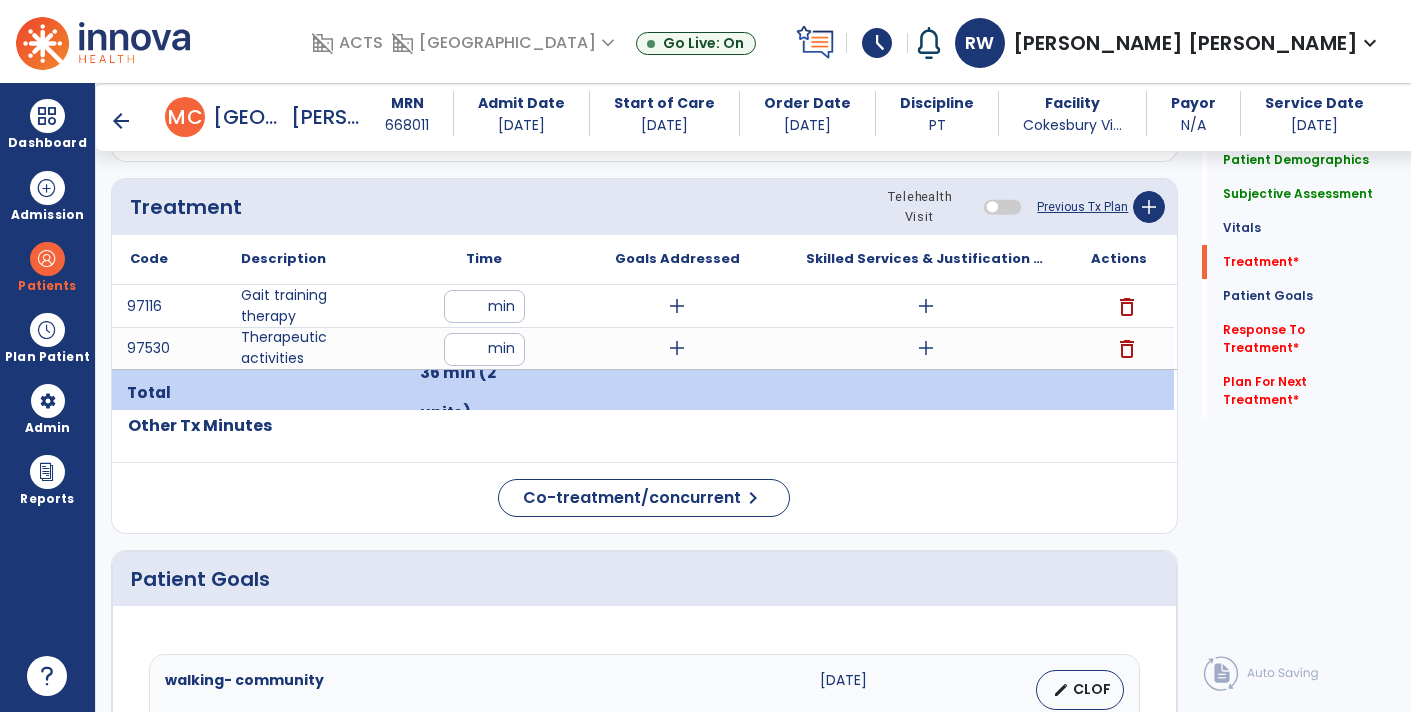 click on "add" at bounding box center [677, 306] 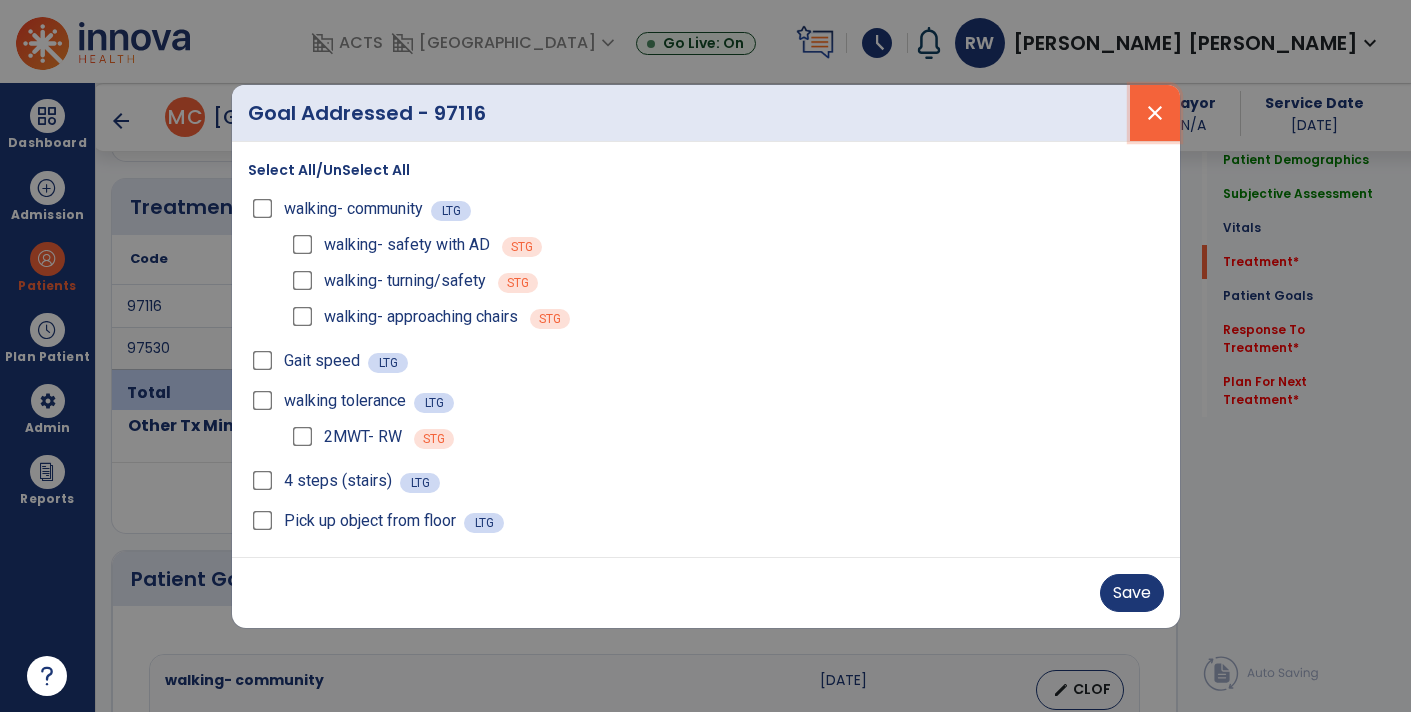 click on "close" at bounding box center [1155, 113] 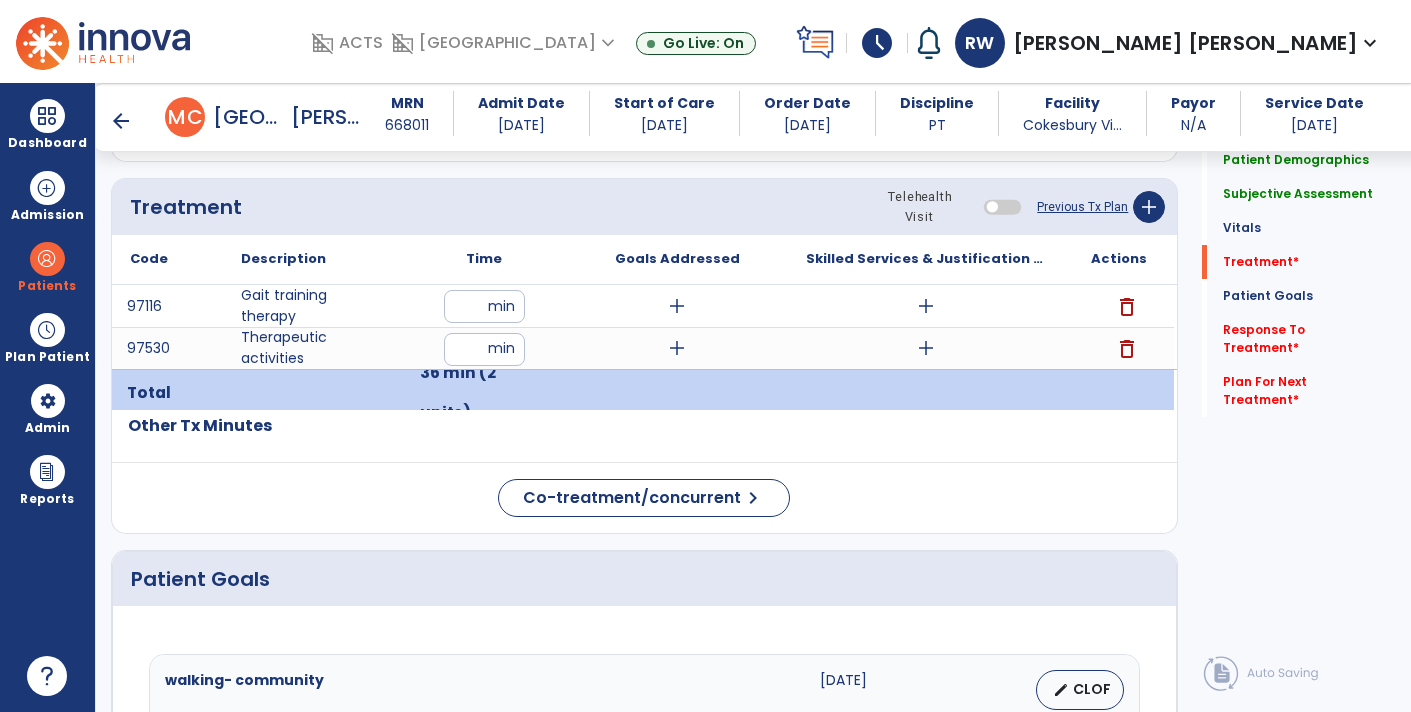 click on "add" at bounding box center [677, 306] 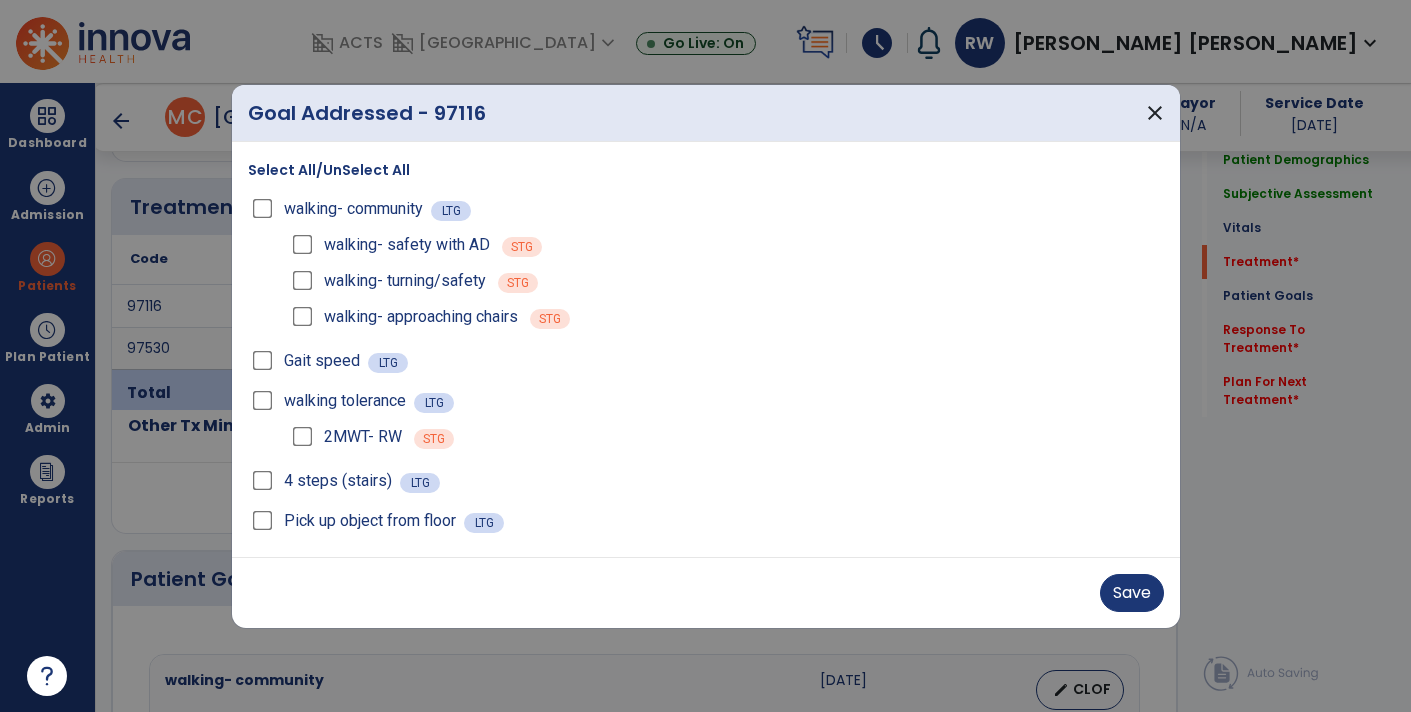 click on "Gait speed  LTG" at bounding box center [706, 361] 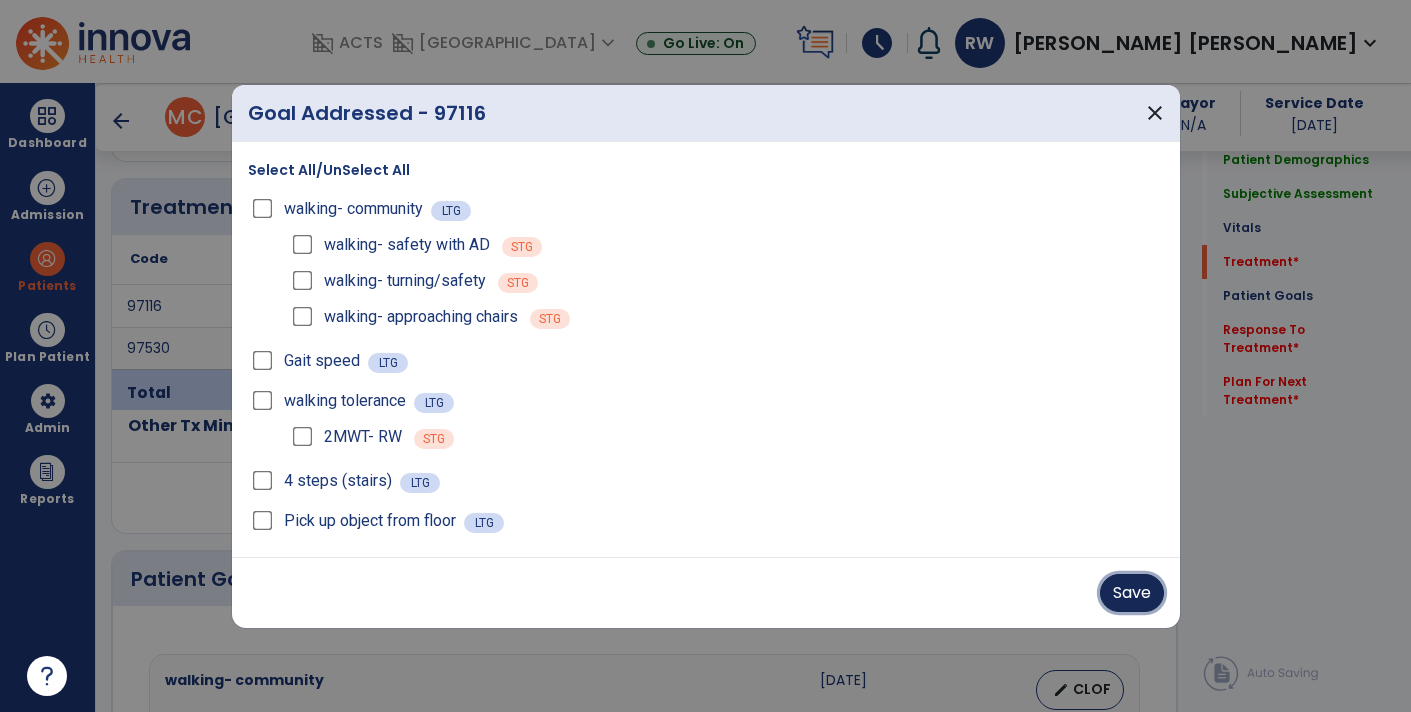 click on "Save" at bounding box center [1132, 593] 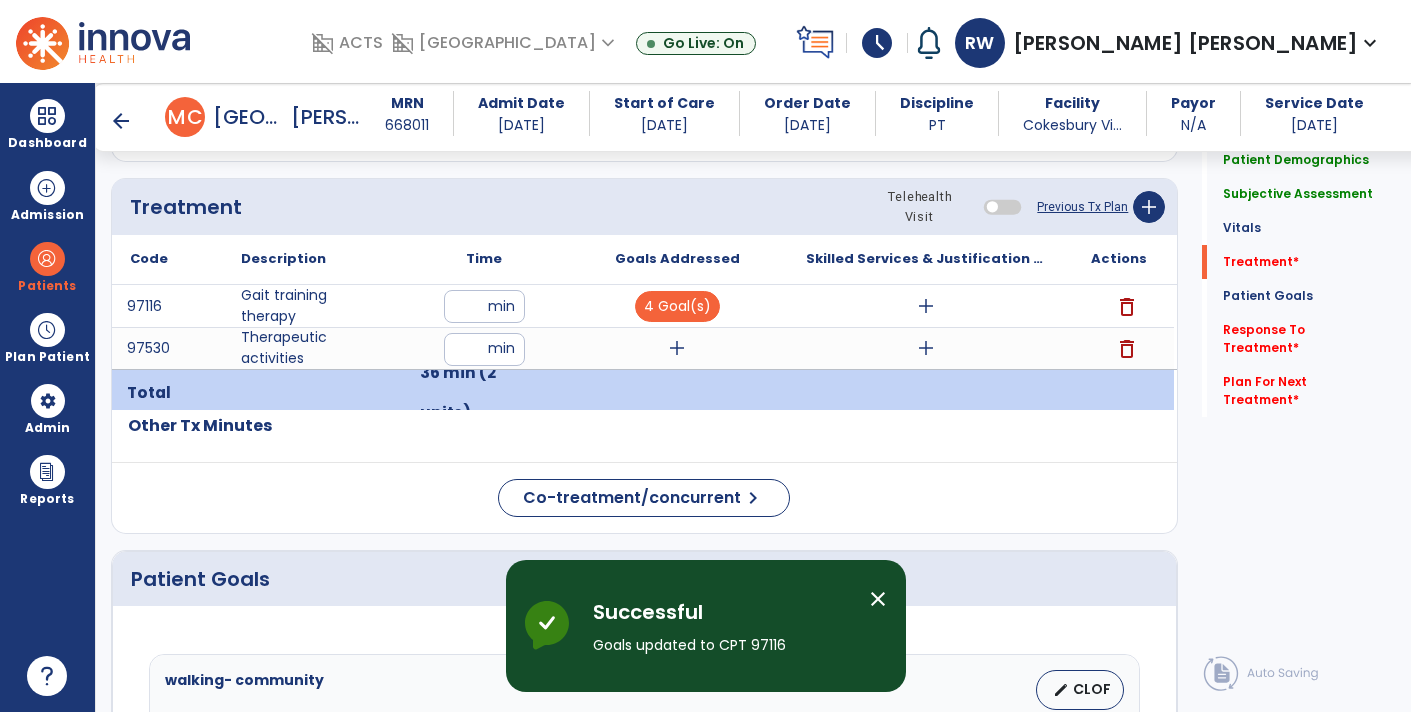click on "add" at bounding box center [926, 306] 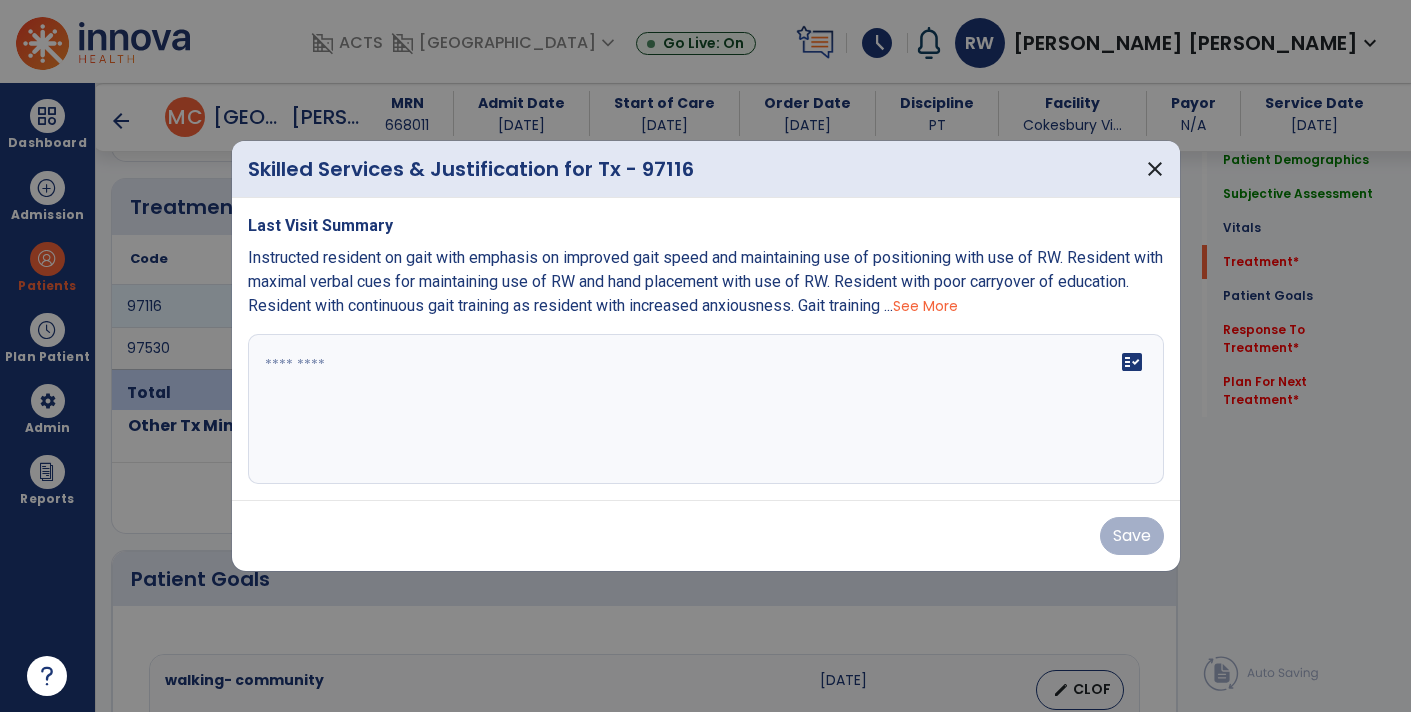 click at bounding box center [706, 409] 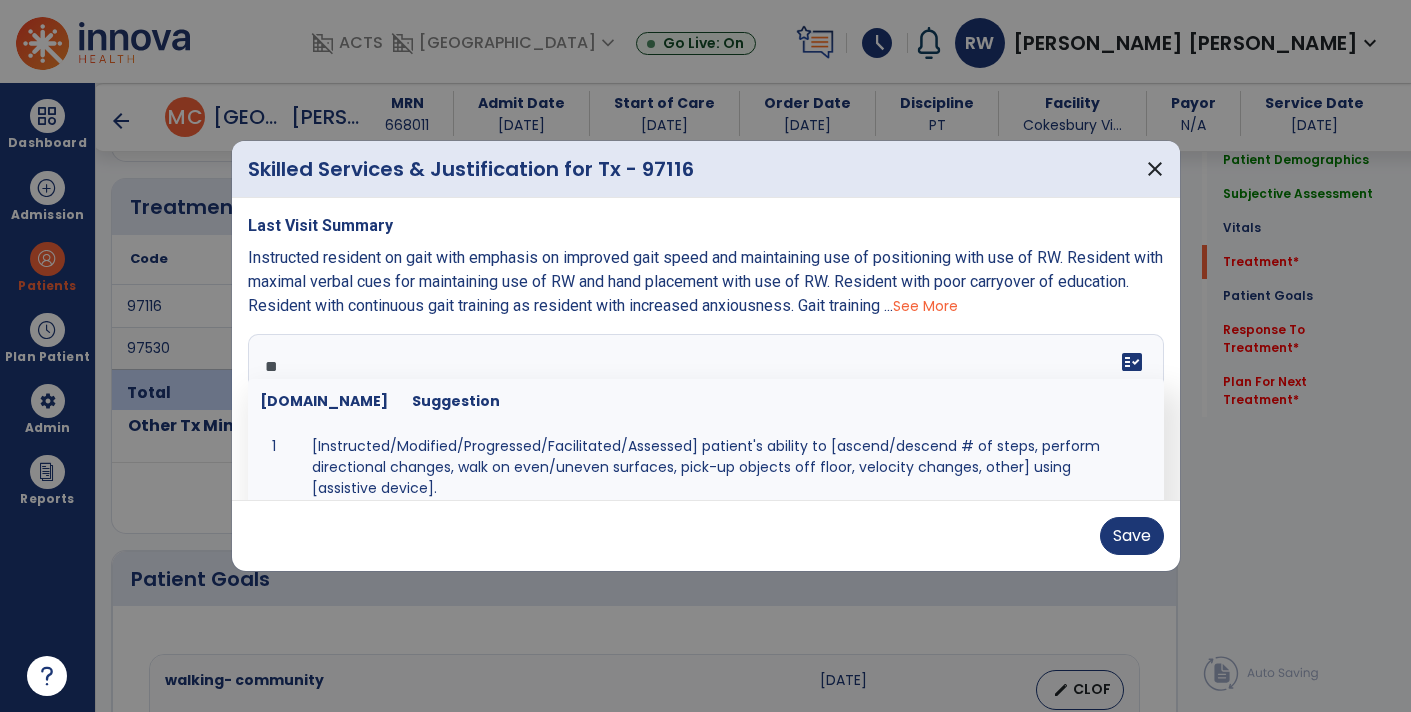 type on "*" 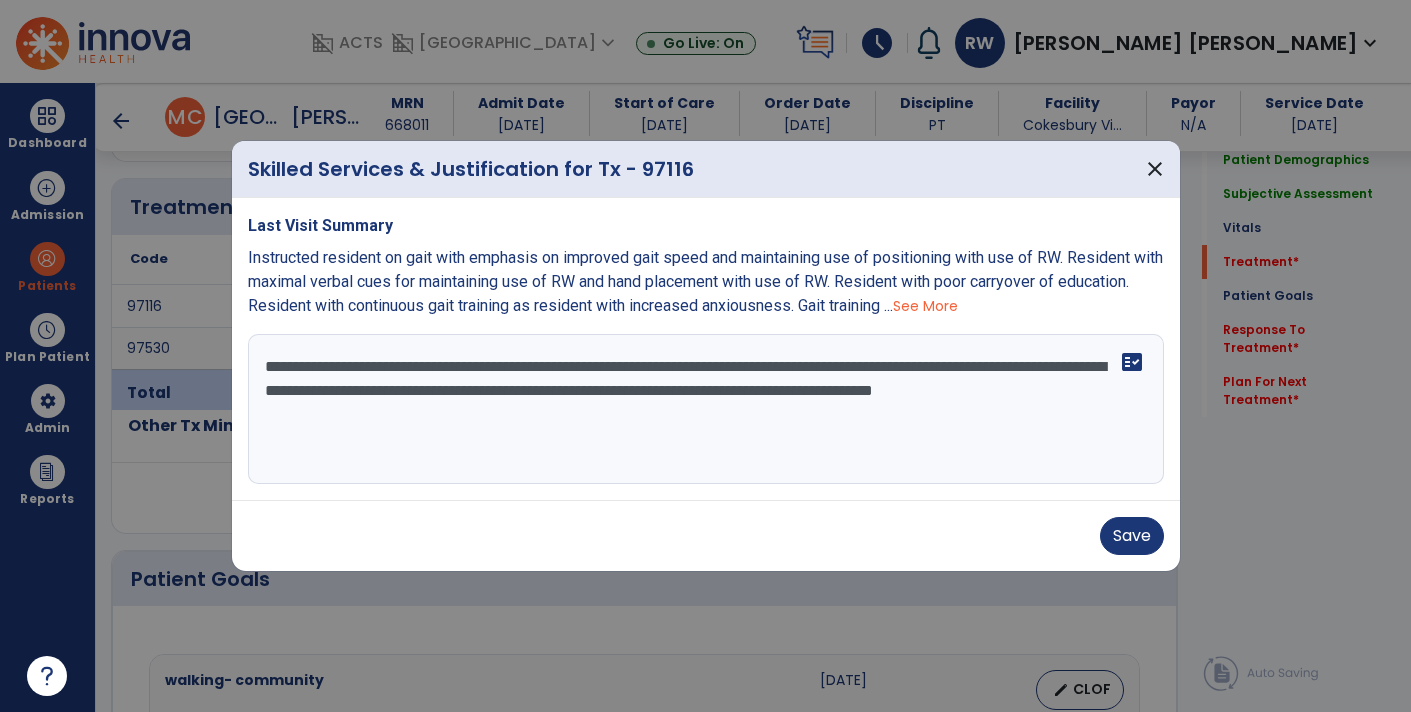 click on "**********" at bounding box center (706, 409) 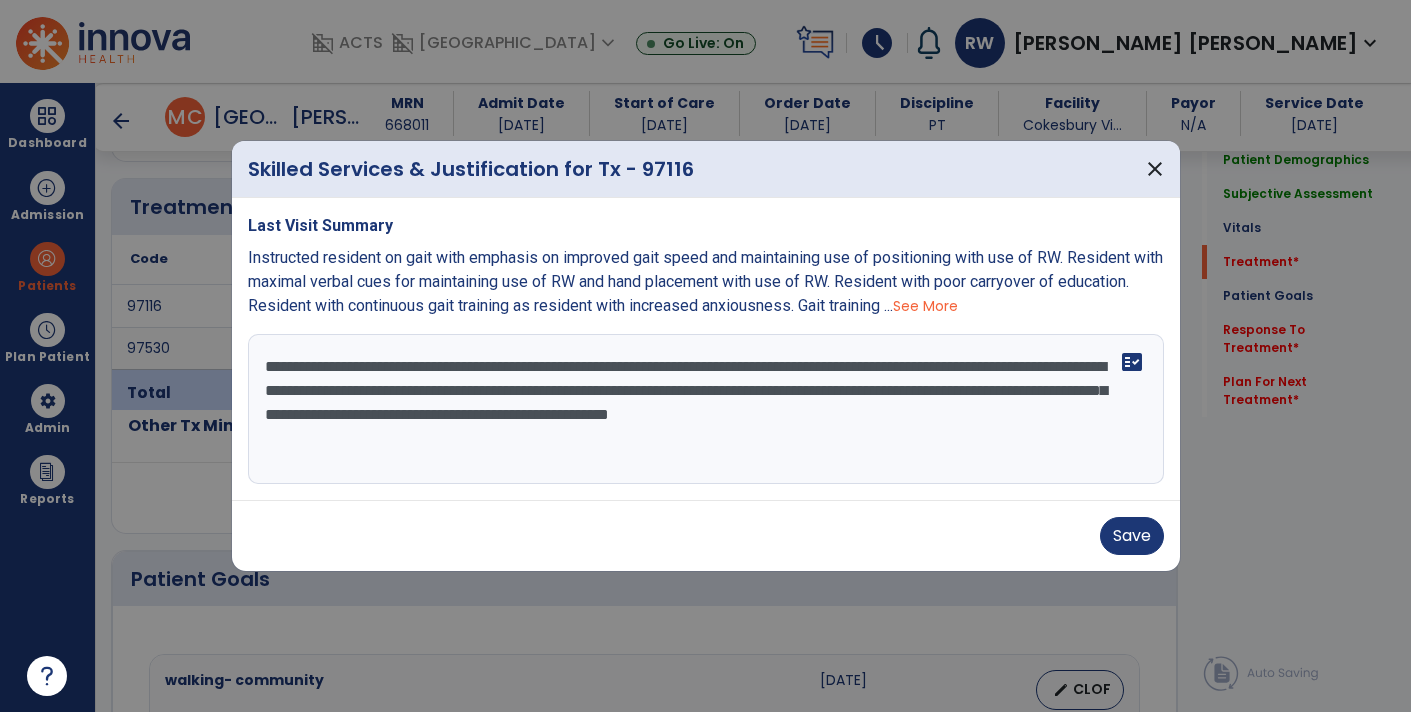click on "**********" at bounding box center [706, 409] 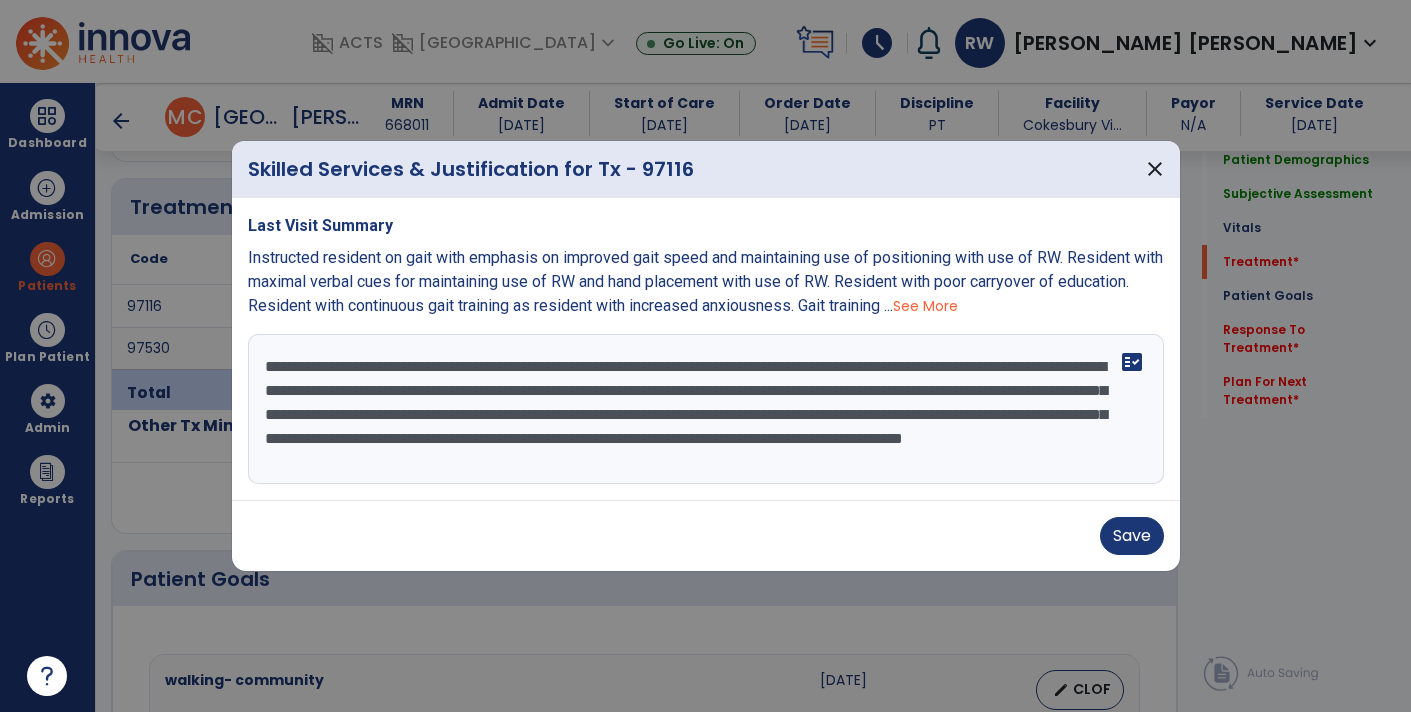 scroll, scrollTop: 14, scrollLeft: 0, axis: vertical 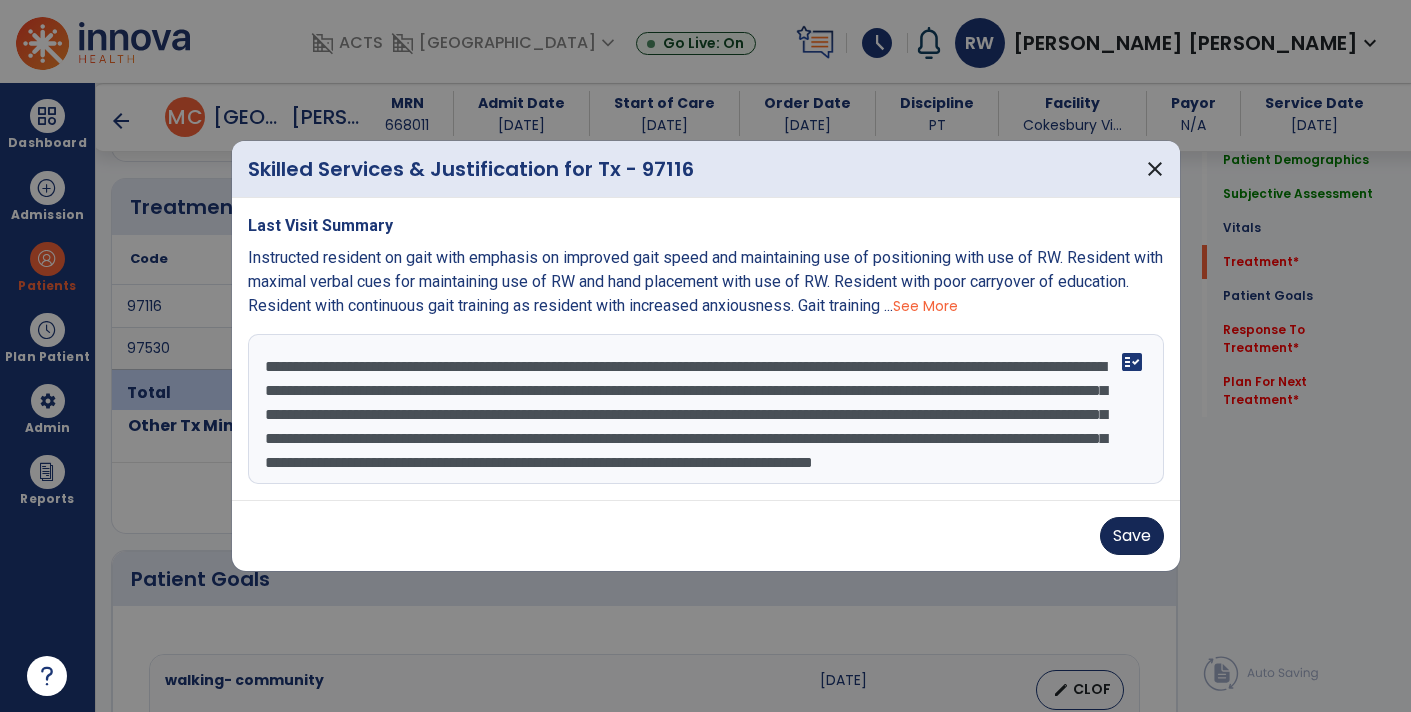 type on "**********" 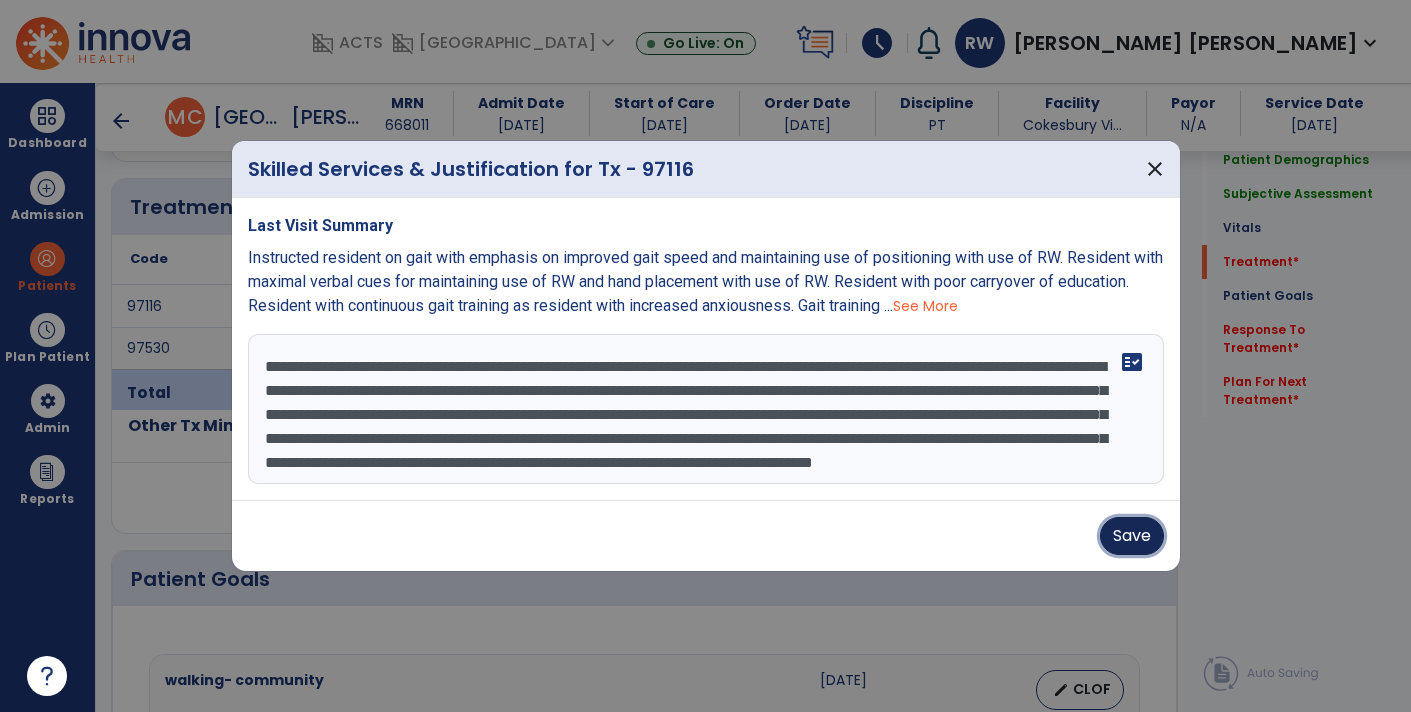 click on "Save" at bounding box center (1132, 536) 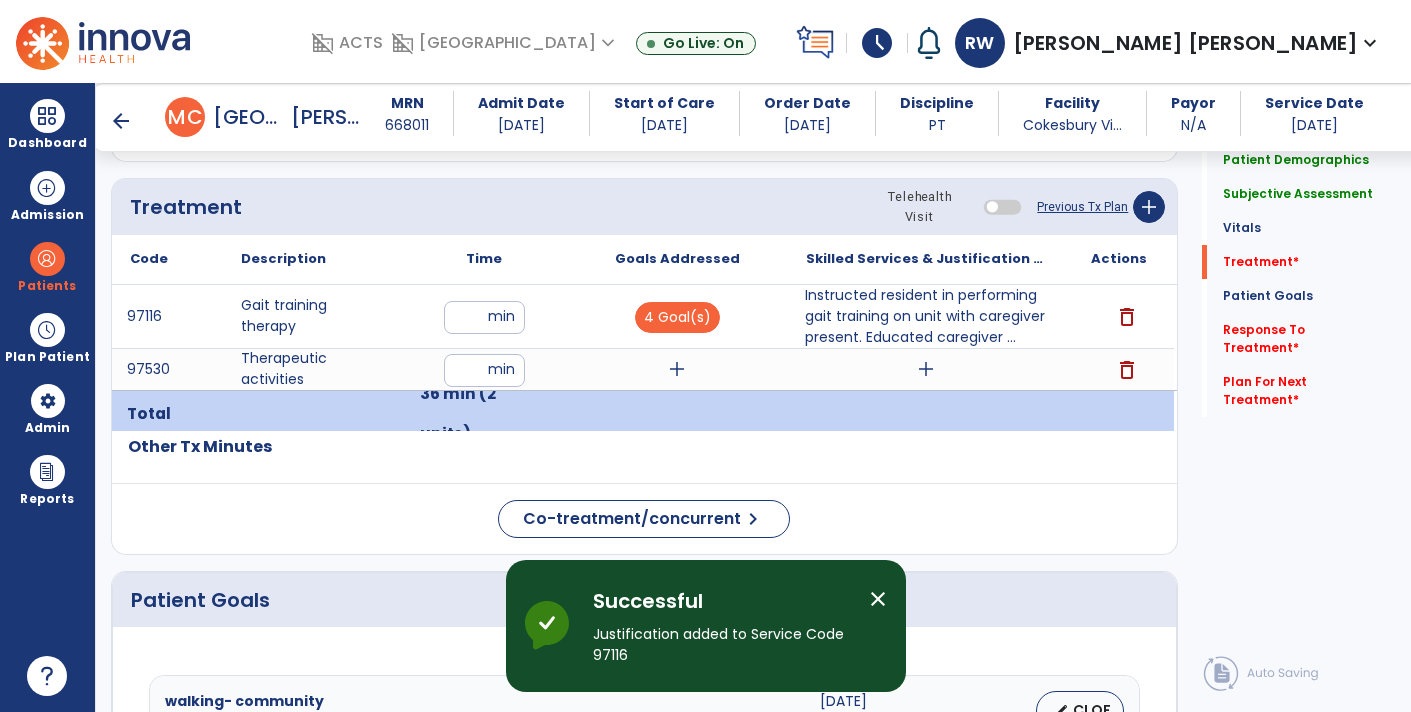 click on "add" at bounding box center [677, 369] 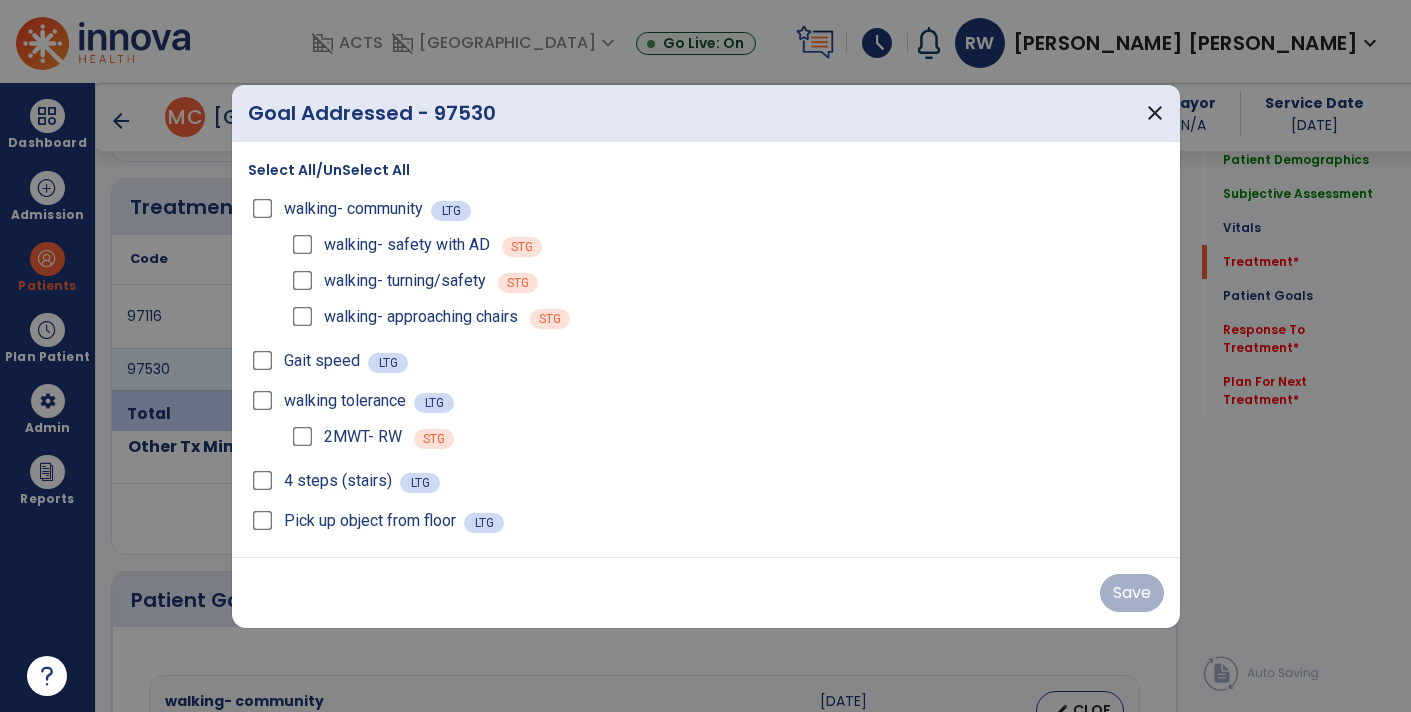 click on "Select All/UnSelect All walking- community  LTG  walking- safety with AD  STG  walking- turning/safety  STG  walking- approaching chairs  STG  Gait speed  LTG  walking tolerance  LTG  2MWT- RW  STG  4 steps (stairs)  LTG  Pick up object from floor  LTG" at bounding box center [706, 349] 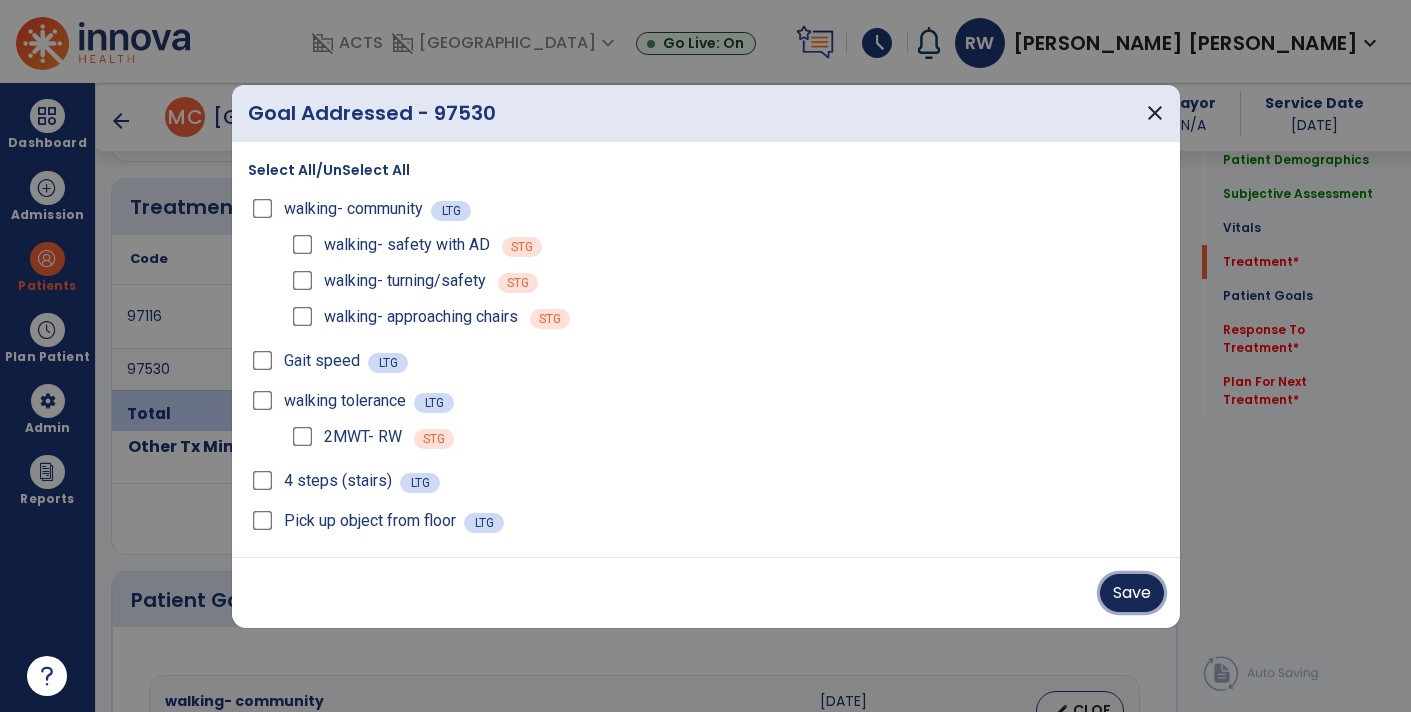 click on "Save" at bounding box center [1132, 593] 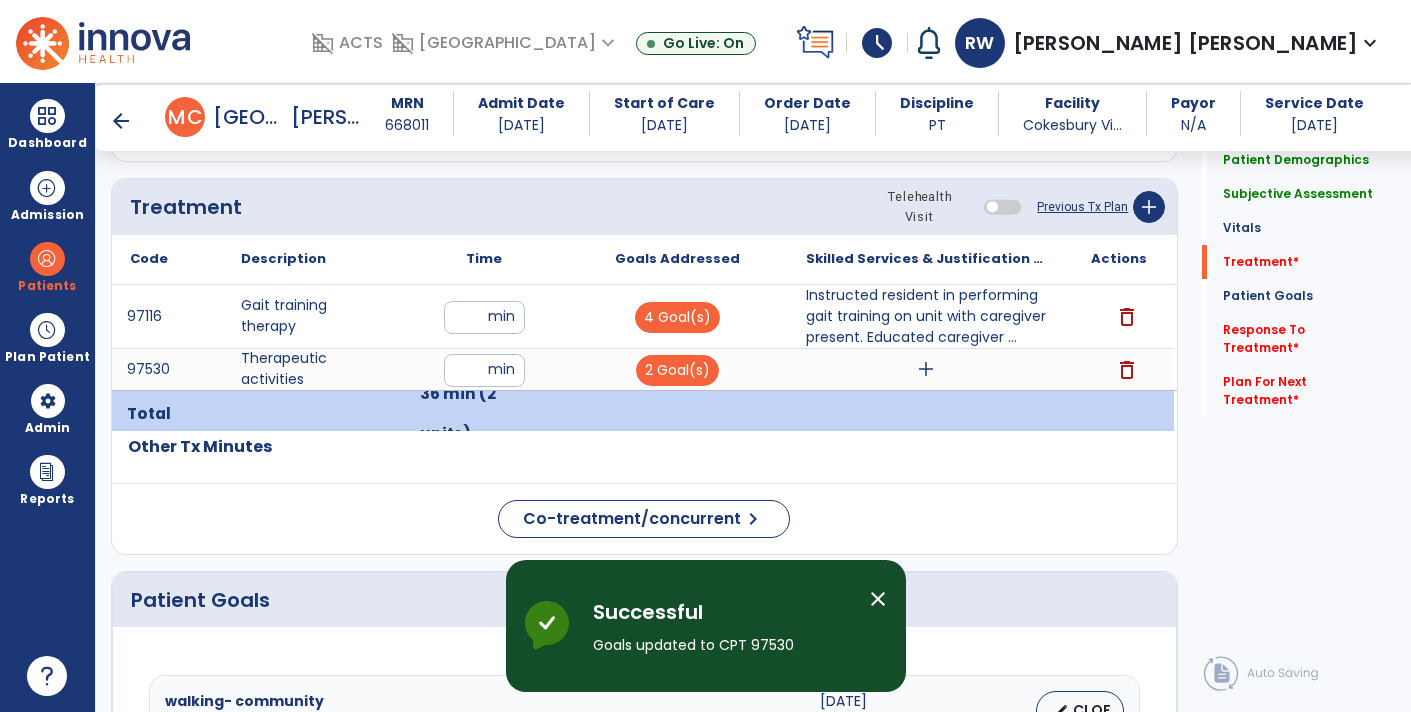 click on "add" at bounding box center [926, 369] 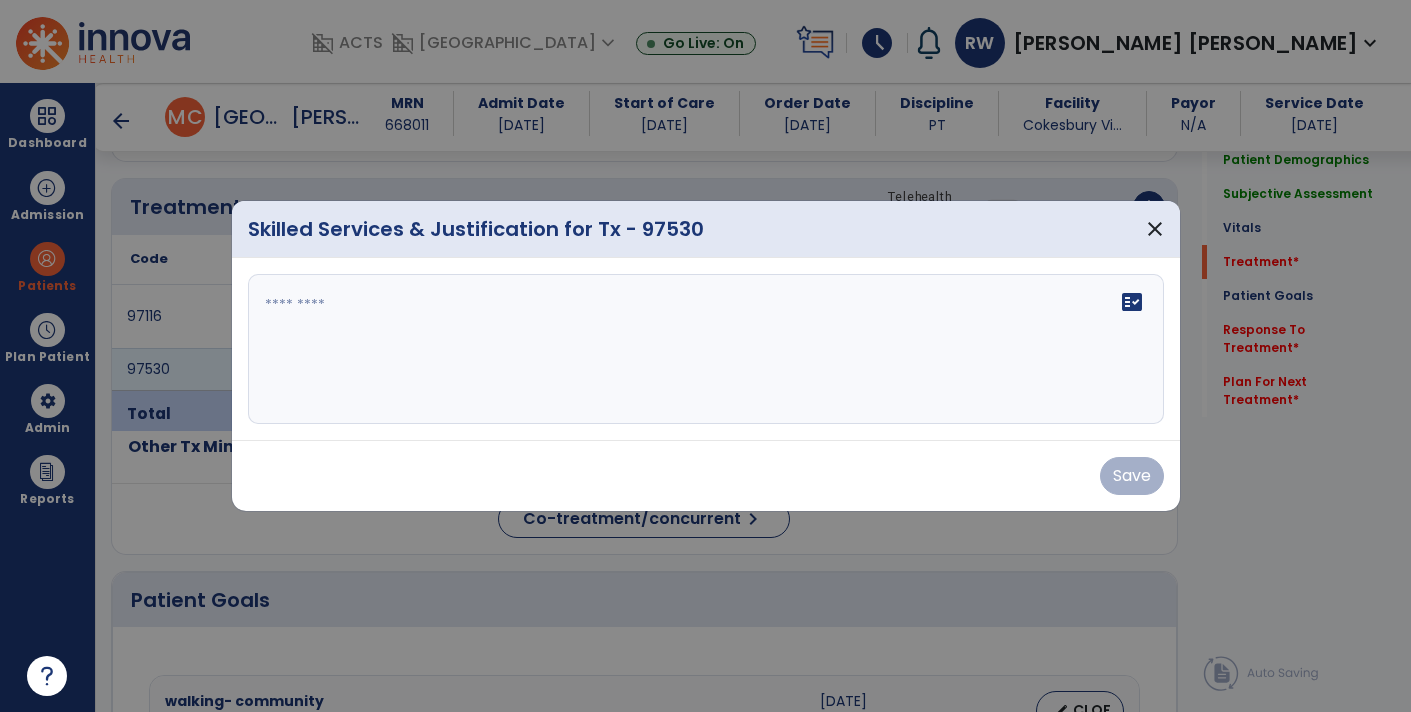click 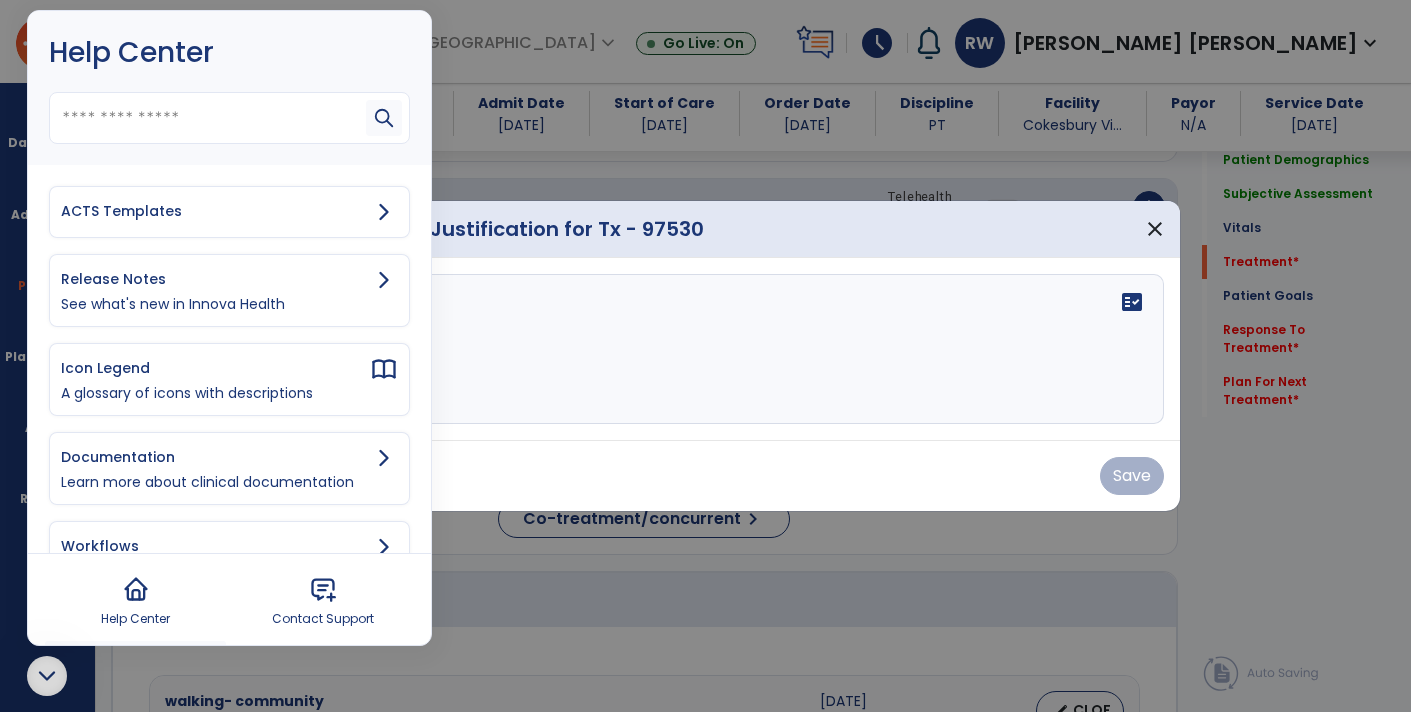 click on "ACTS Templates" at bounding box center [229, 212] 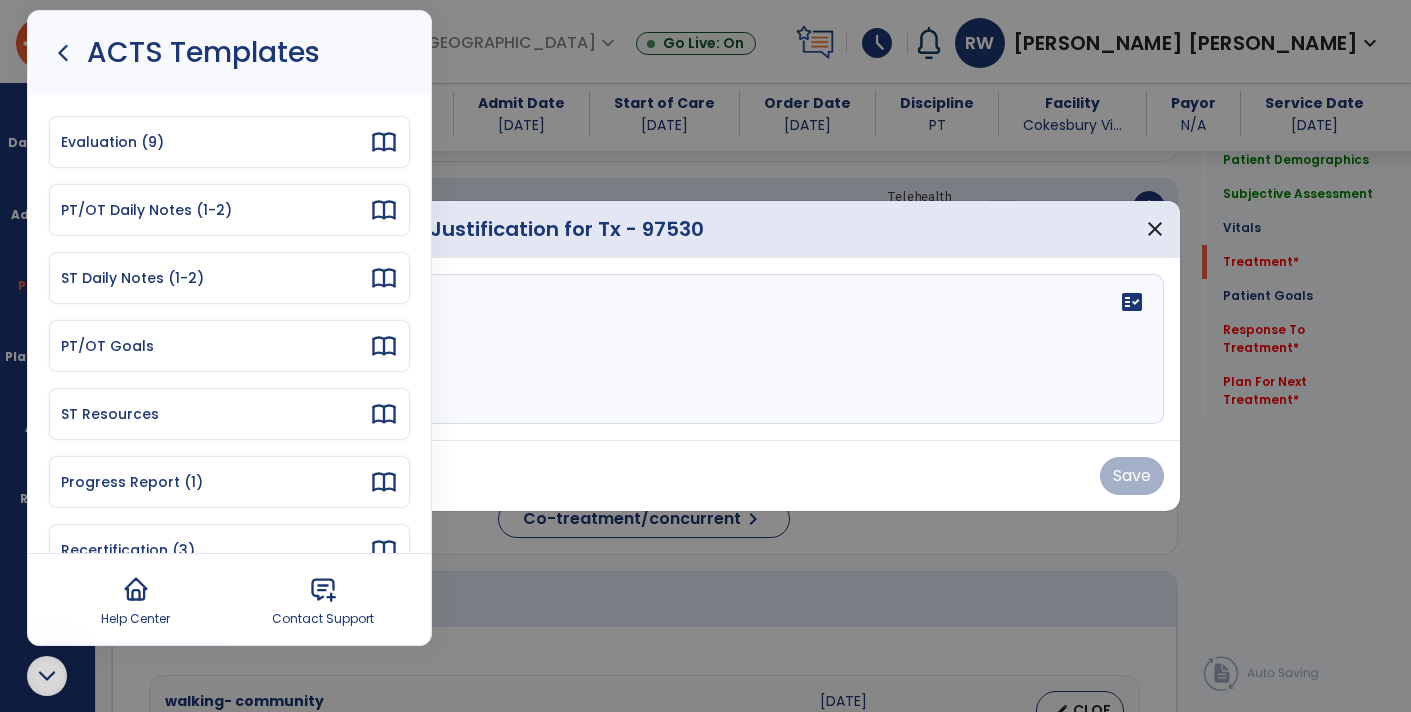 click on "PT/OT Daily Notes (1-2)" at bounding box center [215, 210] 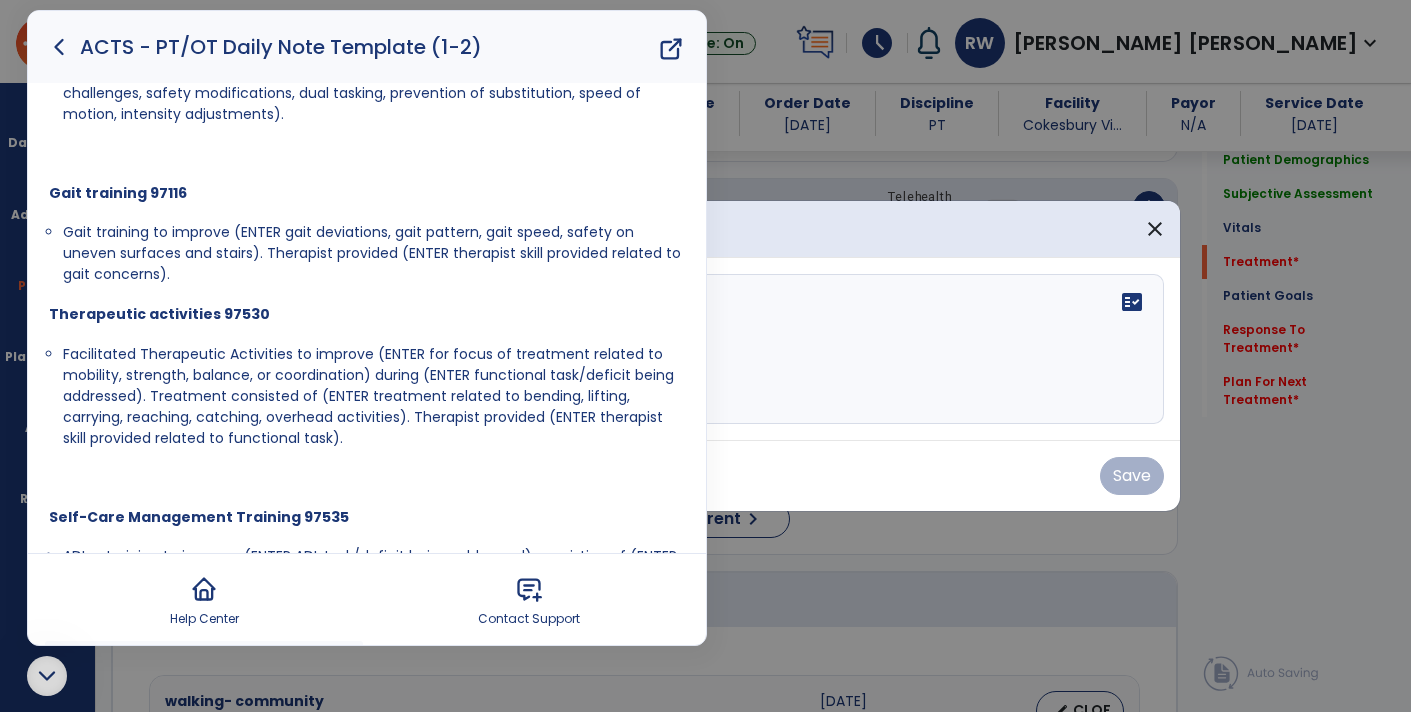 scroll, scrollTop: 547, scrollLeft: 0, axis: vertical 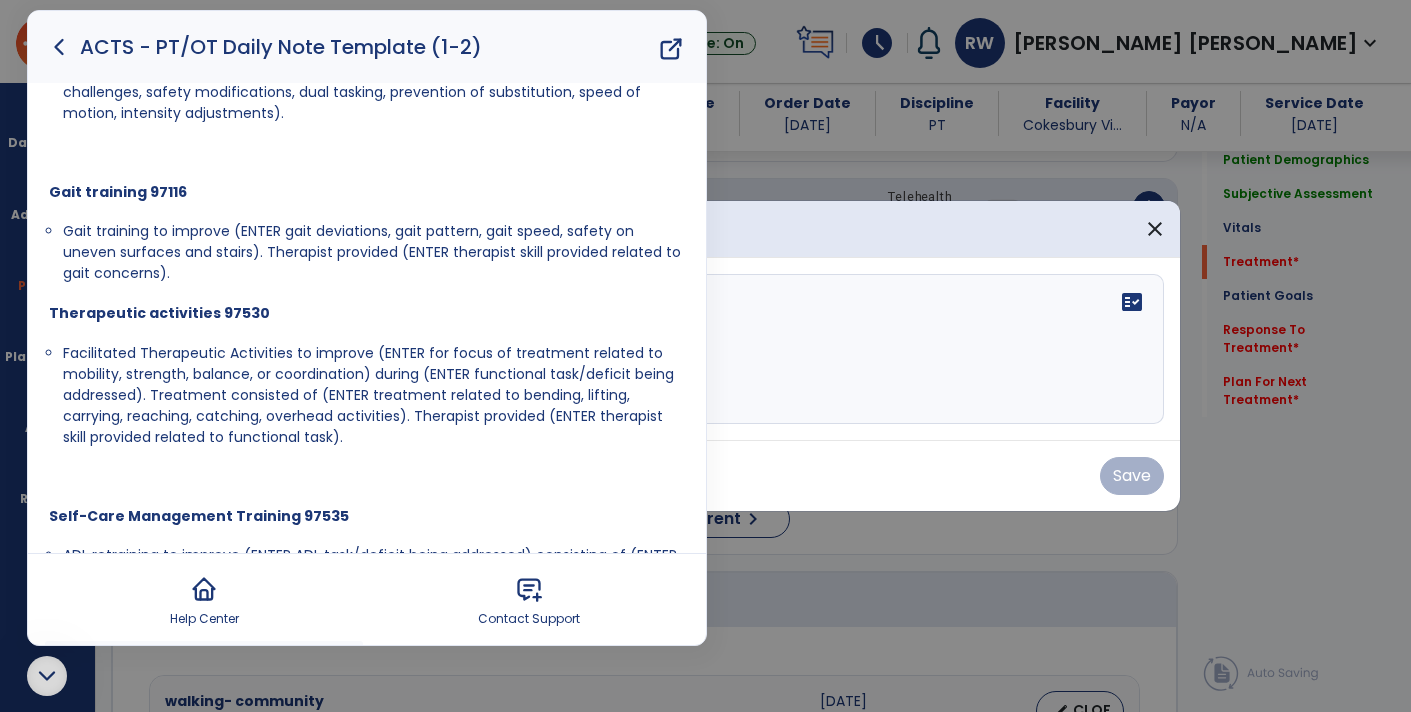 drag, startPoint x: 64, startPoint y: 353, endPoint x: 353, endPoint y: 446, distance: 303.59512 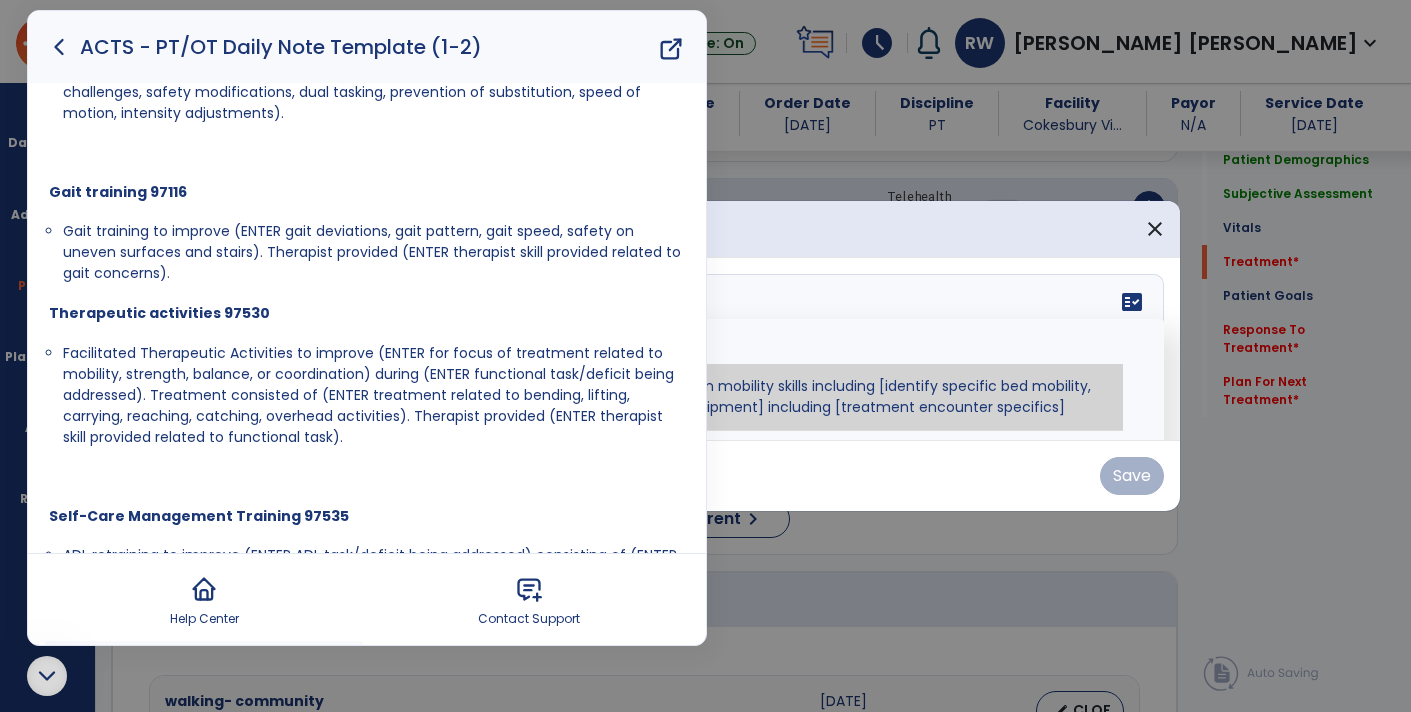 paste on "**********" 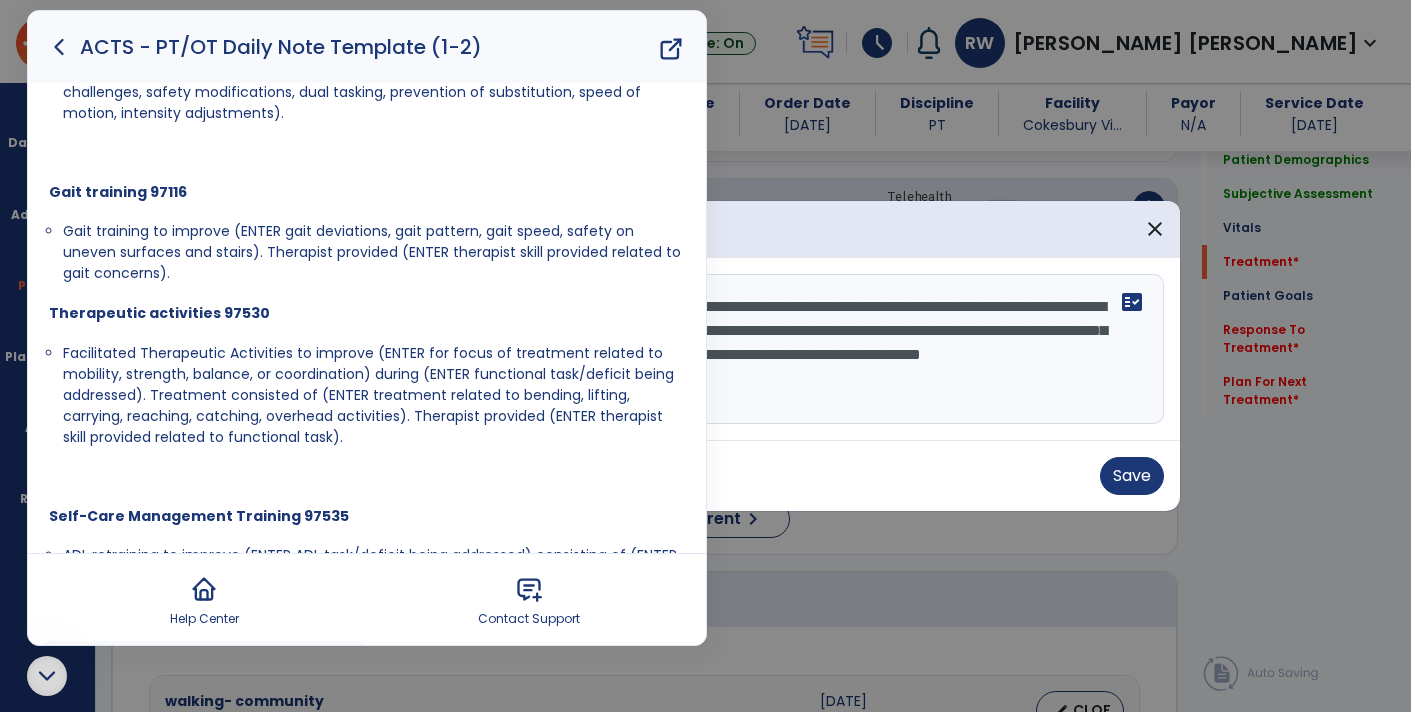 click 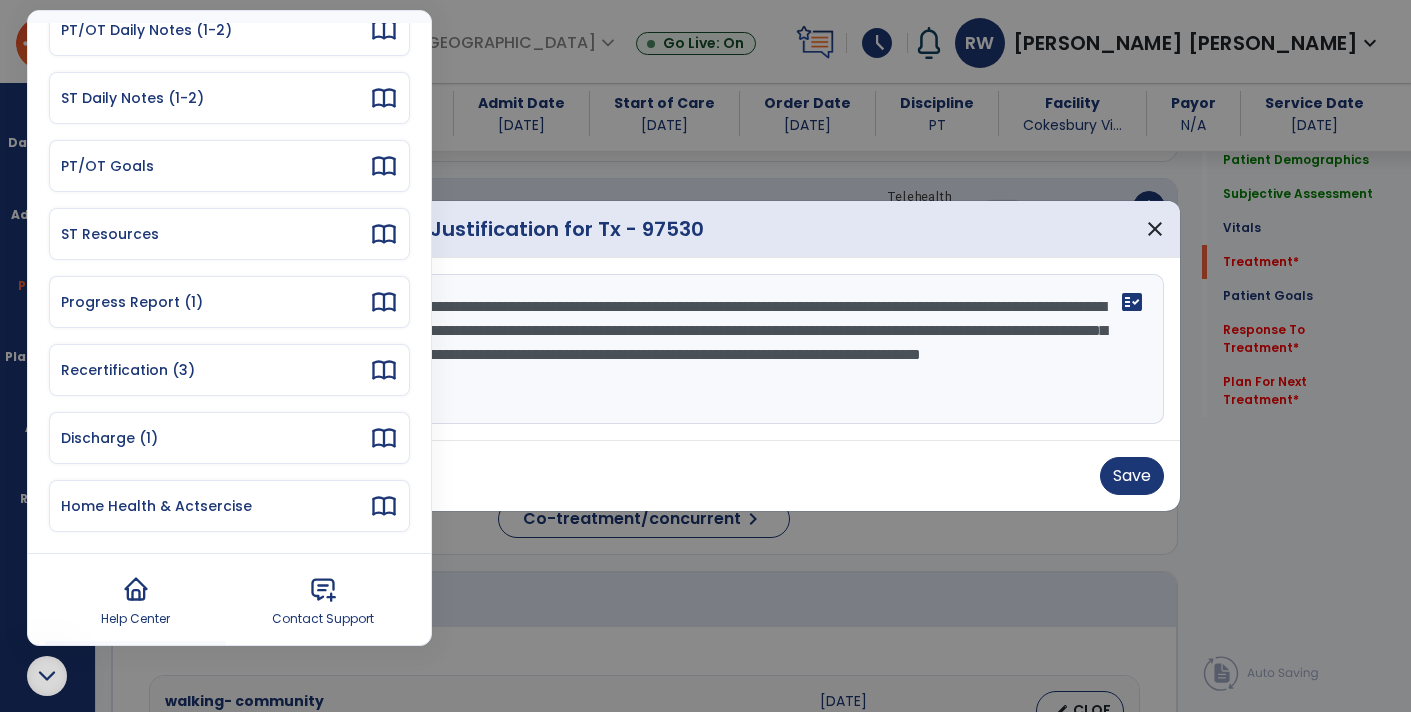 scroll, scrollTop: 179, scrollLeft: 0, axis: vertical 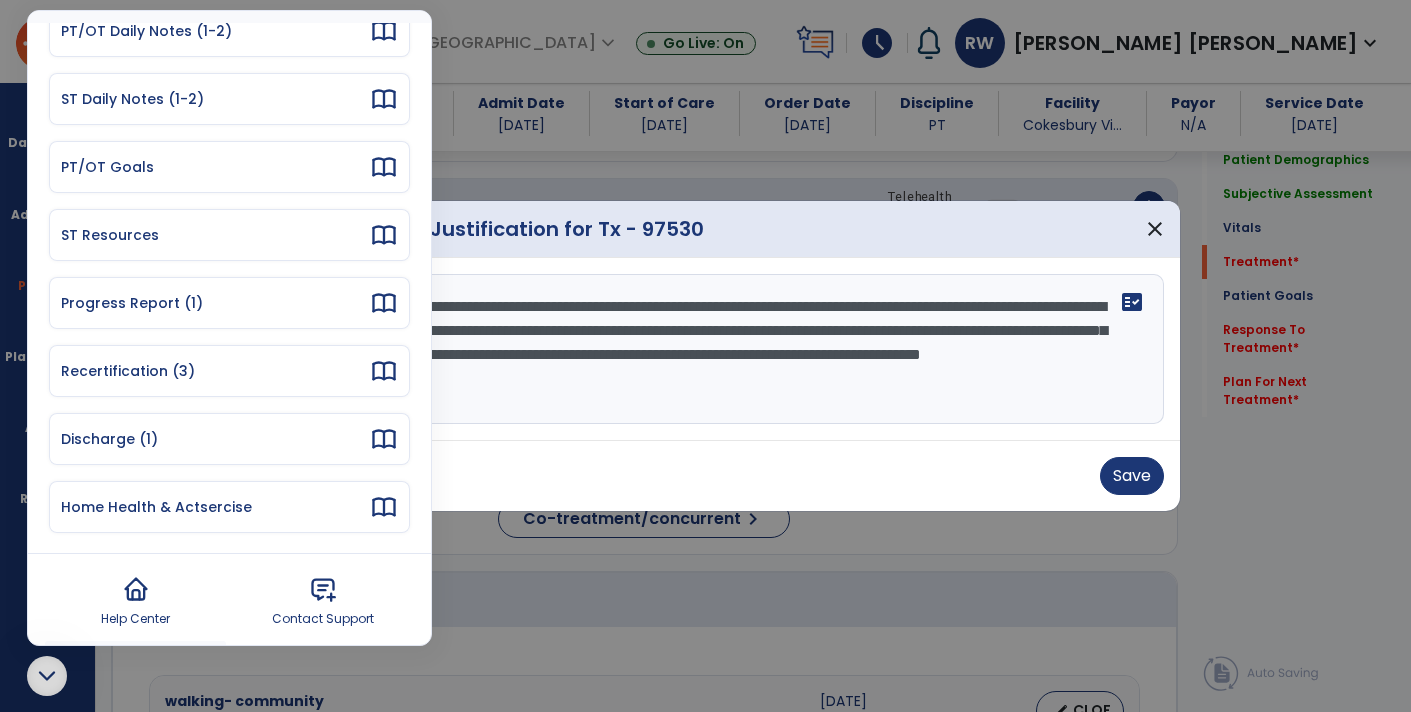 click 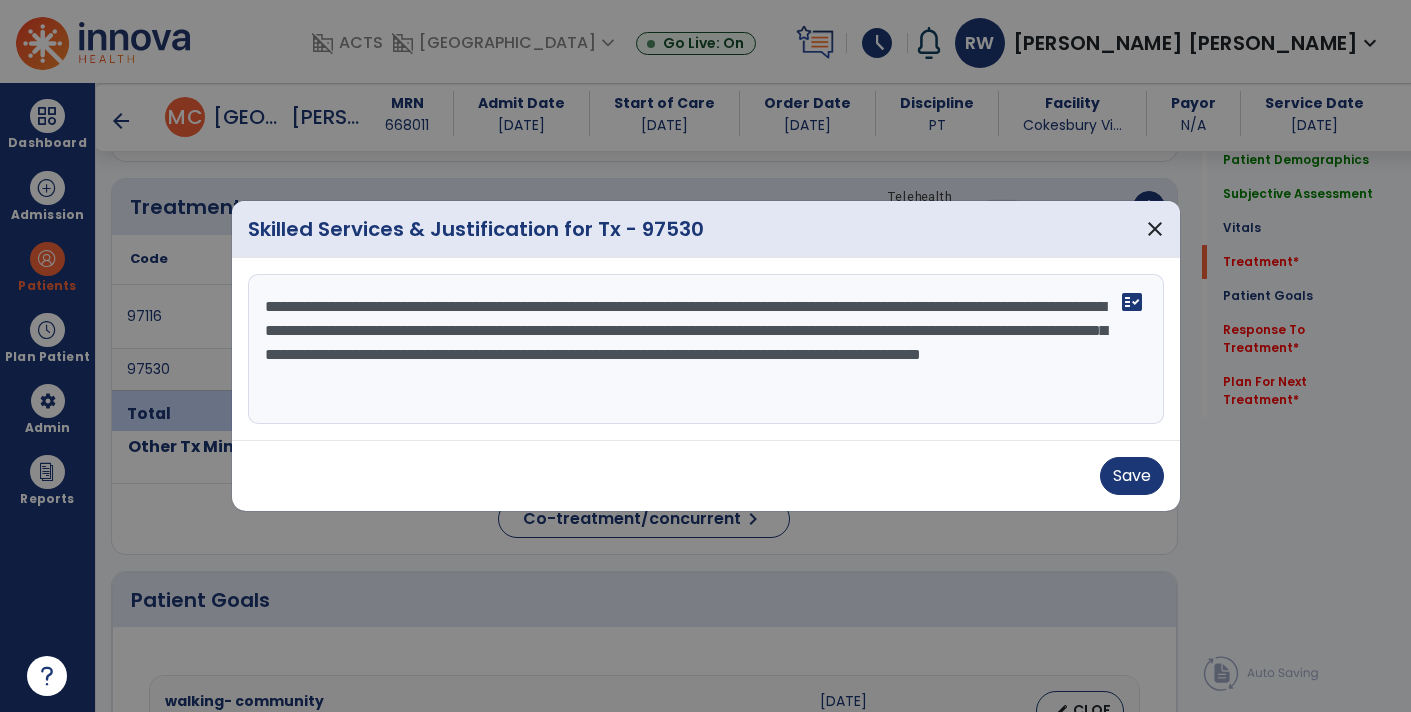 scroll, scrollTop: 0, scrollLeft: 0, axis: both 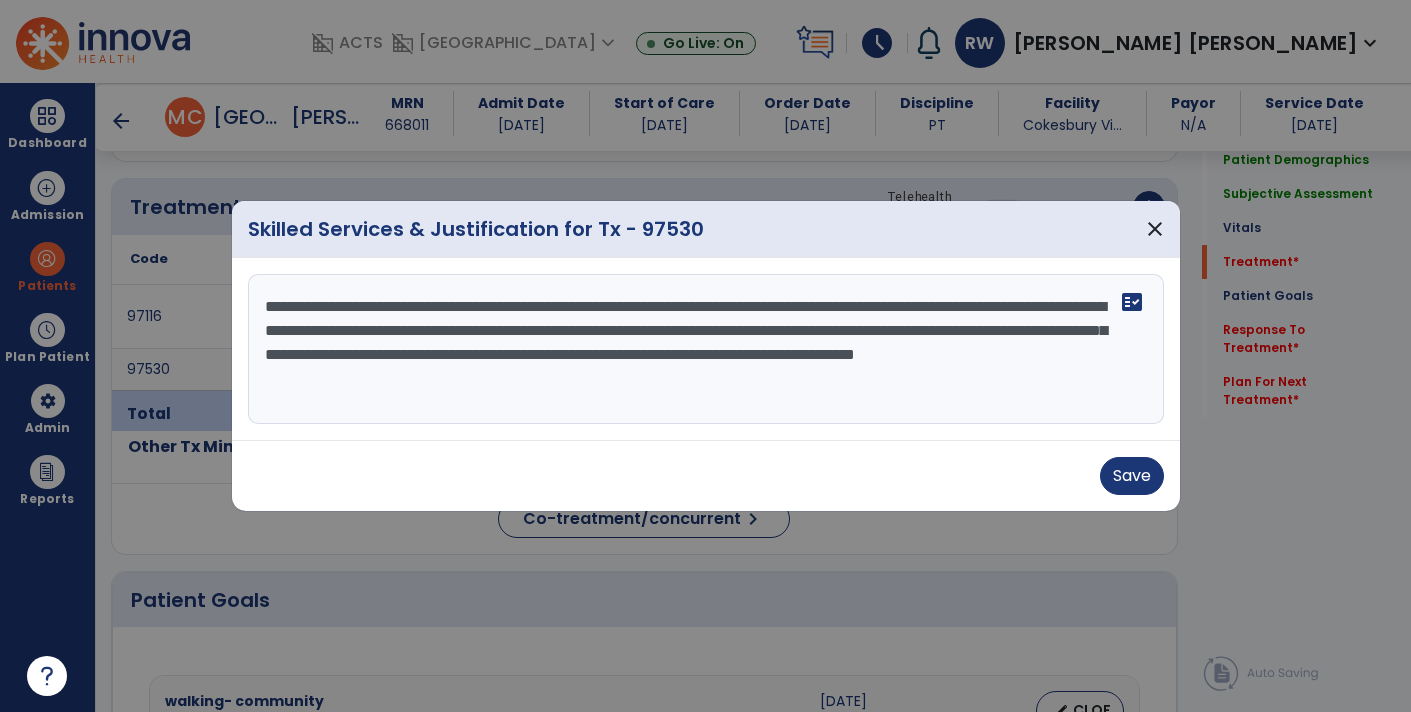 click on "Save" at bounding box center (706, 475) 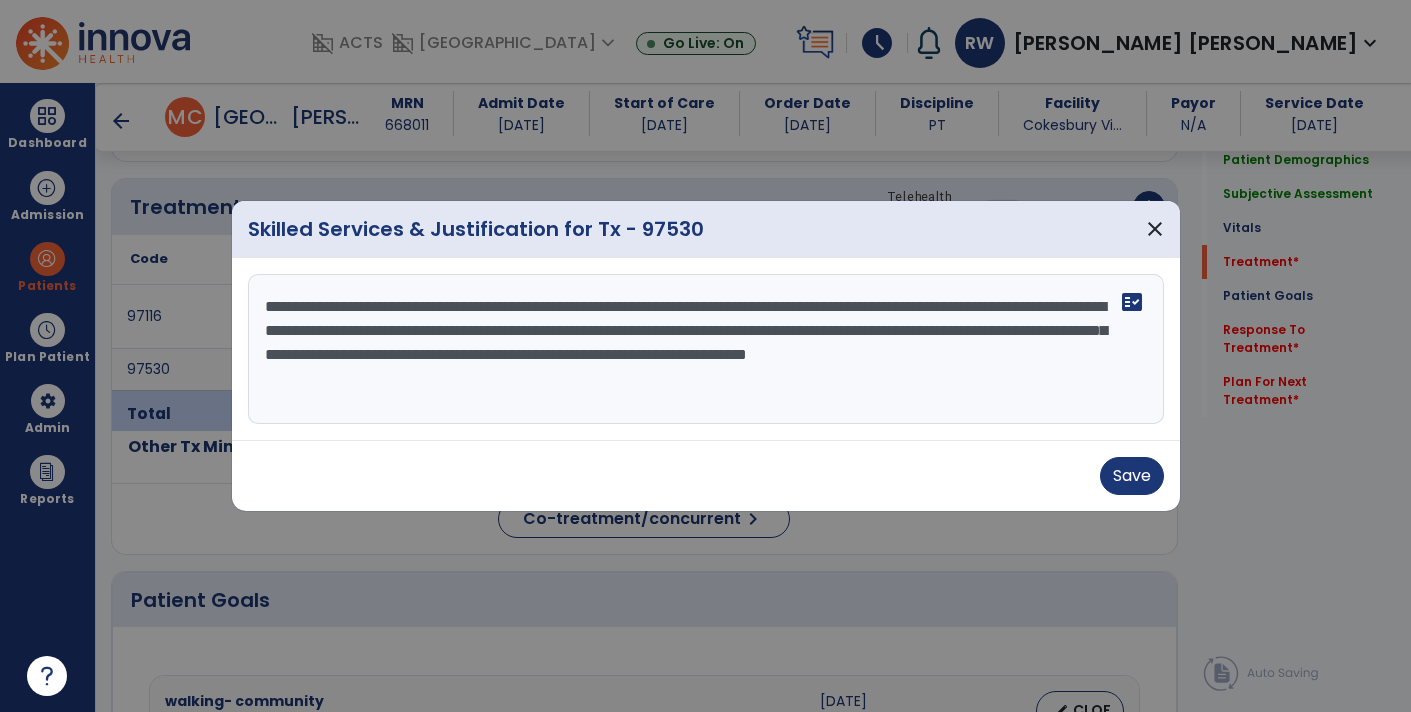 click on "**********" at bounding box center [706, 349] 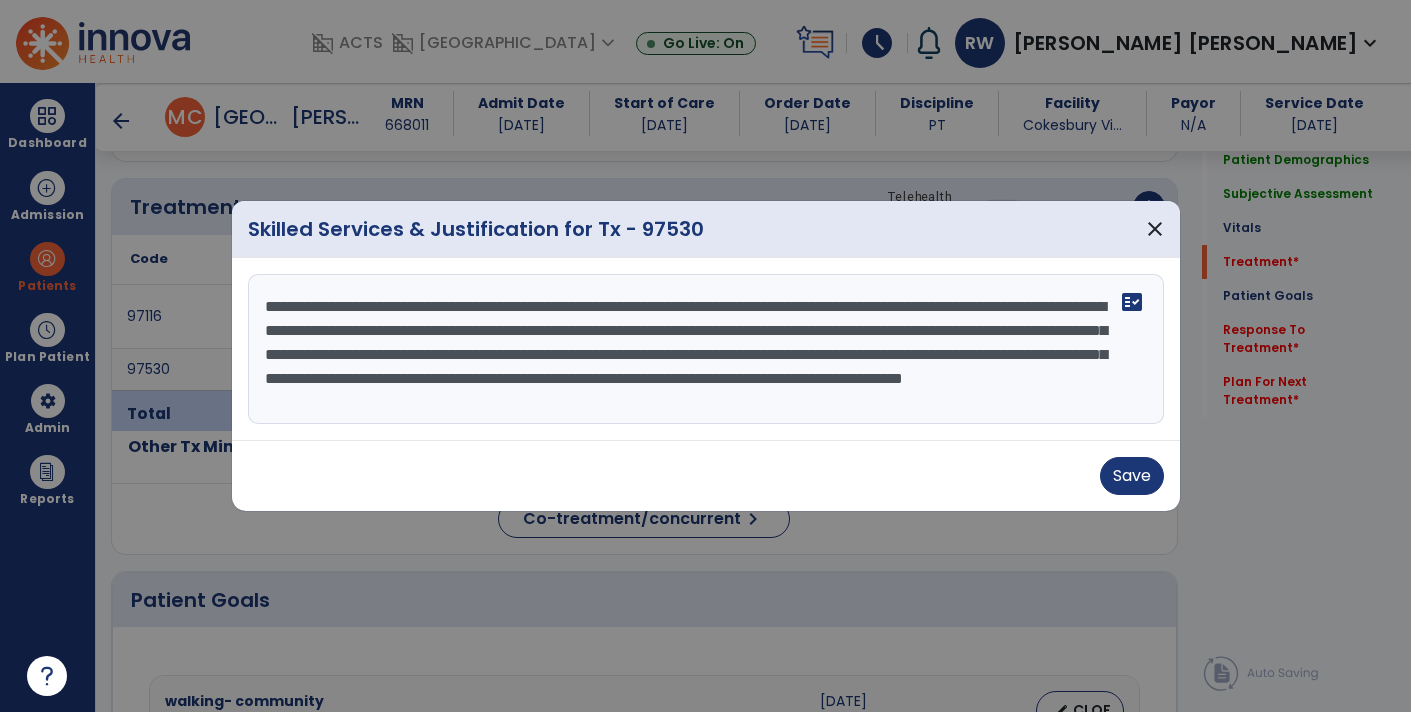 click on "**********" at bounding box center [706, 349] 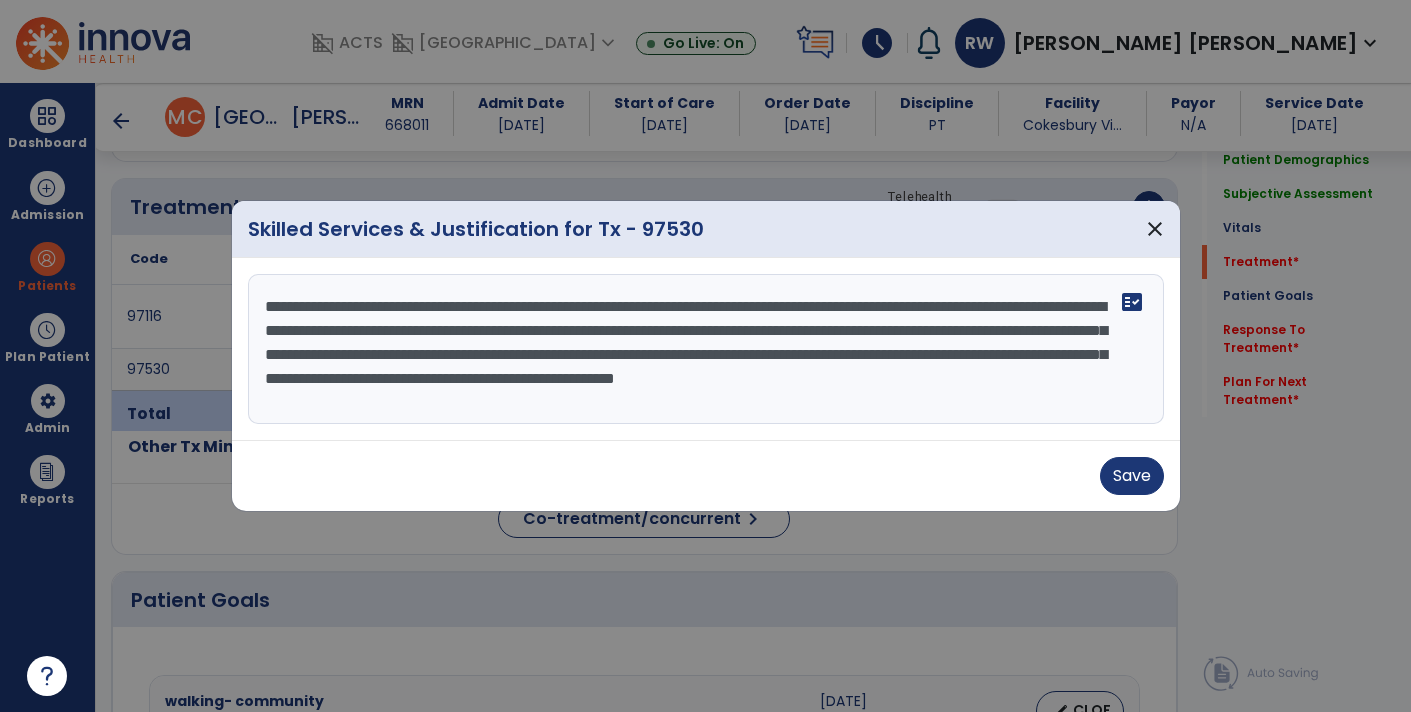 click on "**********" at bounding box center (706, 349) 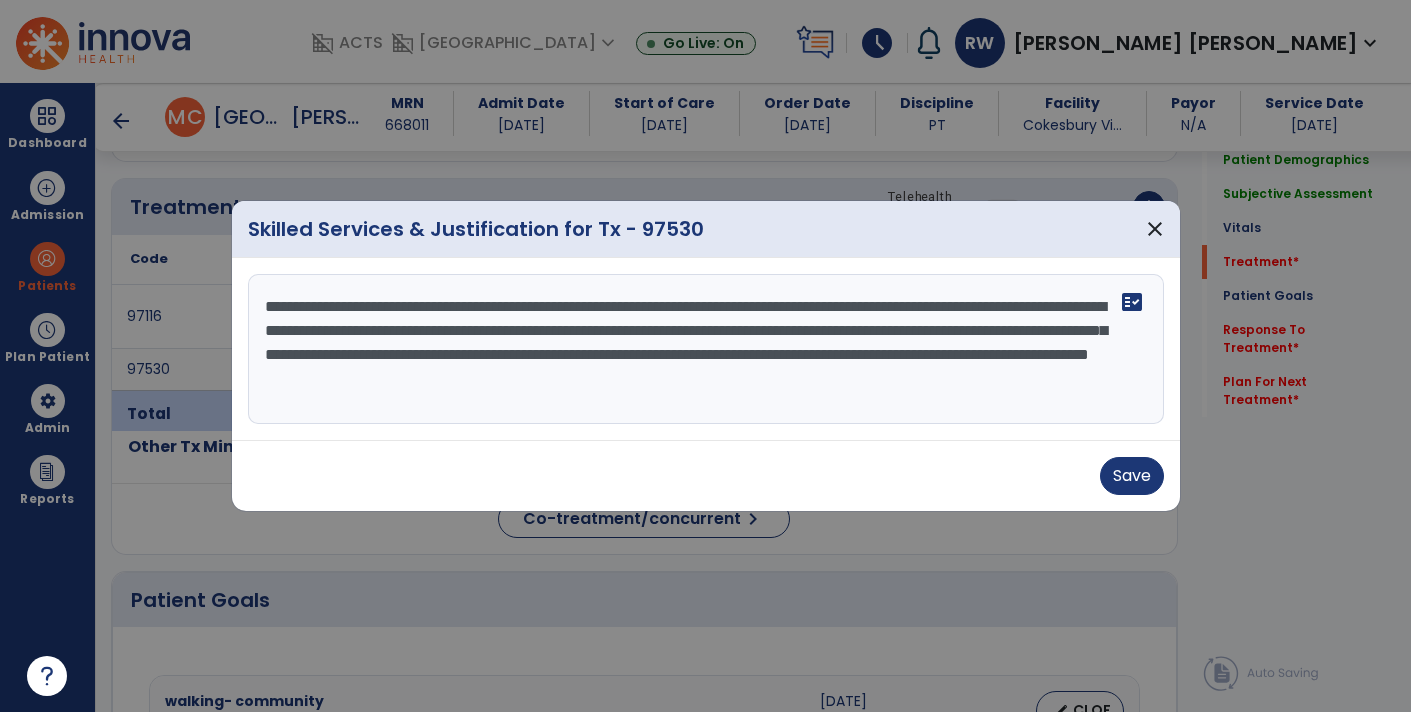 click on "**********" at bounding box center (706, 349) 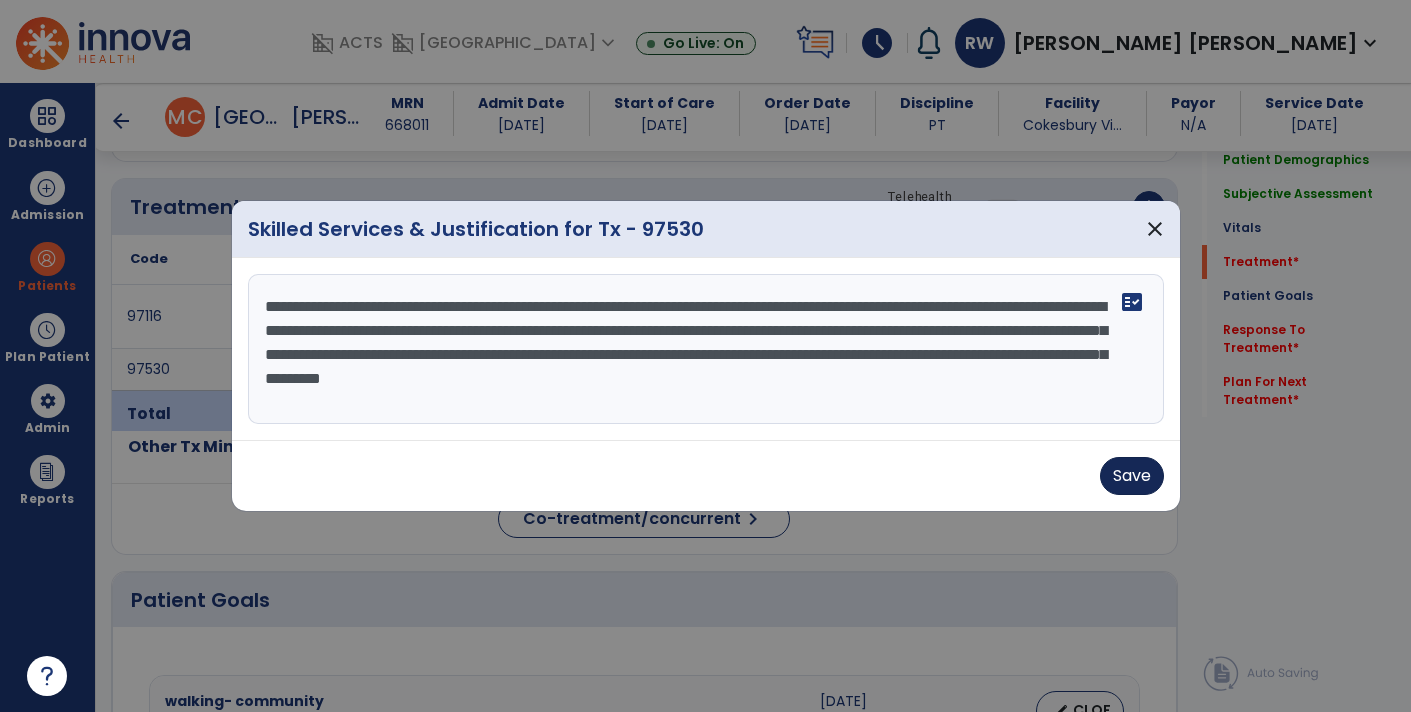 type on "**********" 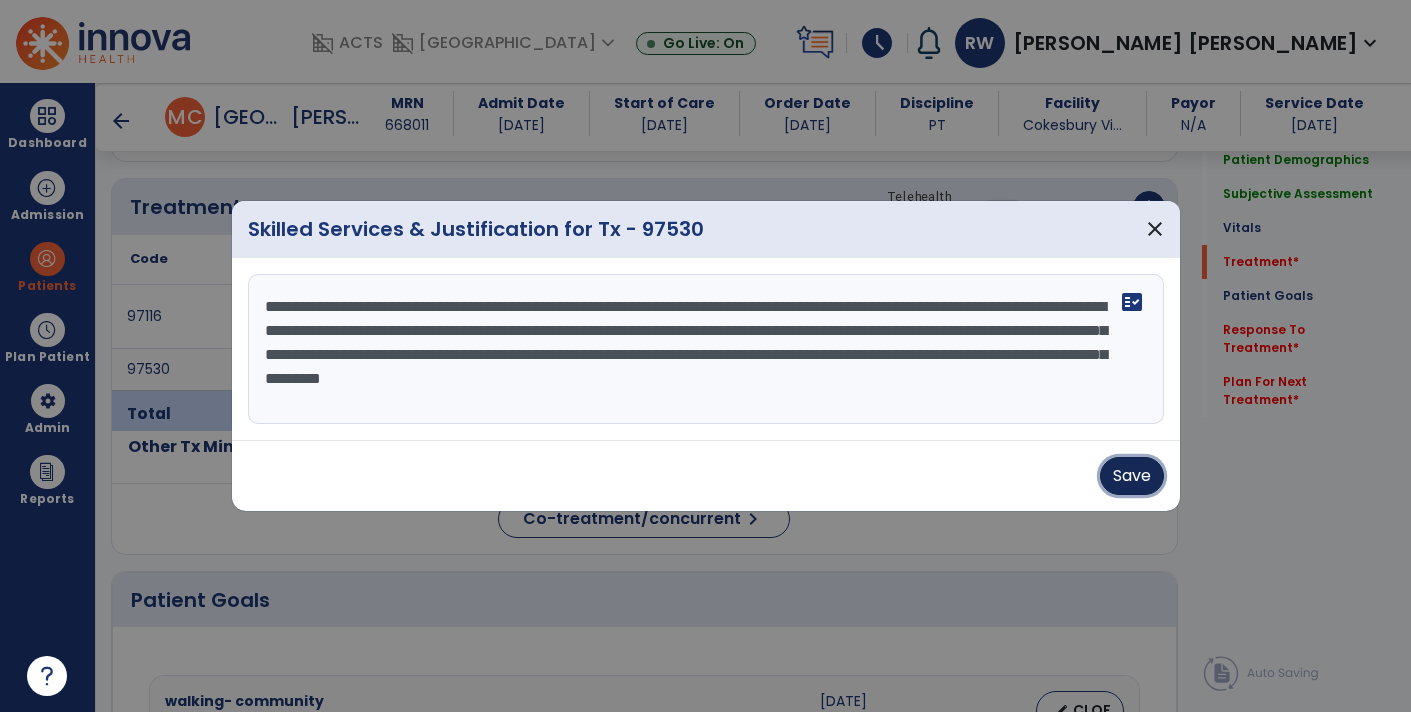 click on "Save" at bounding box center [1132, 476] 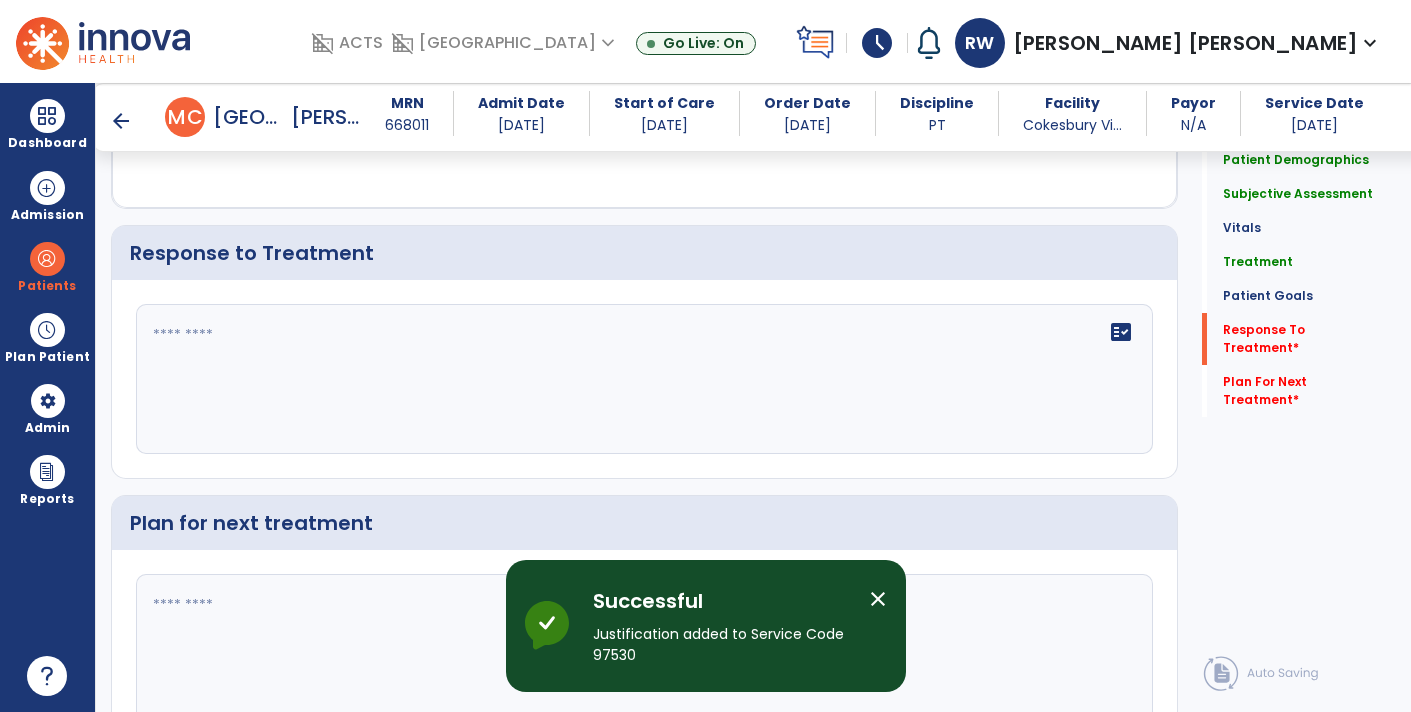 scroll, scrollTop: 3454, scrollLeft: 0, axis: vertical 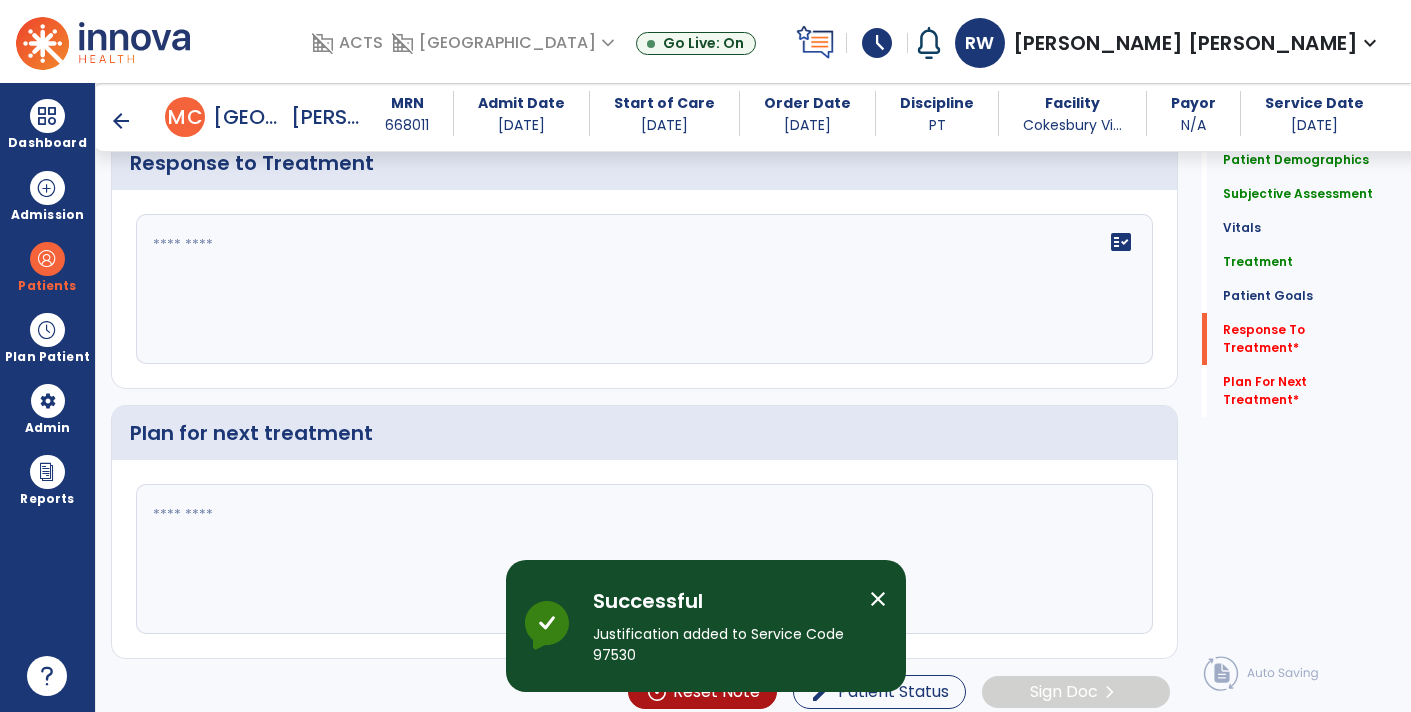 click 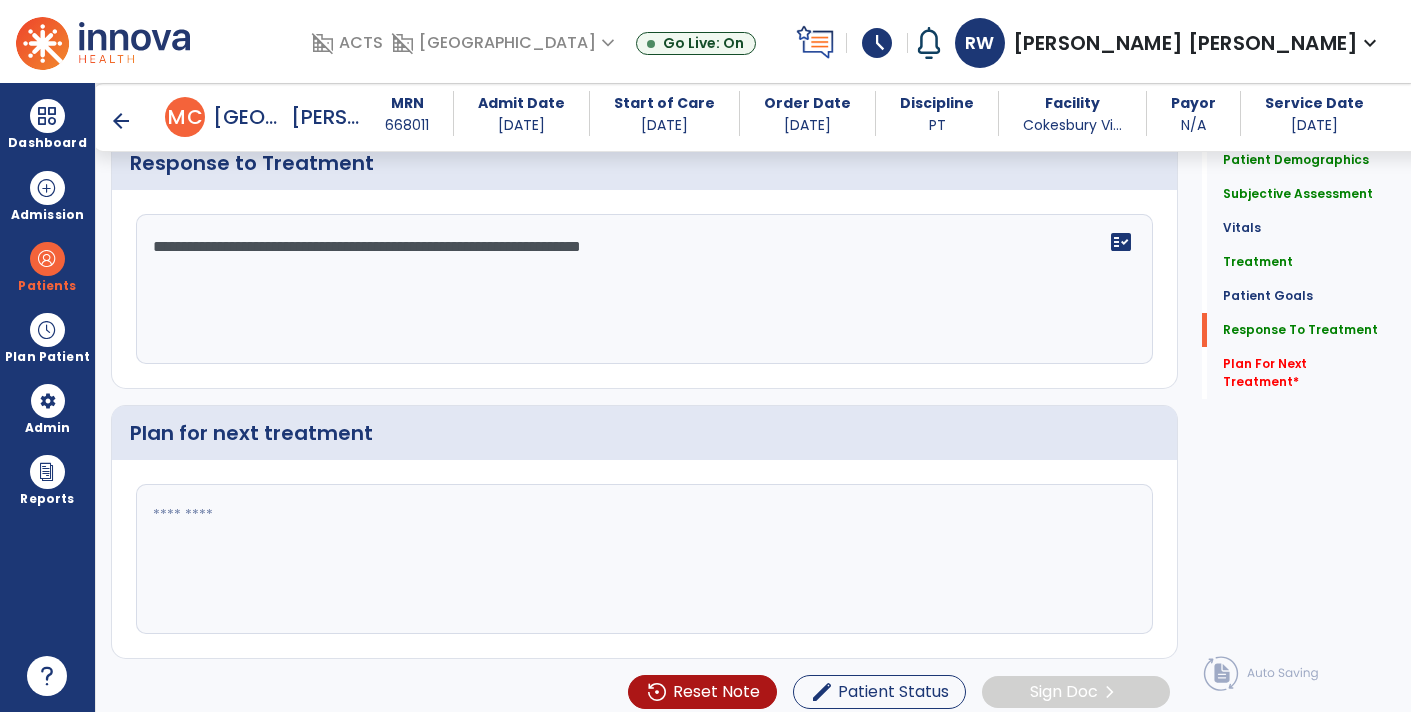 scroll, scrollTop: 3454, scrollLeft: 0, axis: vertical 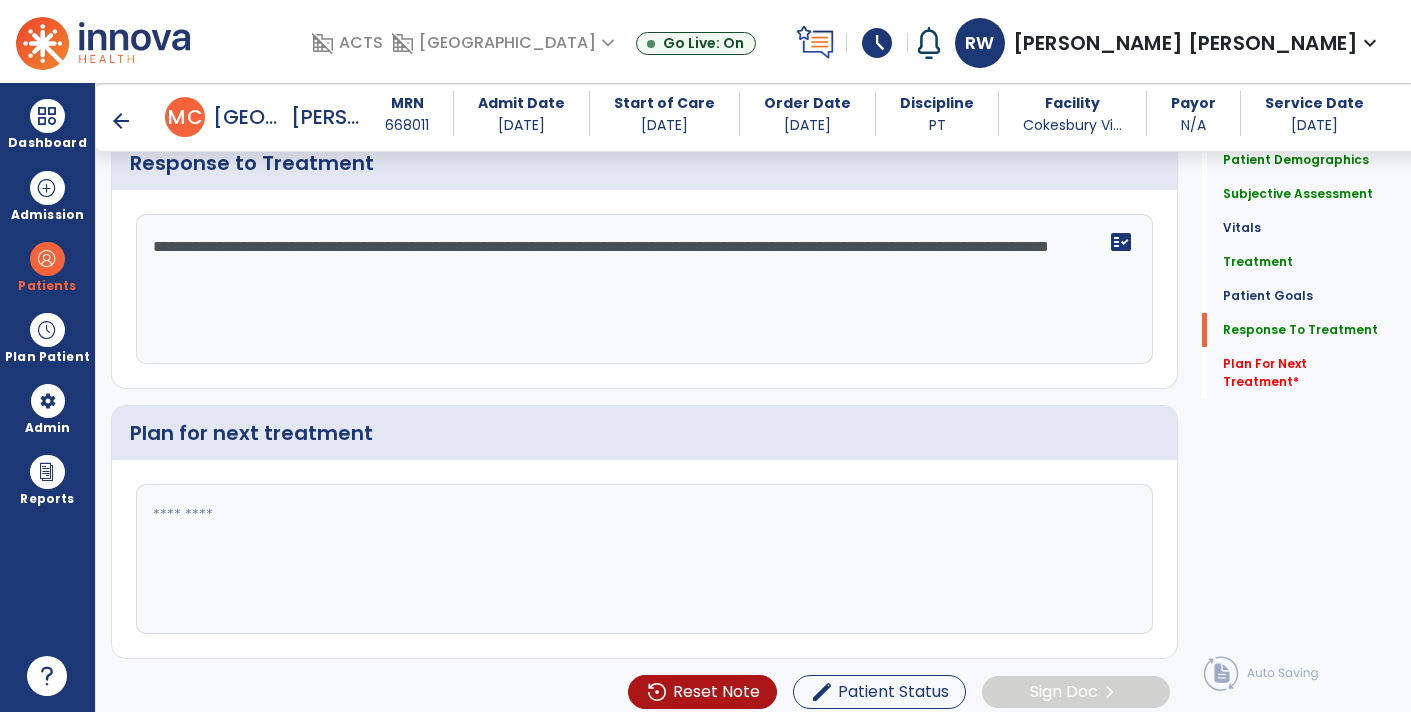 type on "**********" 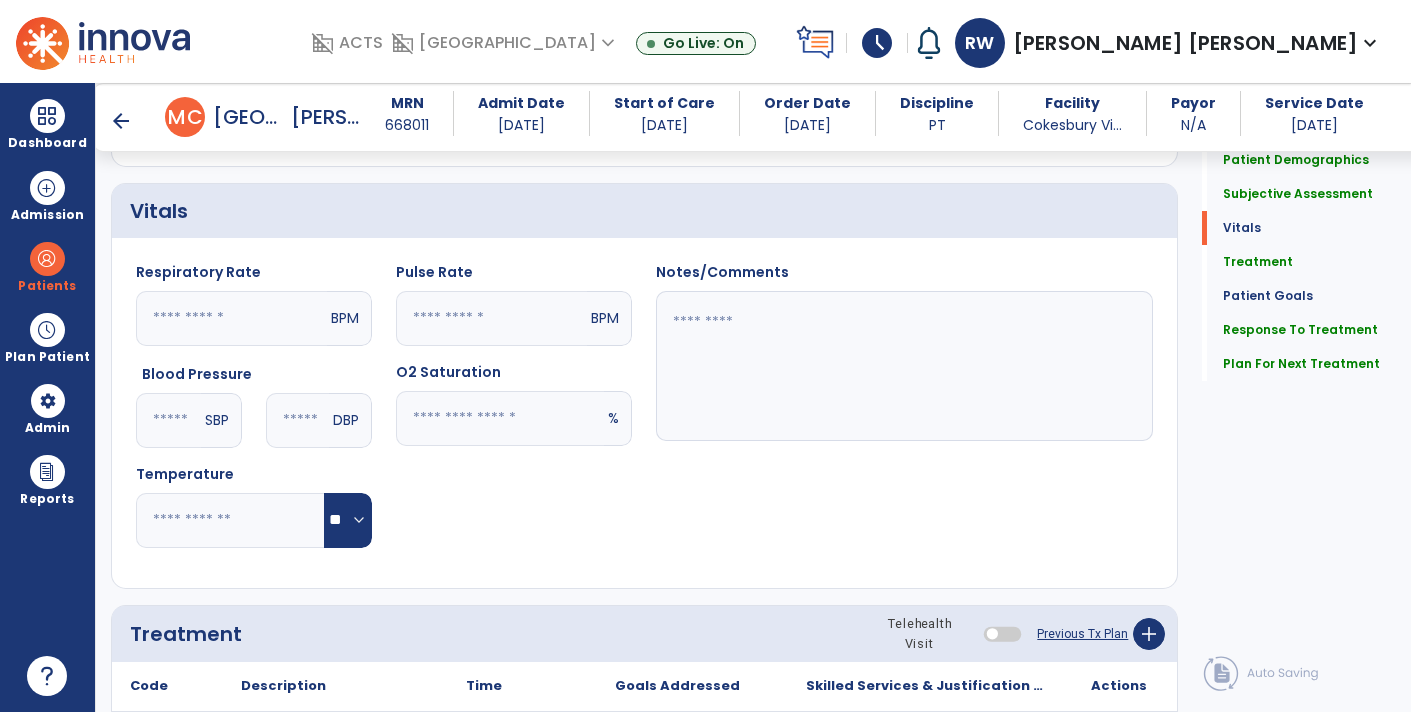 scroll, scrollTop: 610, scrollLeft: 0, axis: vertical 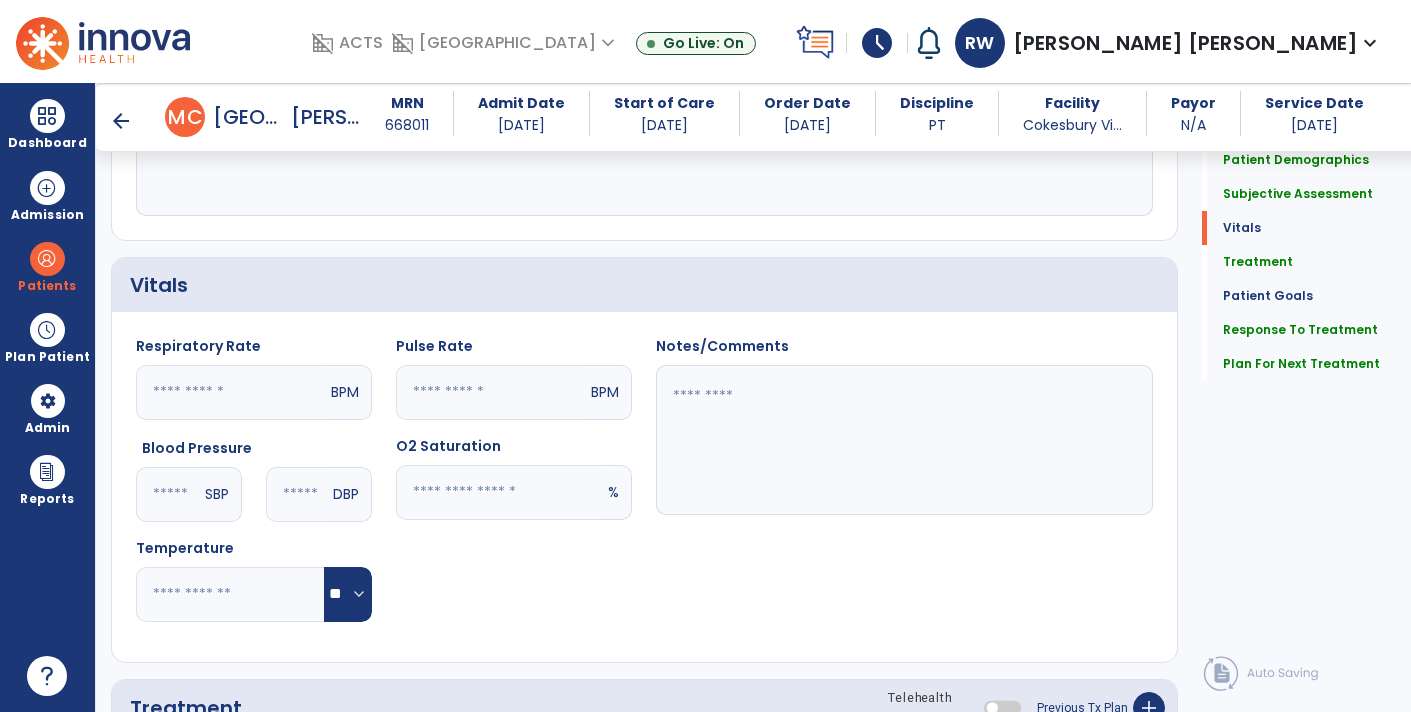 type on "**********" 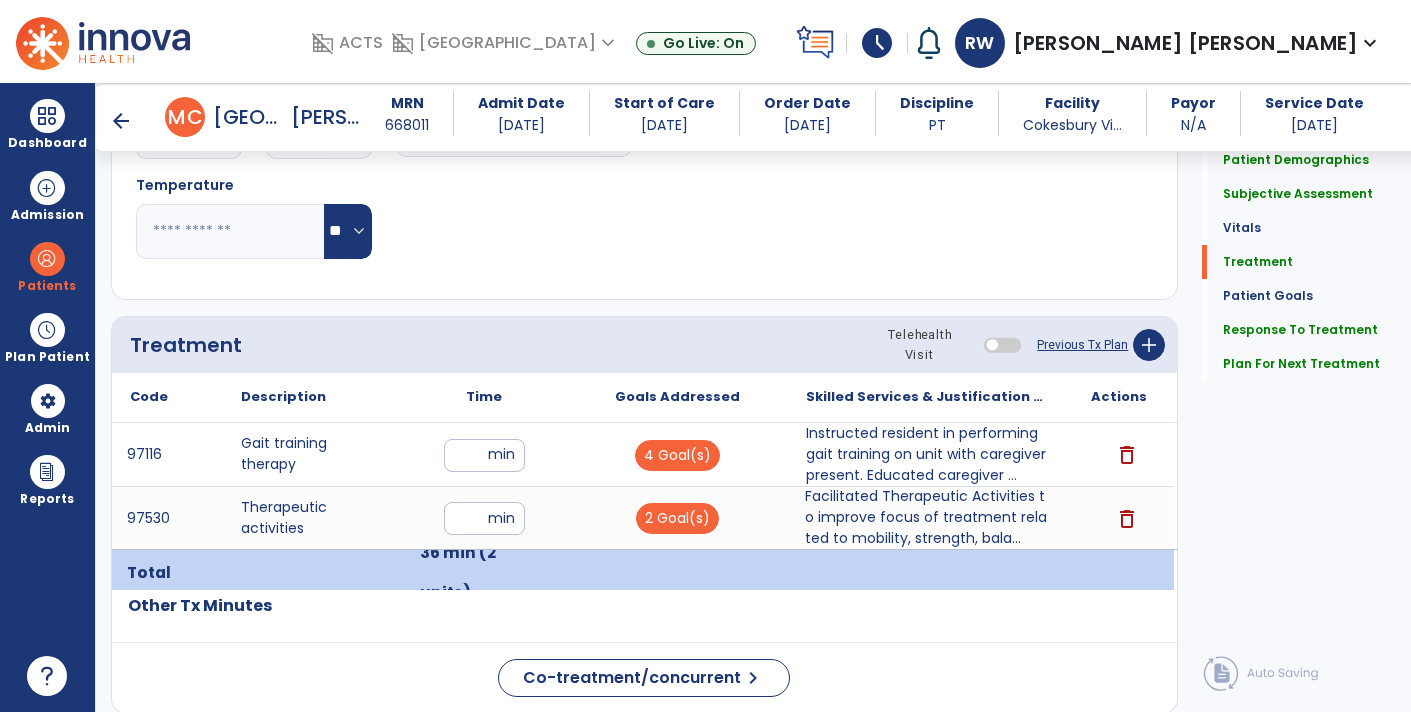 scroll, scrollTop: 974, scrollLeft: 0, axis: vertical 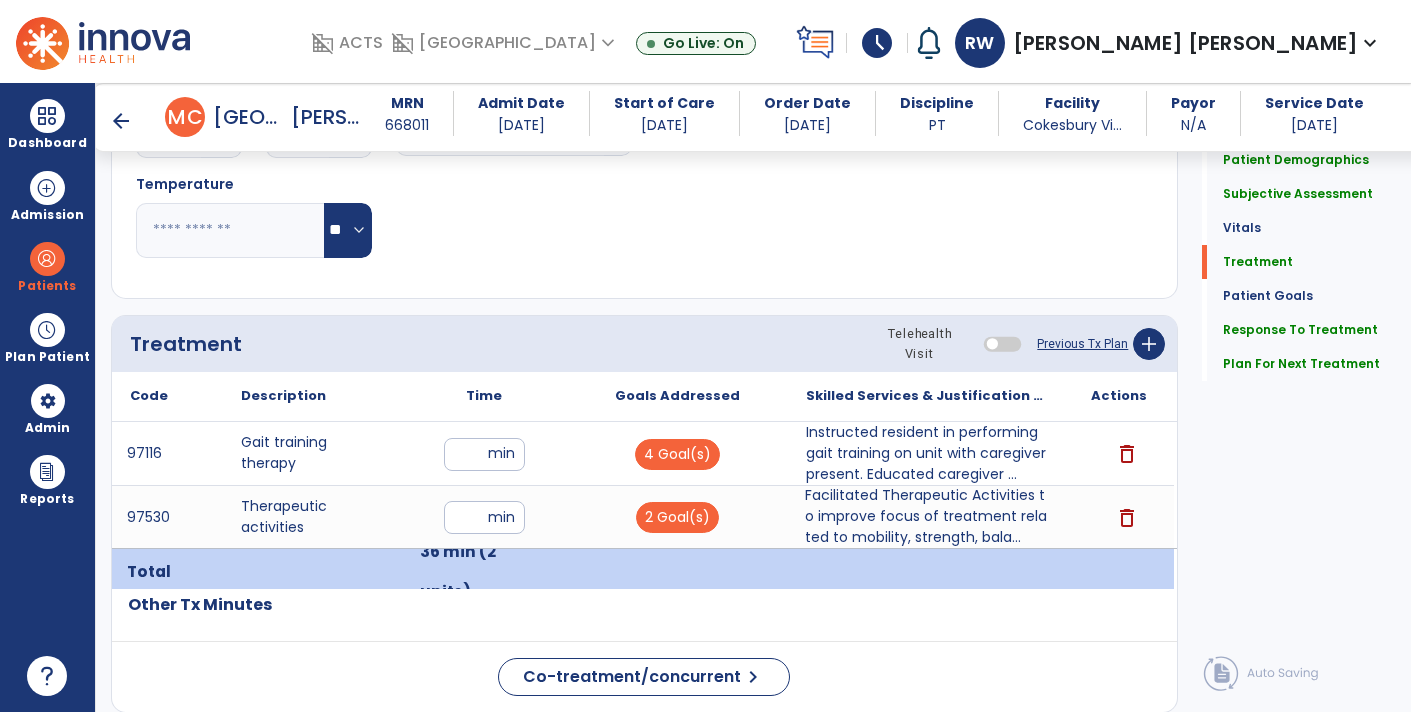 click on "**" at bounding box center (484, 517) 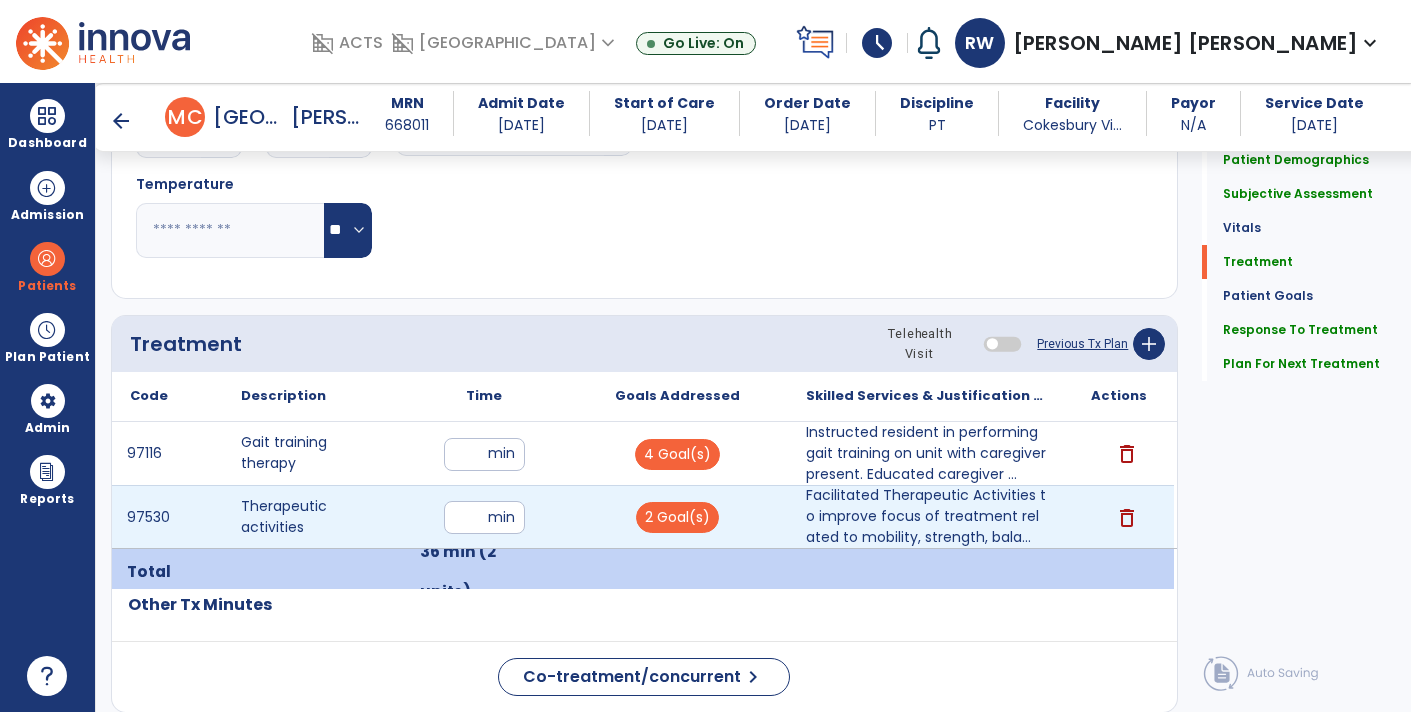 type on "*" 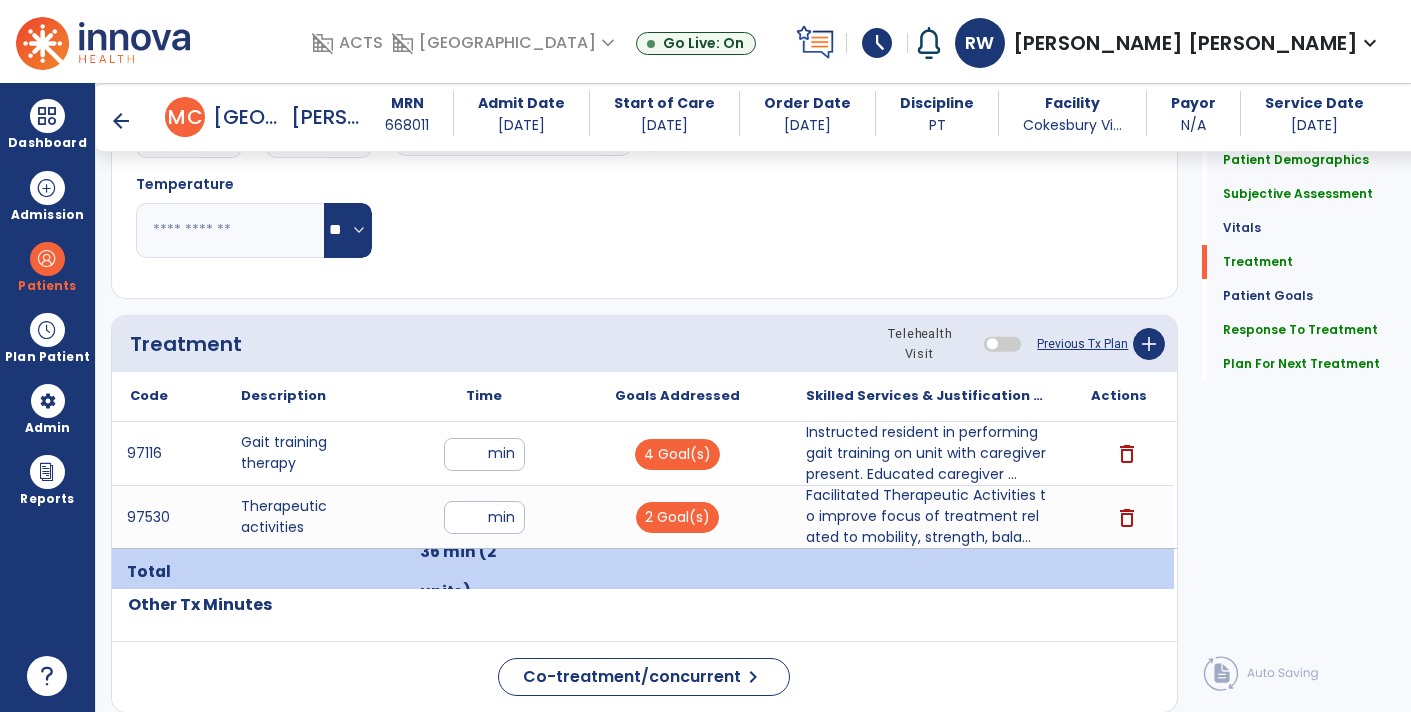 click on "**" at bounding box center (484, 454) 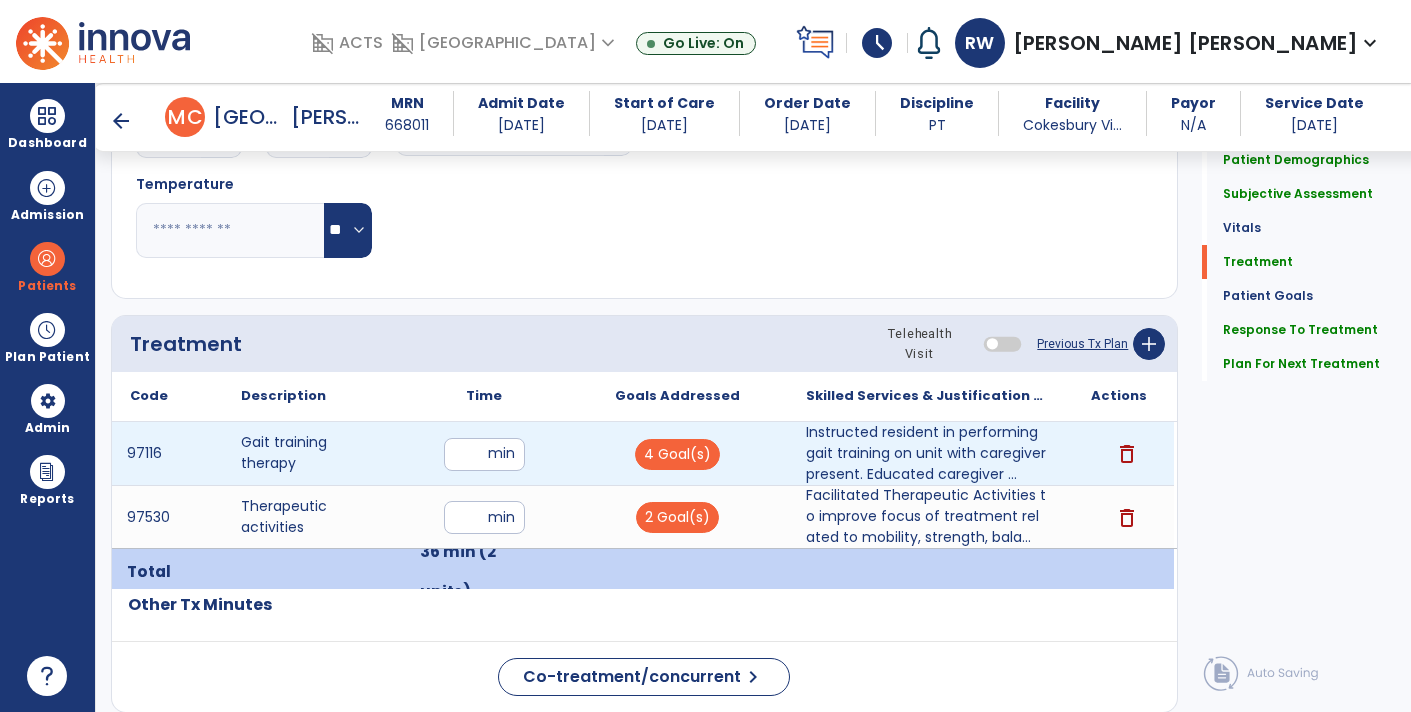 type on "*" 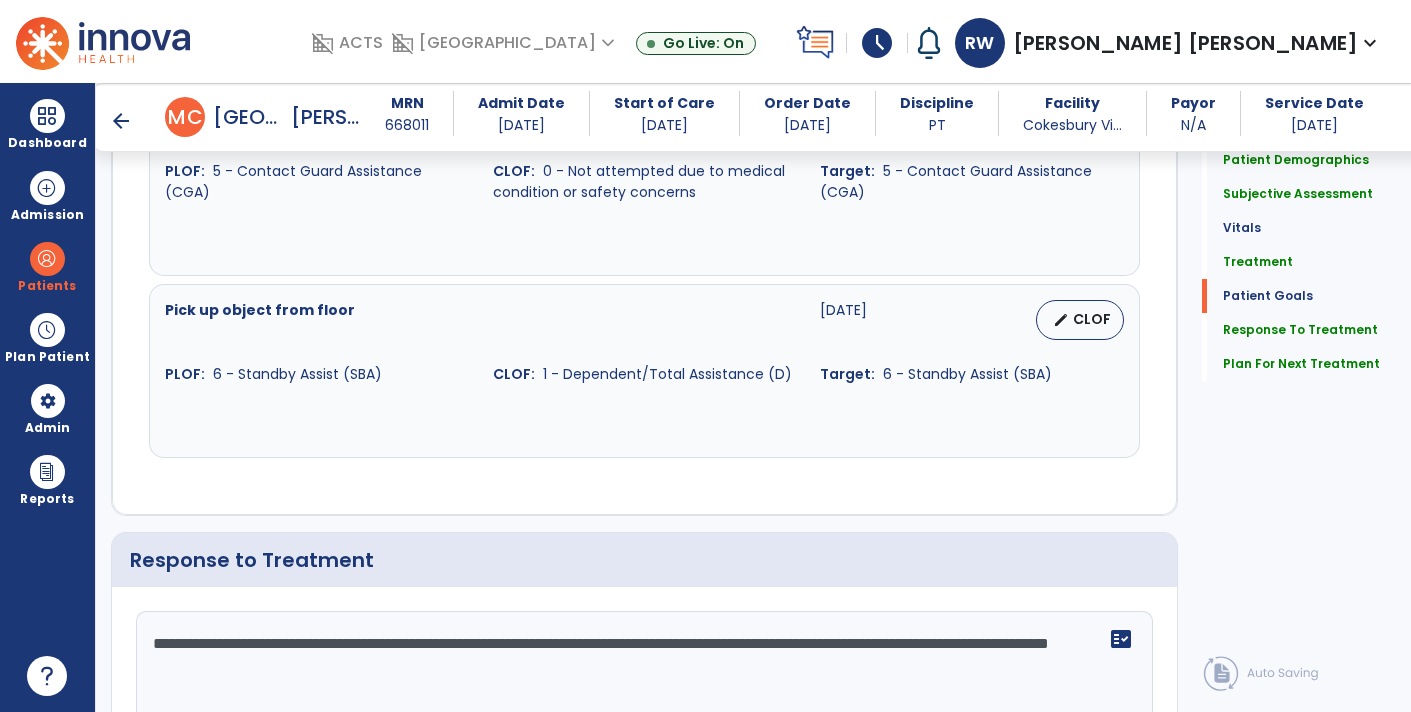 scroll, scrollTop: 3454, scrollLeft: 0, axis: vertical 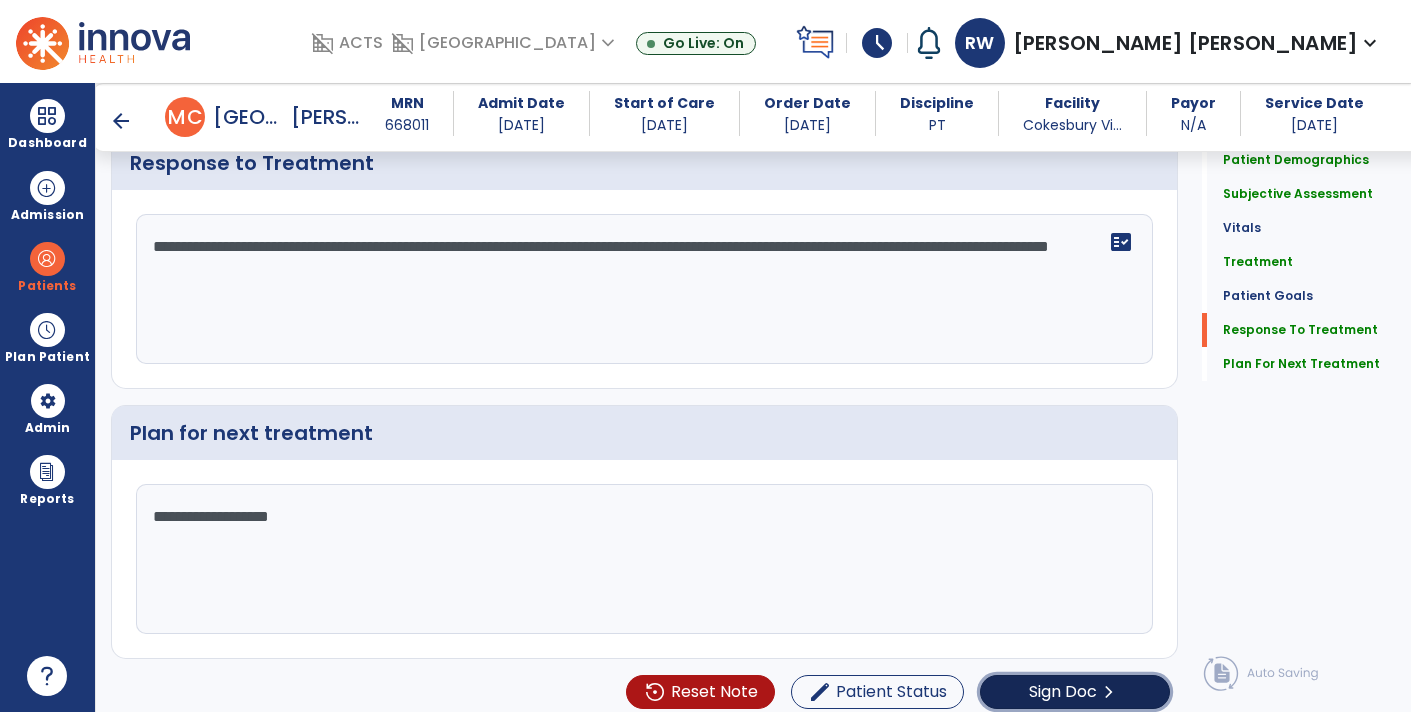 click on "Sign Doc" 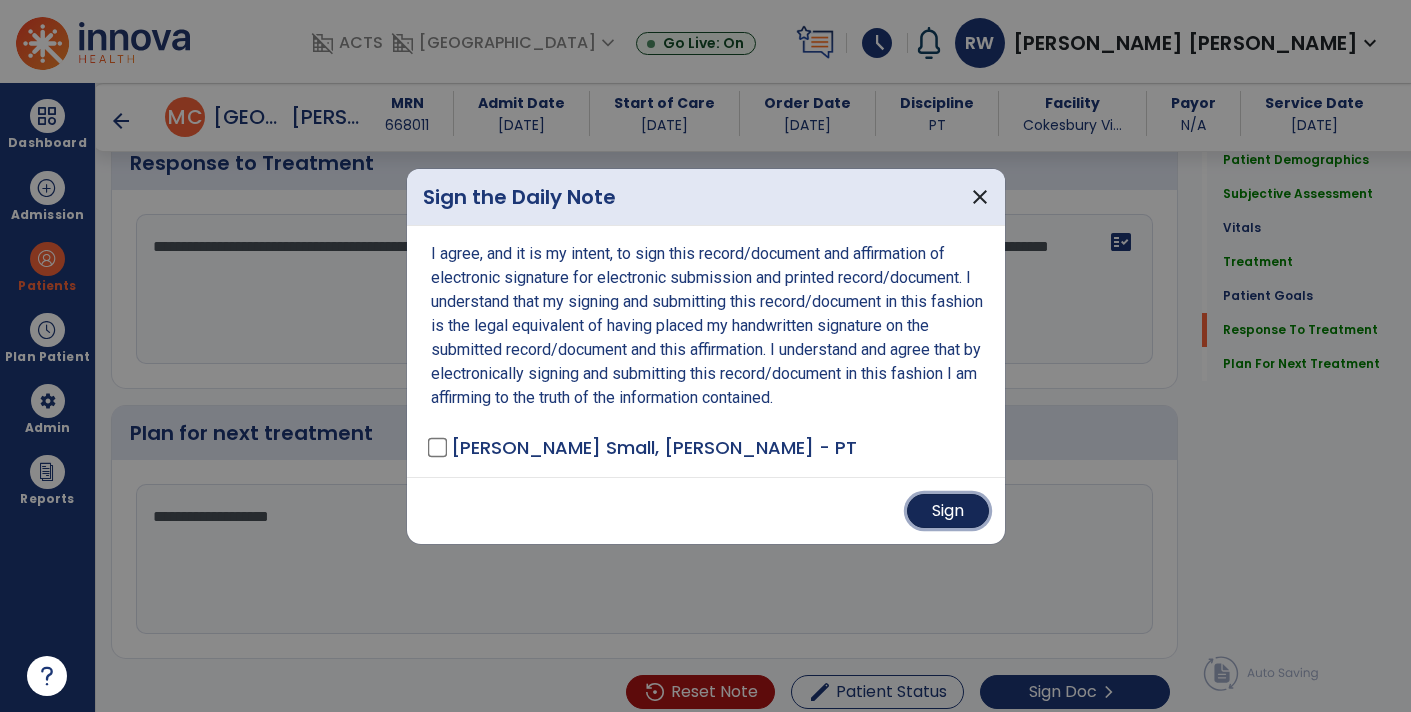 click on "Sign" at bounding box center [948, 511] 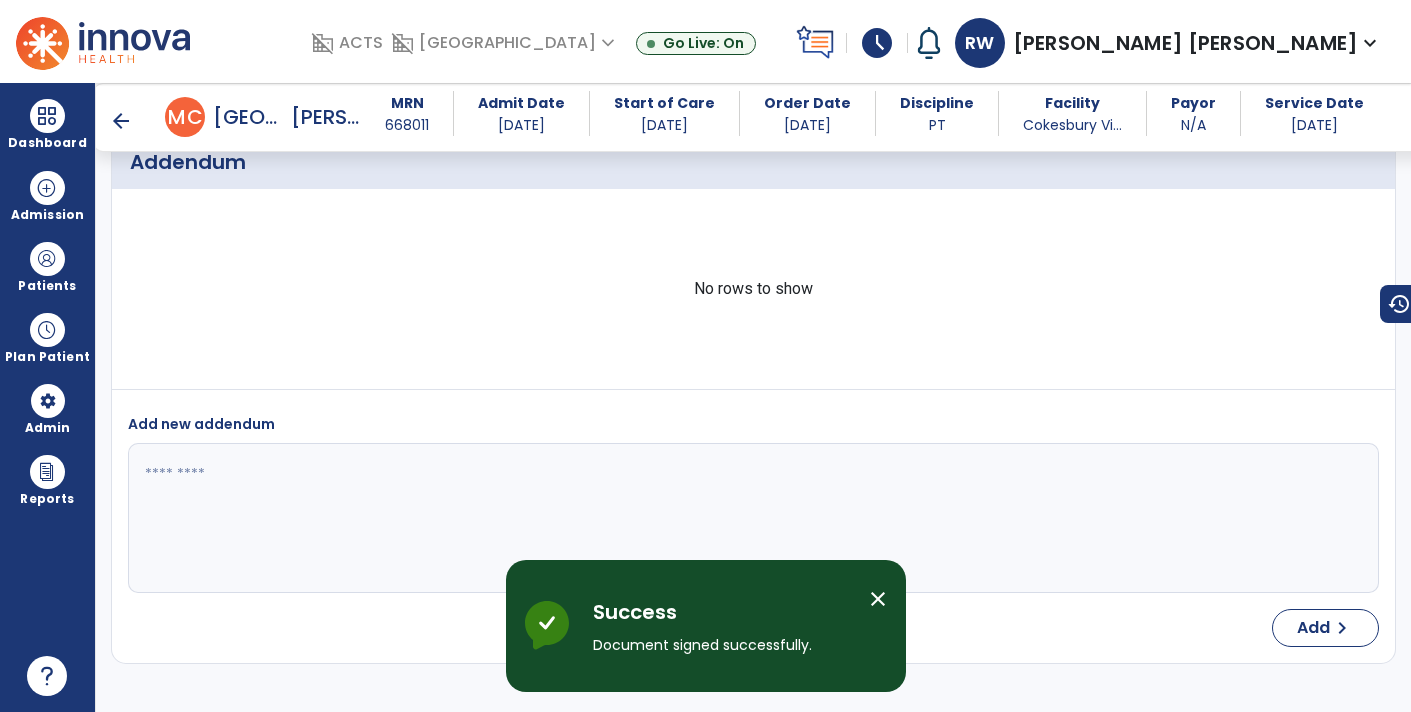 scroll, scrollTop: 5267, scrollLeft: 0, axis: vertical 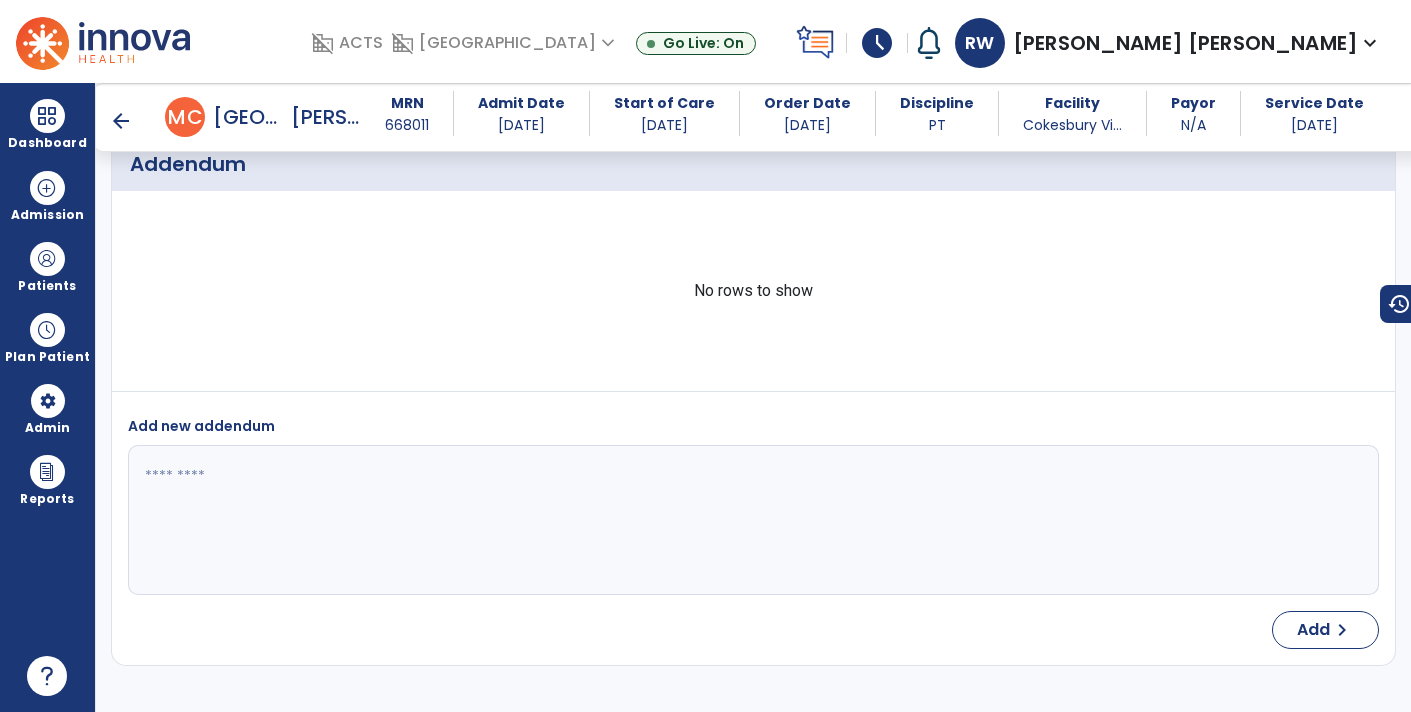 click on "arrow_back" at bounding box center [121, 121] 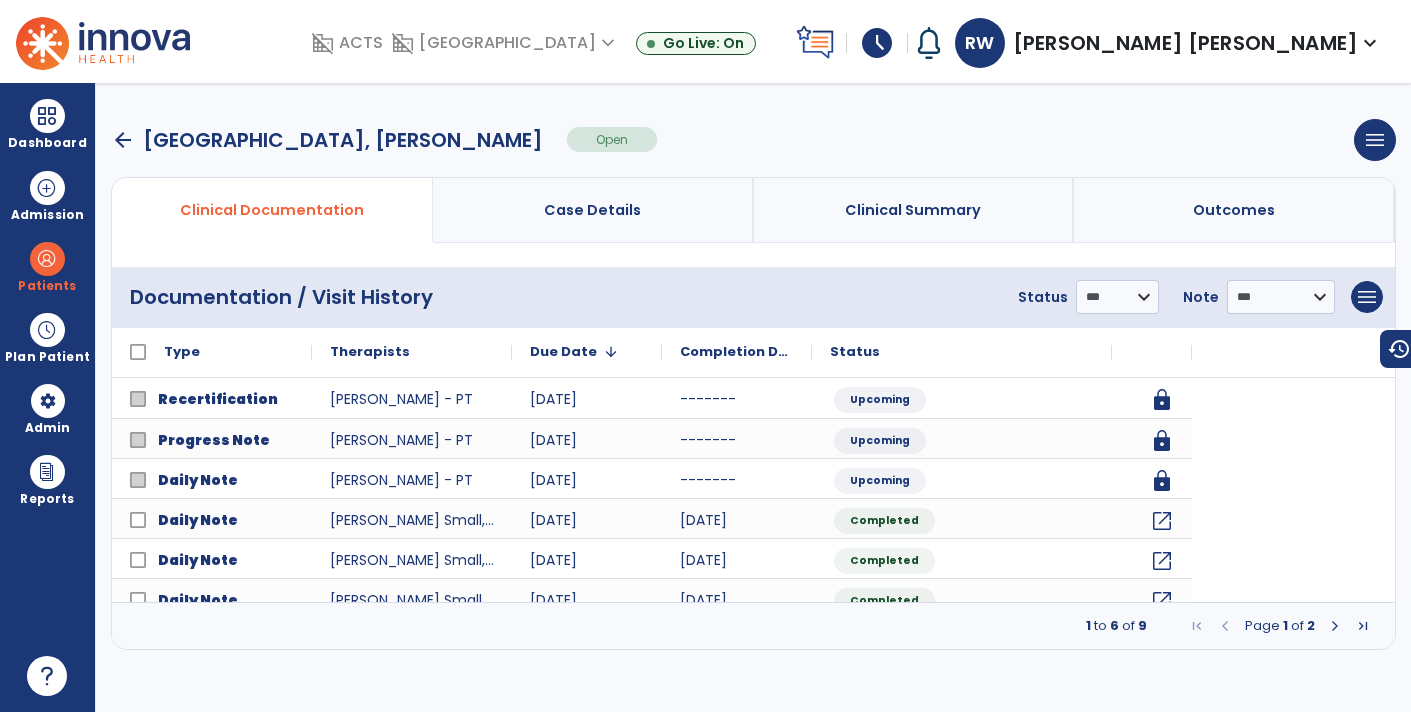 scroll, scrollTop: 0, scrollLeft: 0, axis: both 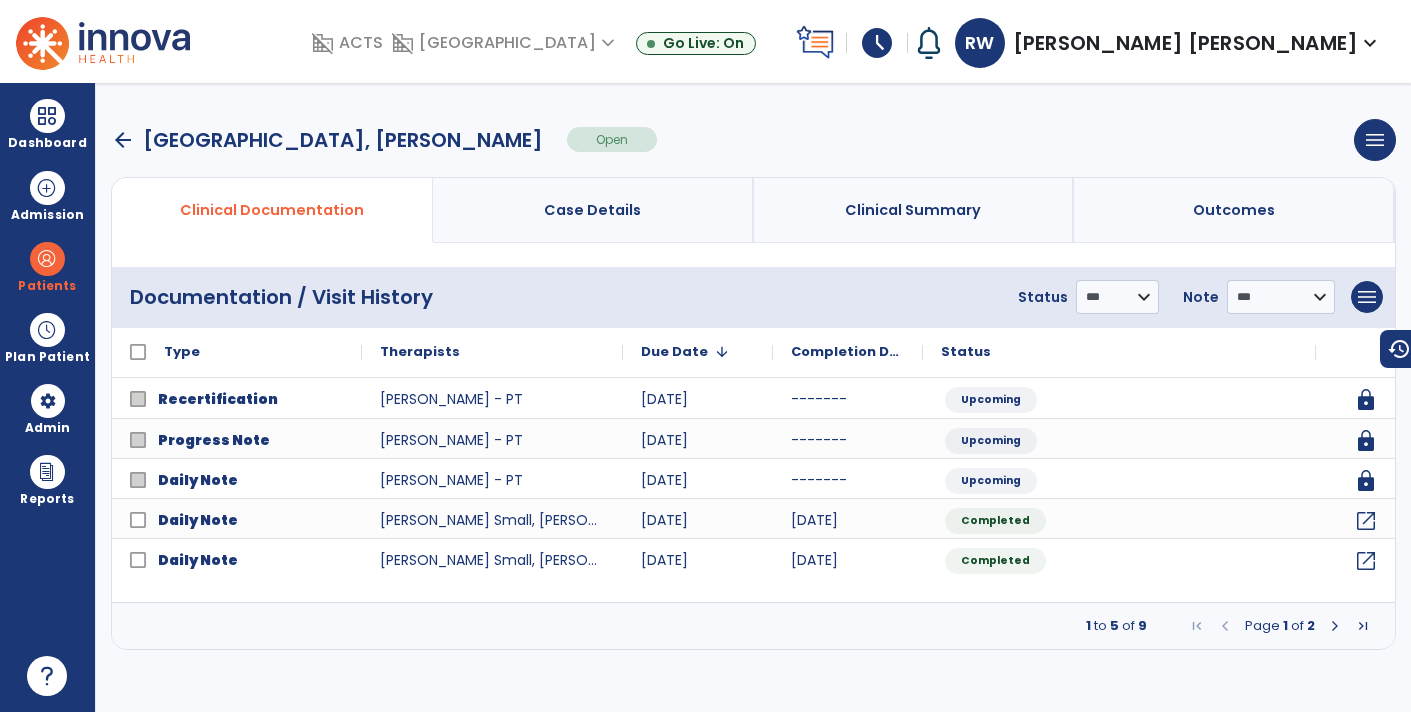 click on "arrow_back" at bounding box center (123, 140) 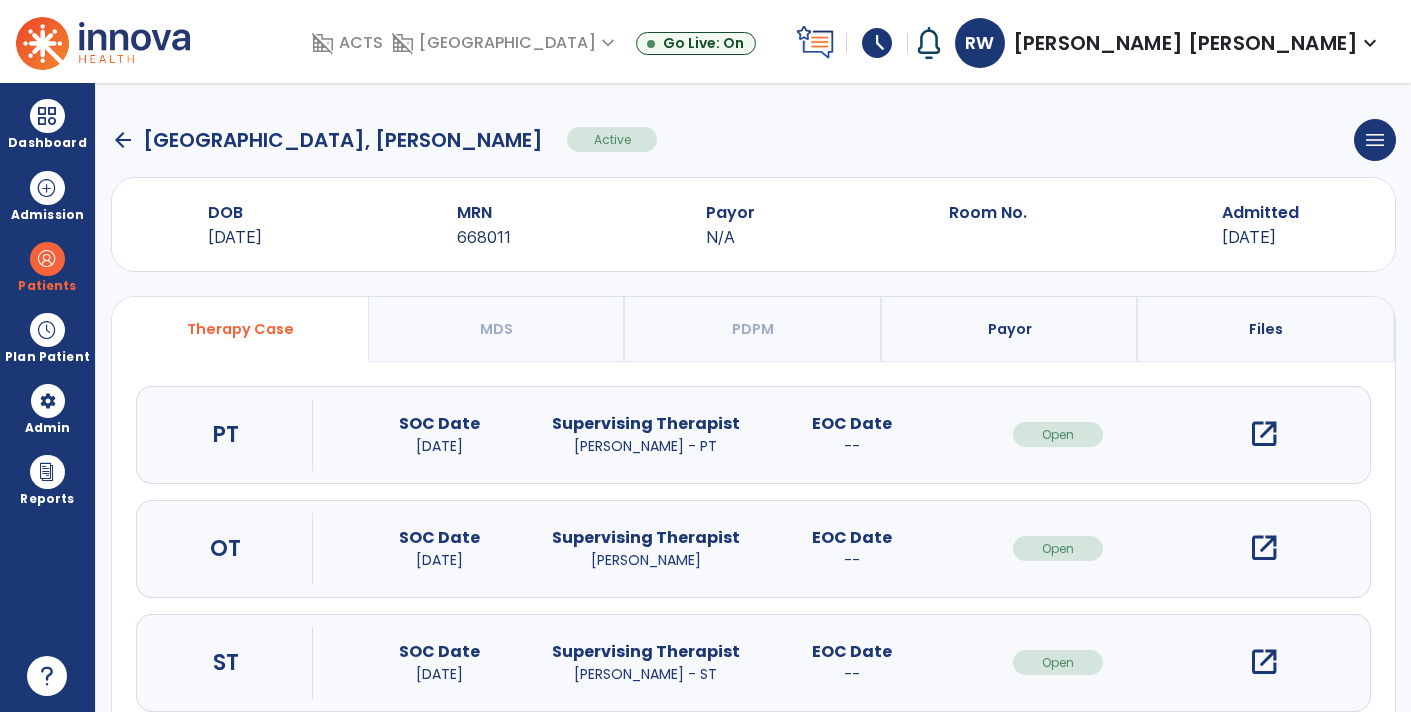 click on "arrow_back" 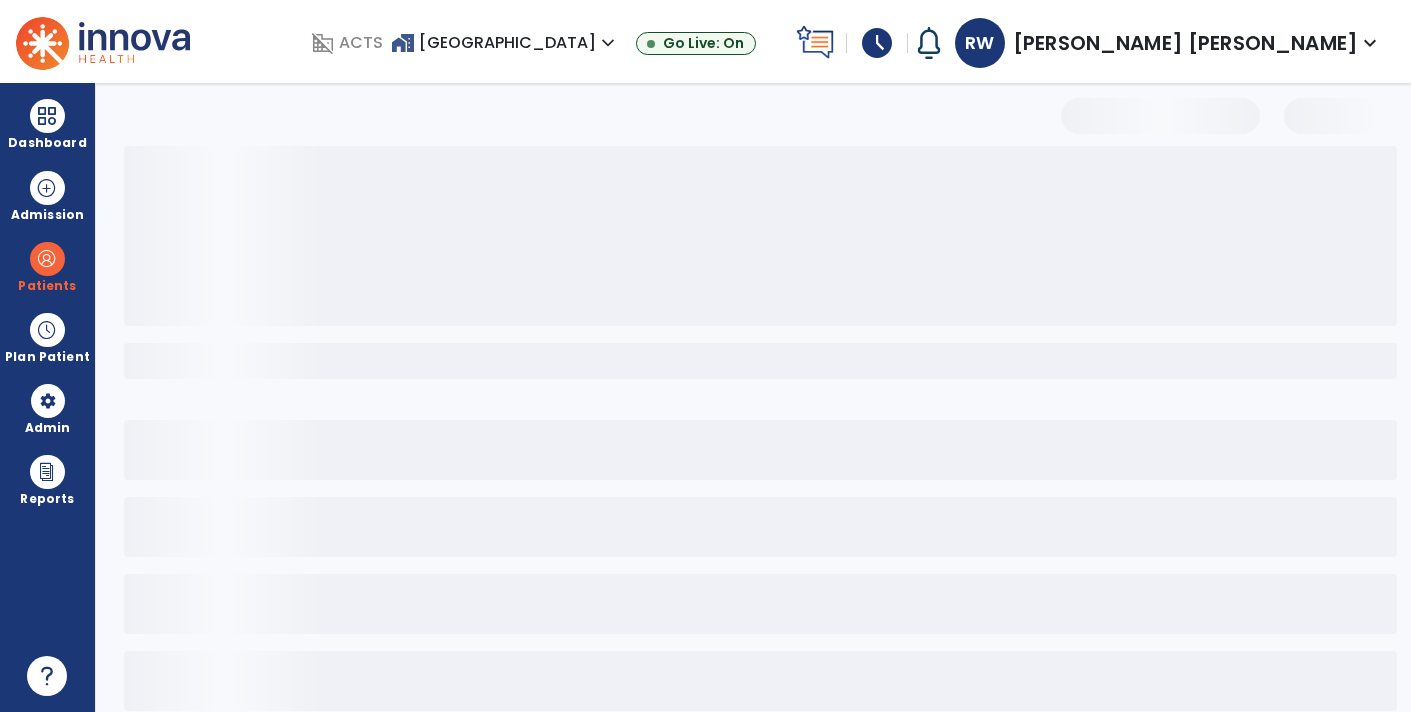 select on "***" 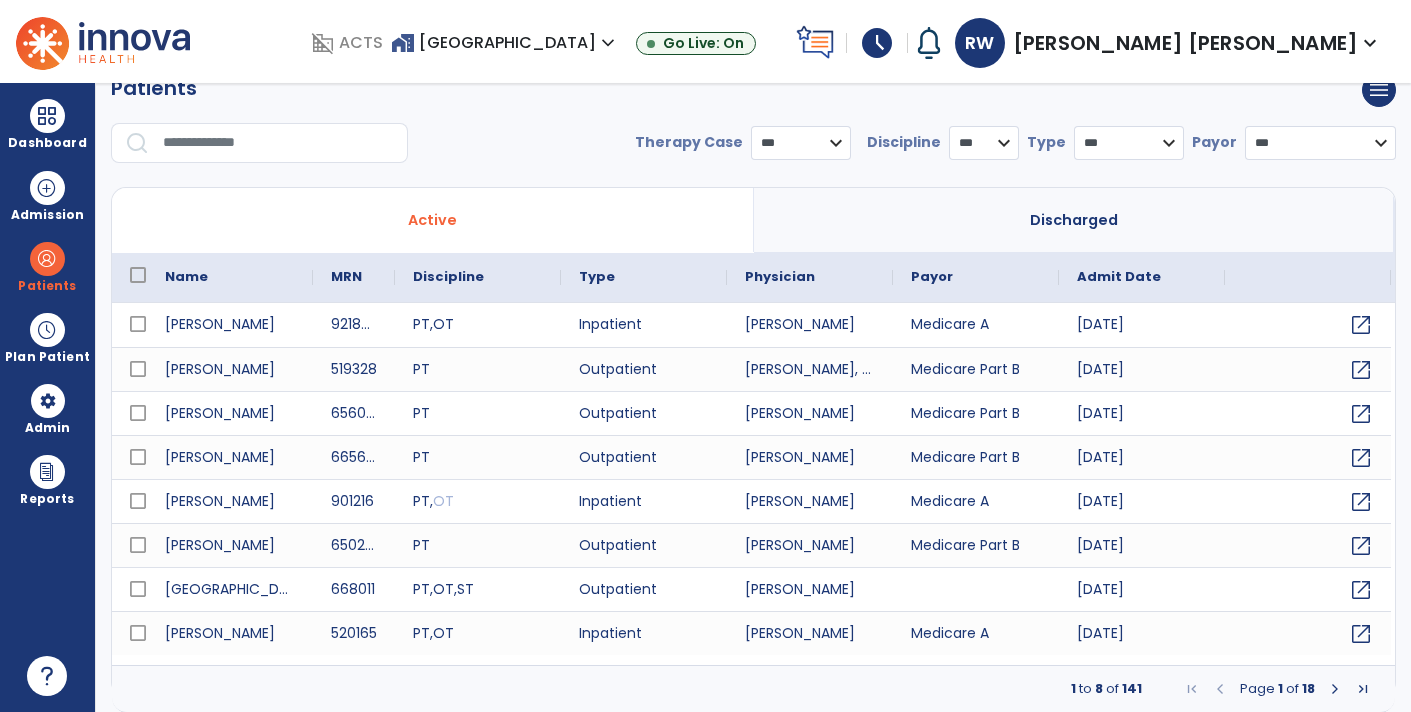 scroll, scrollTop: 0, scrollLeft: 0, axis: both 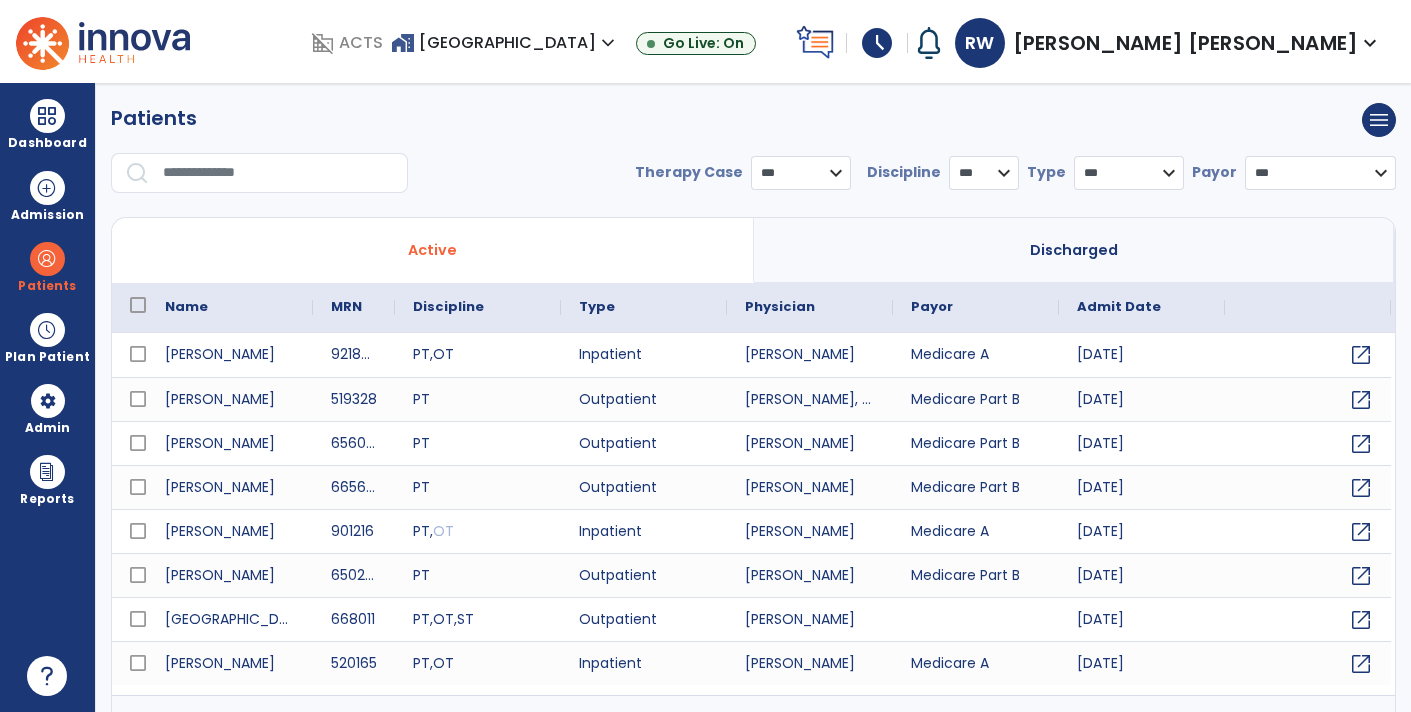 click at bounding box center [278, 173] 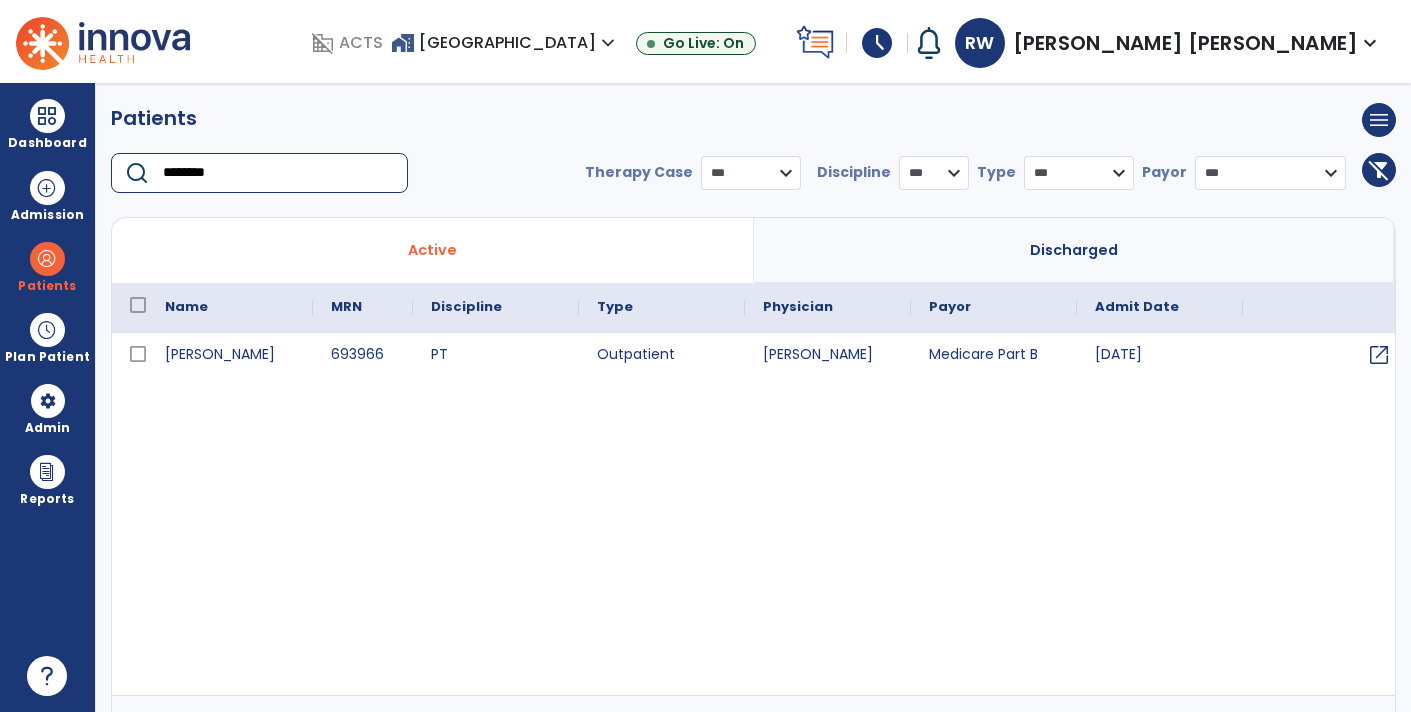 type on "********" 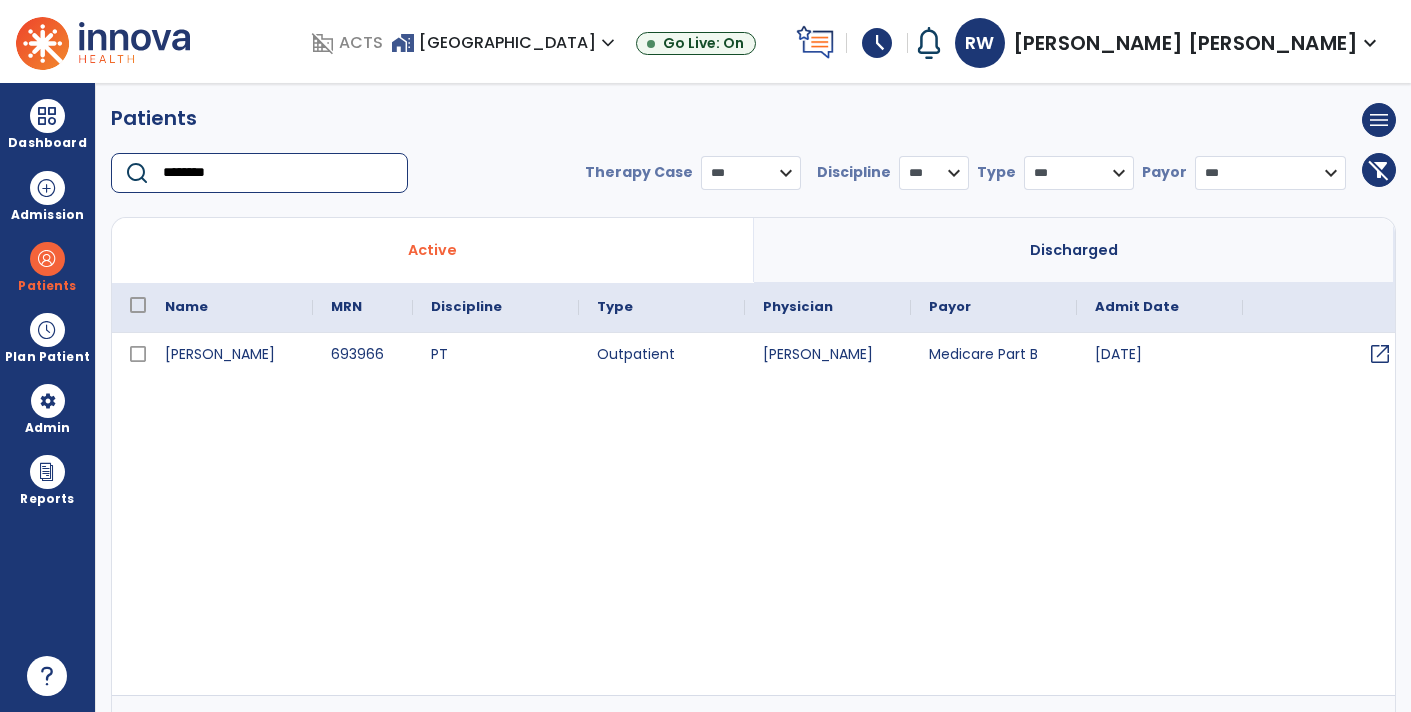 click on "open_in_new" at bounding box center (1380, 354) 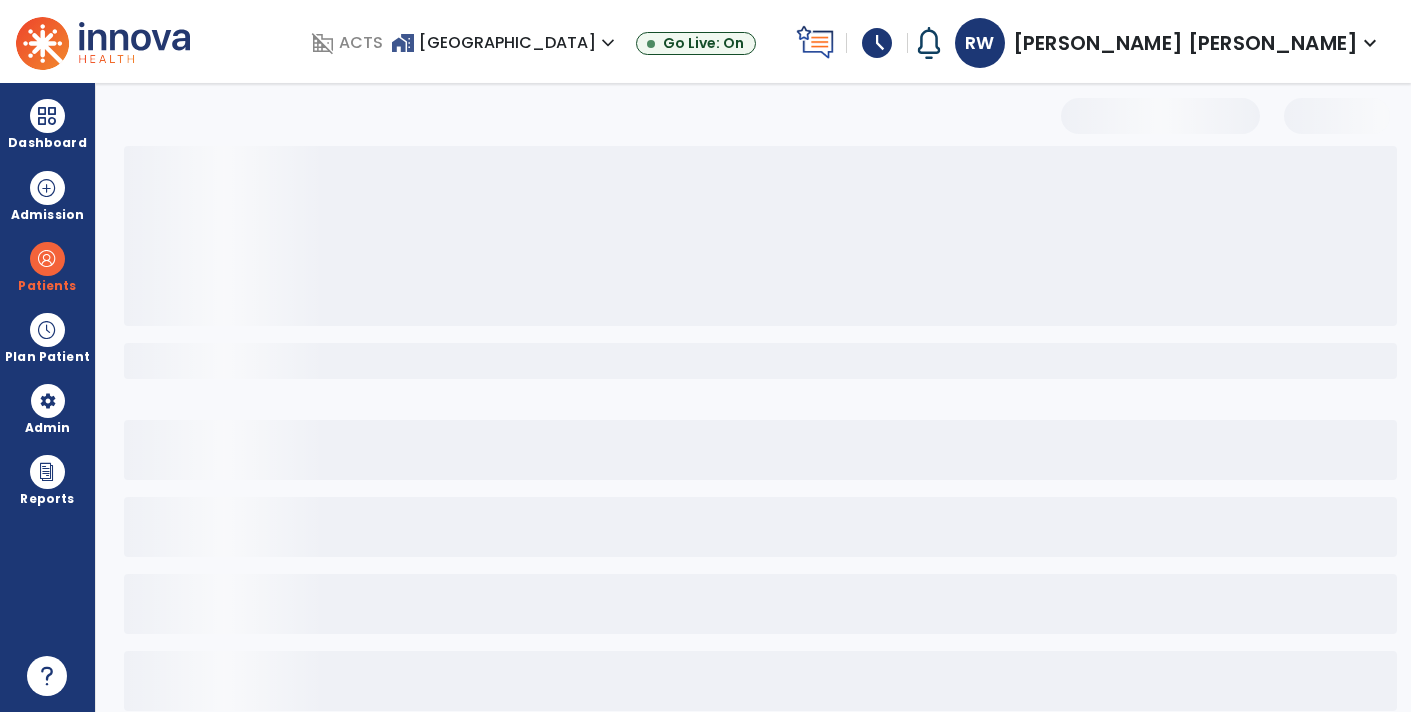 click at bounding box center (760, 450) 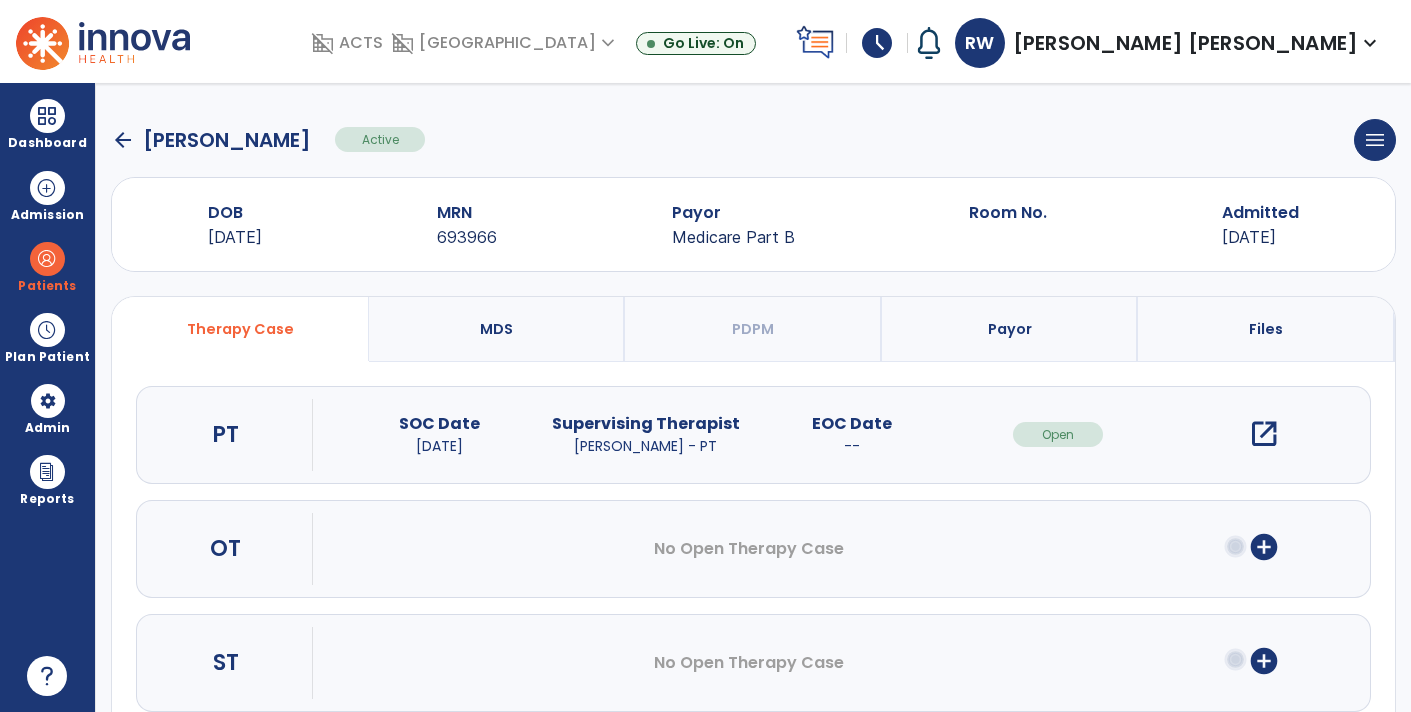 click on "open_in_new" at bounding box center [1264, 434] 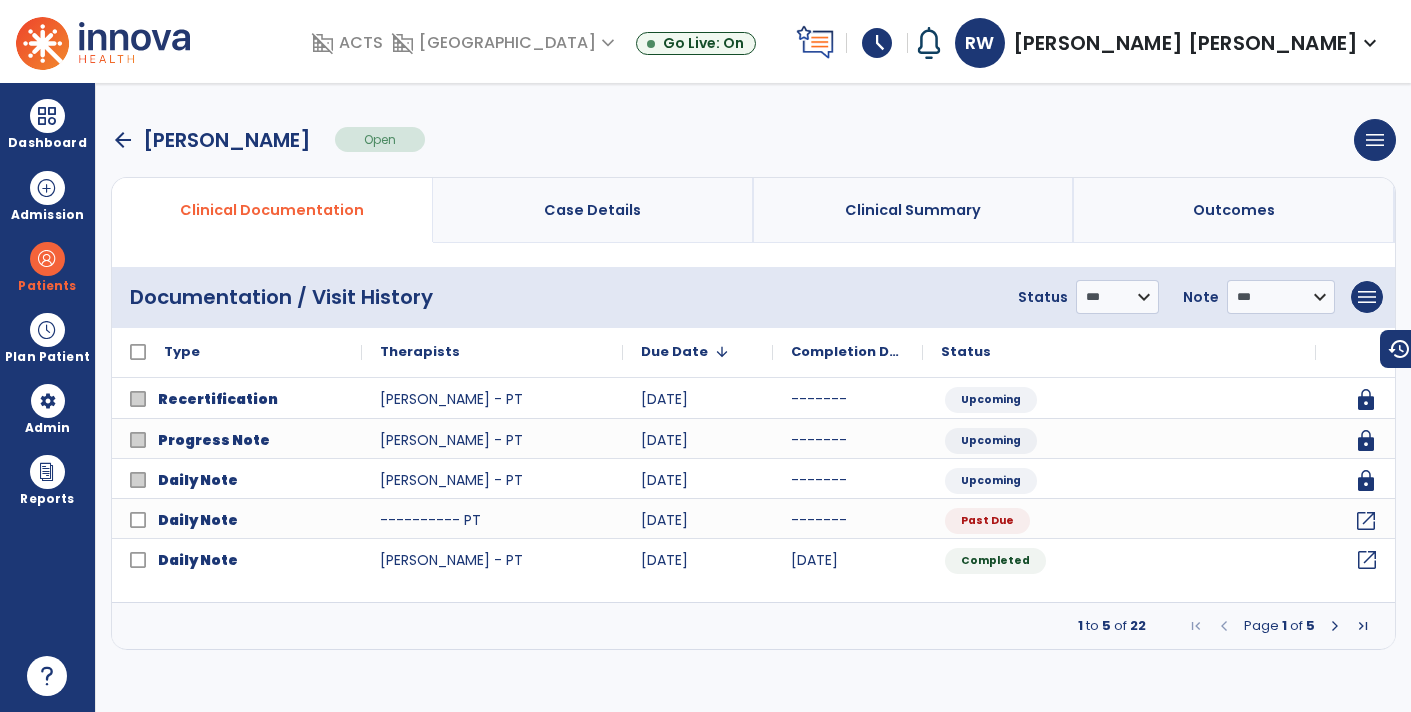 click on "open_in_new" 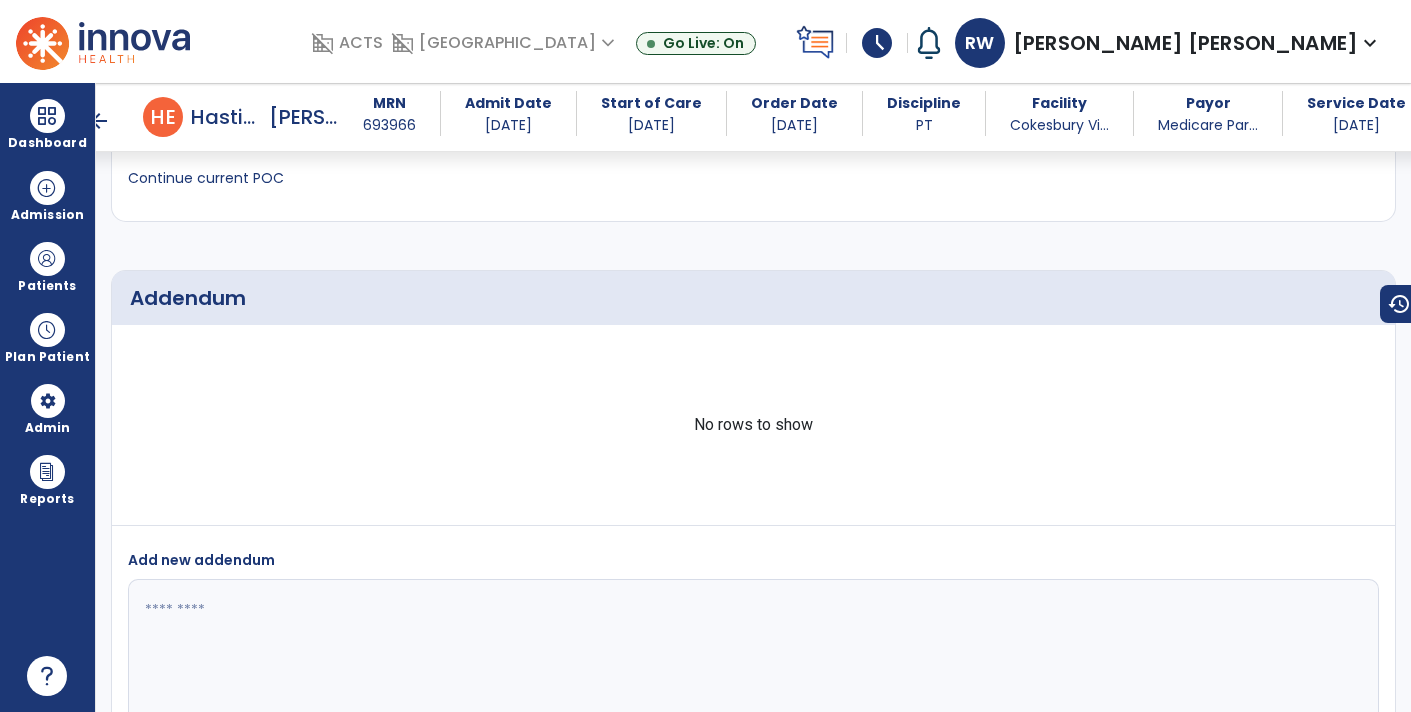 scroll, scrollTop: 4158, scrollLeft: 0, axis: vertical 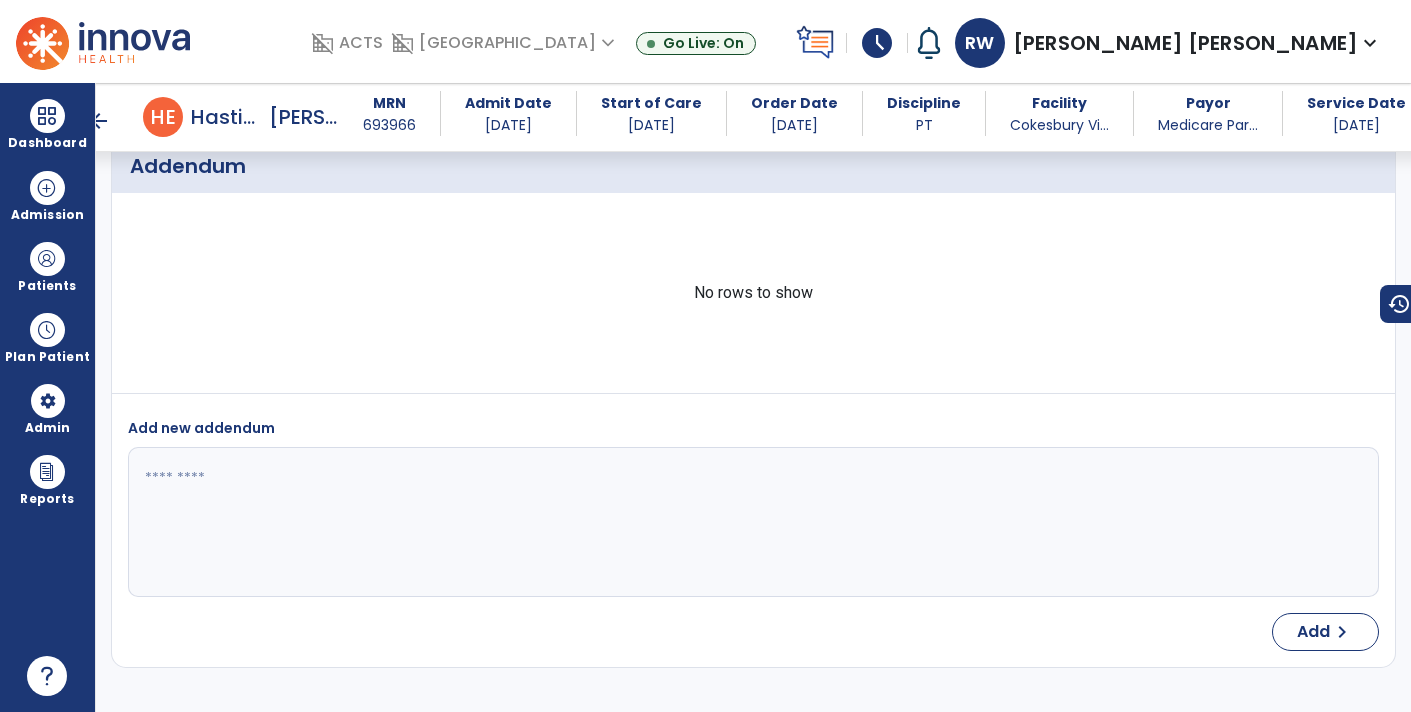 click on "arrow_back" at bounding box center (99, 121) 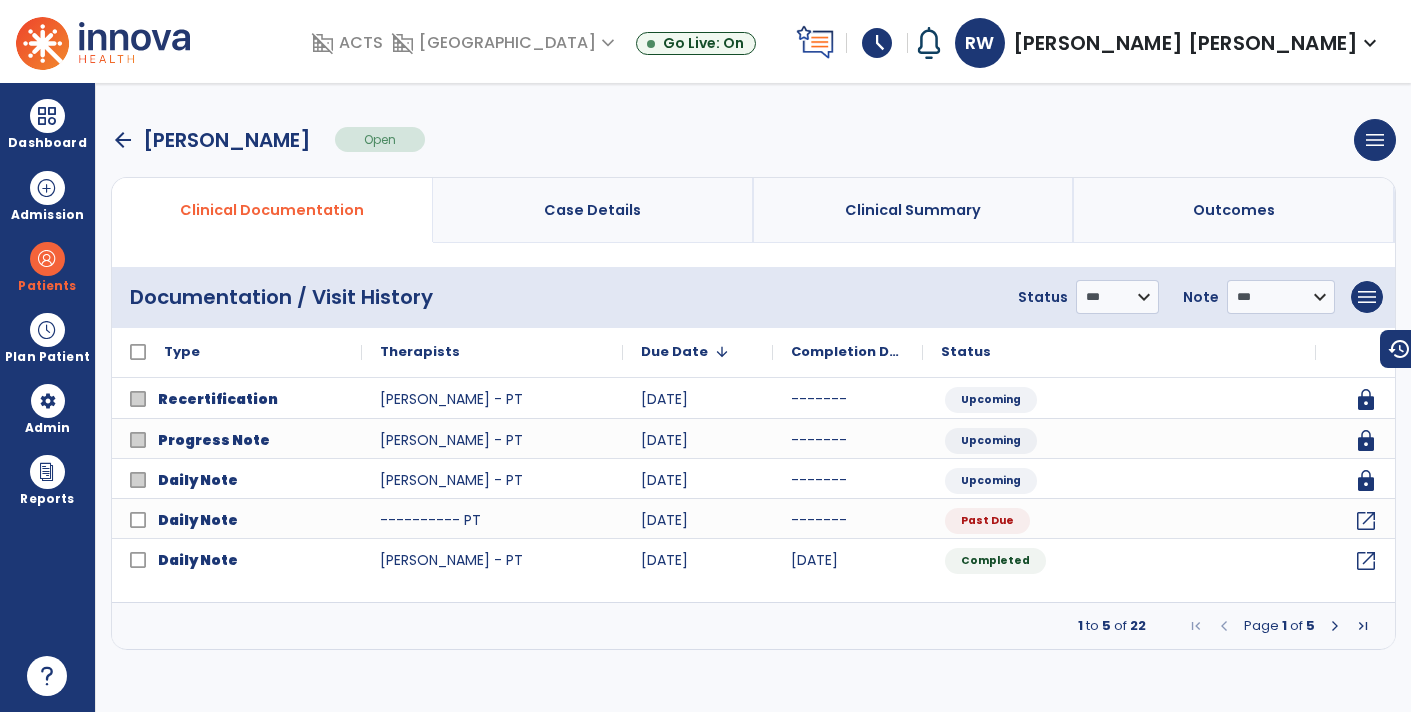 scroll, scrollTop: 0, scrollLeft: 0, axis: both 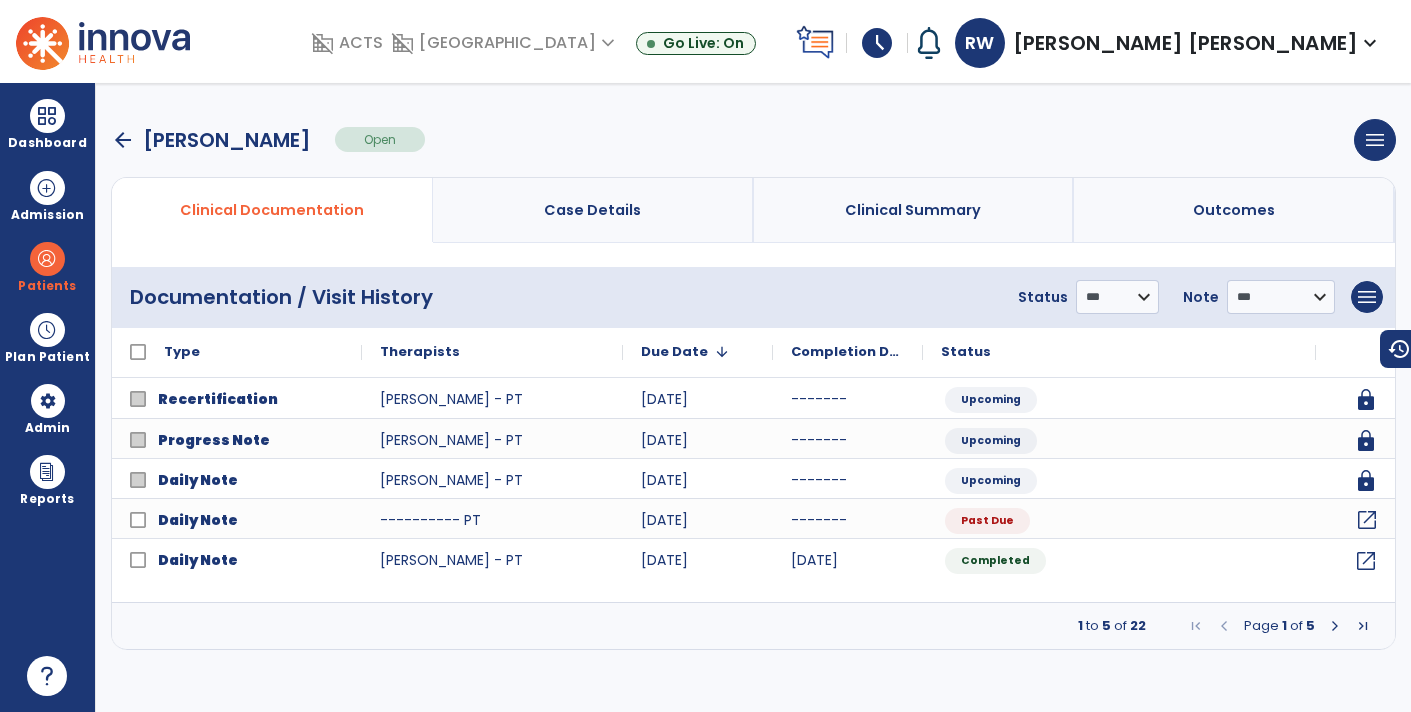 click on "open_in_new" 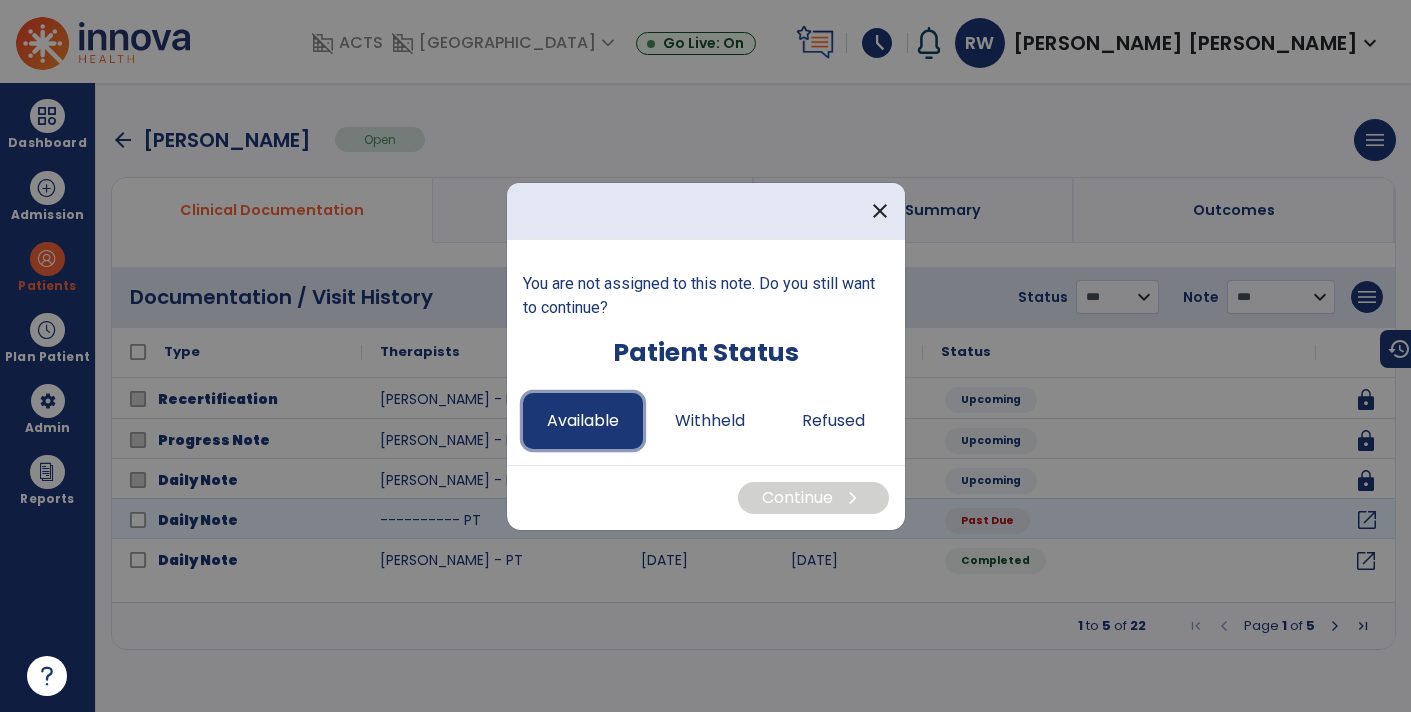click on "Available" at bounding box center (583, 421) 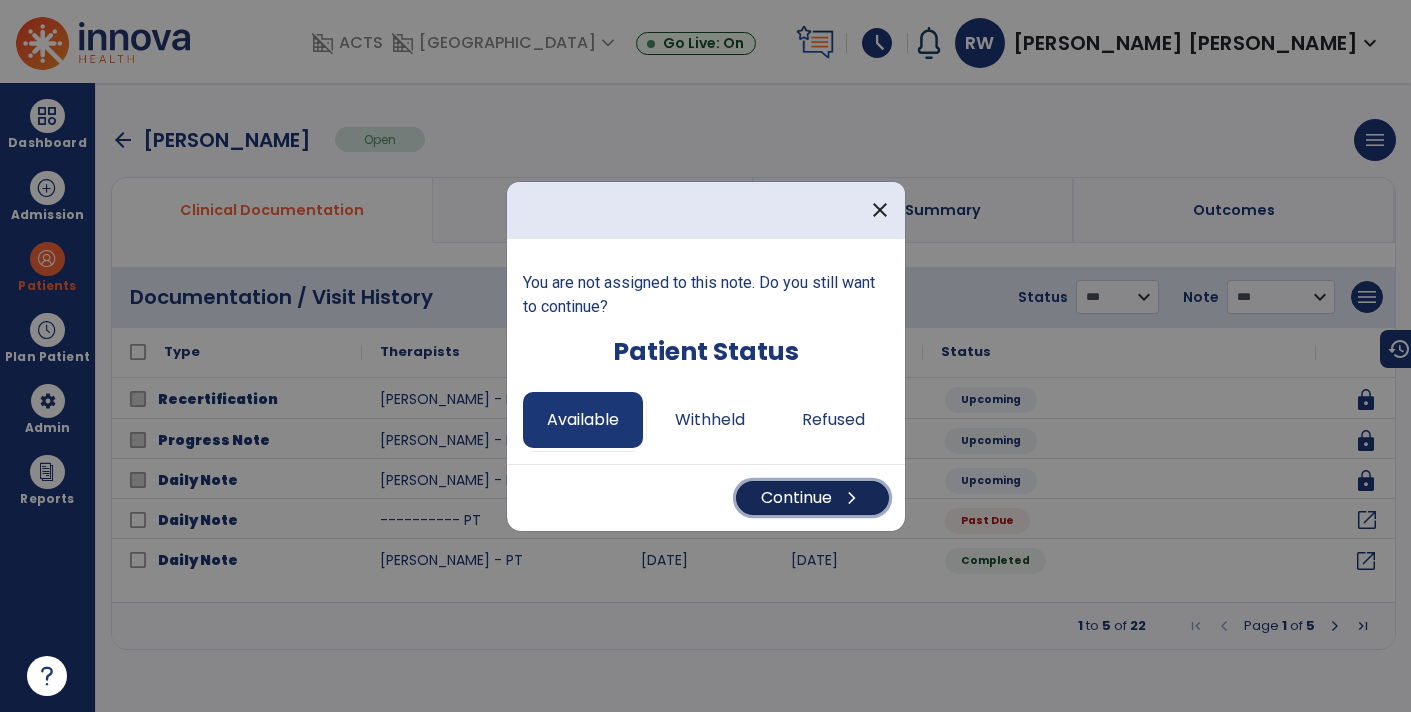 click on "Continue   chevron_right" at bounding box center (812, 498) 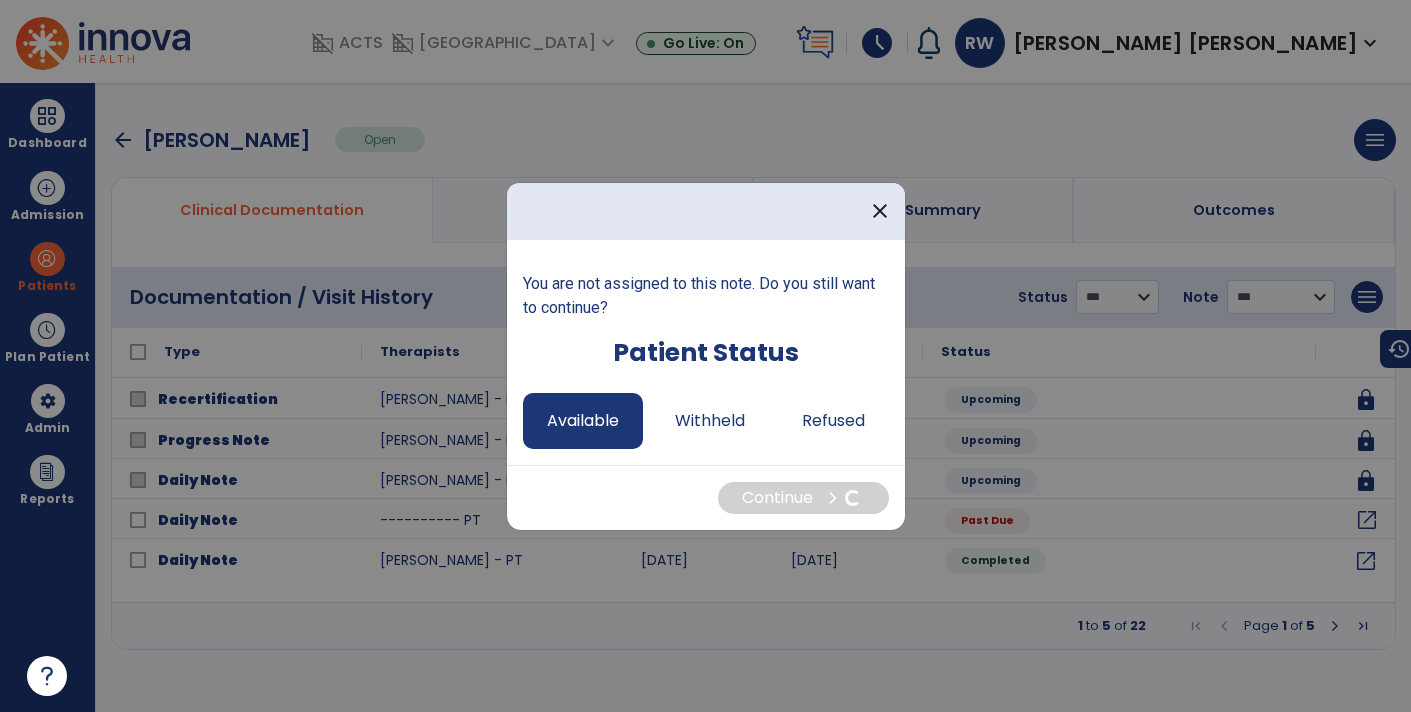 select on "*" 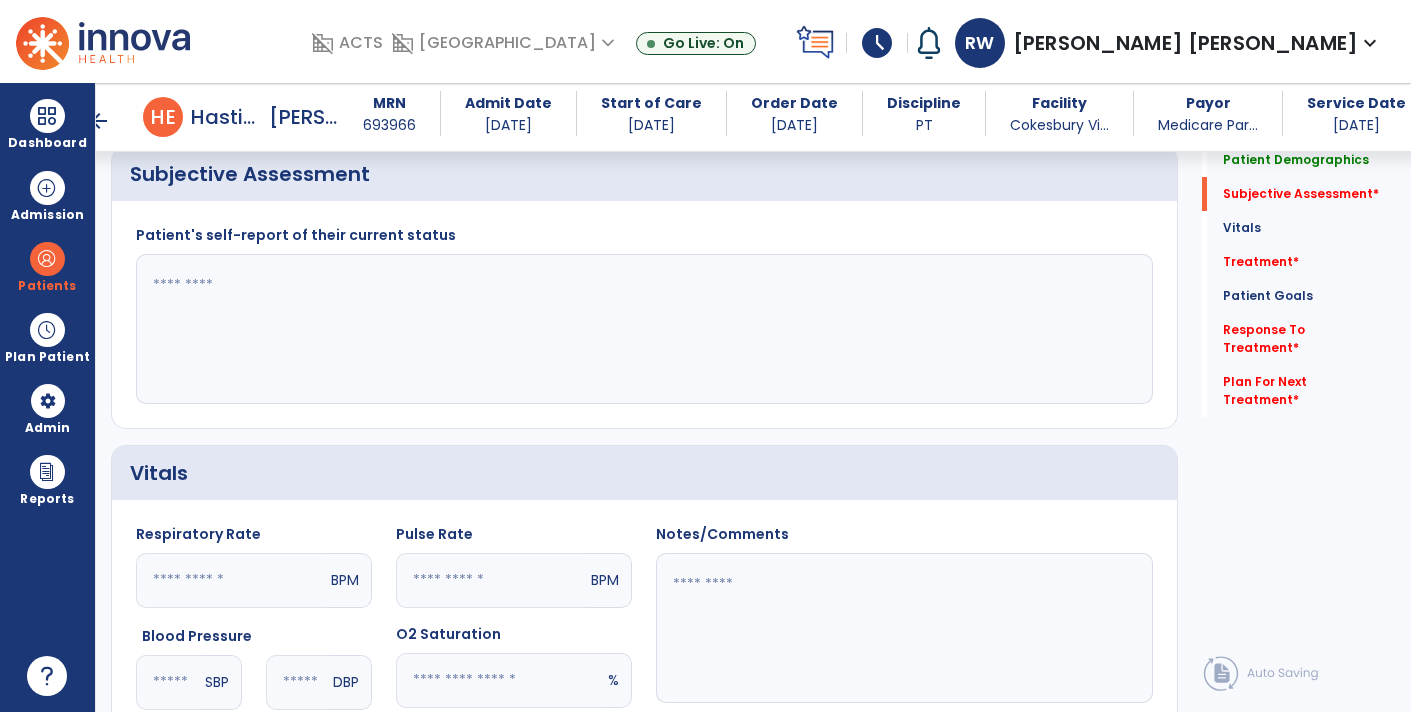 scroll, scrollTop: 462, scrollLeft: 0, axis: vertical 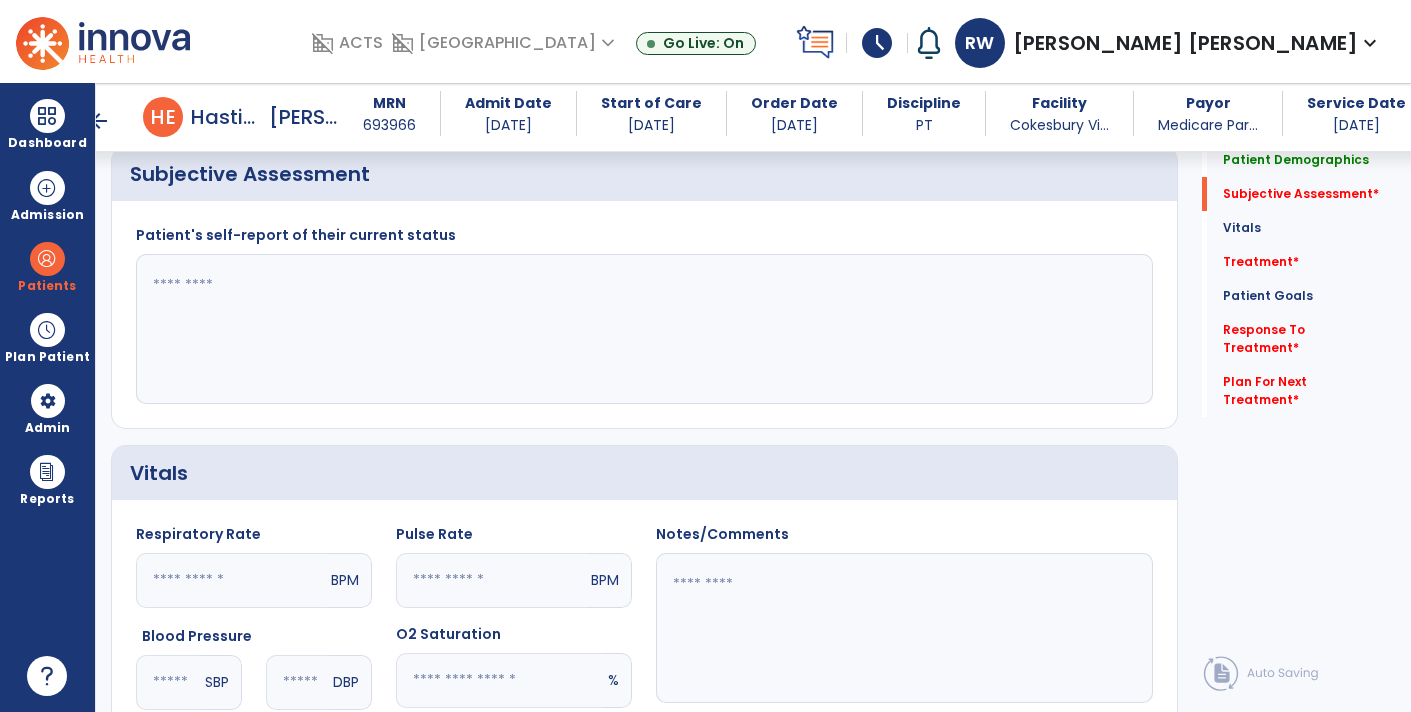 click 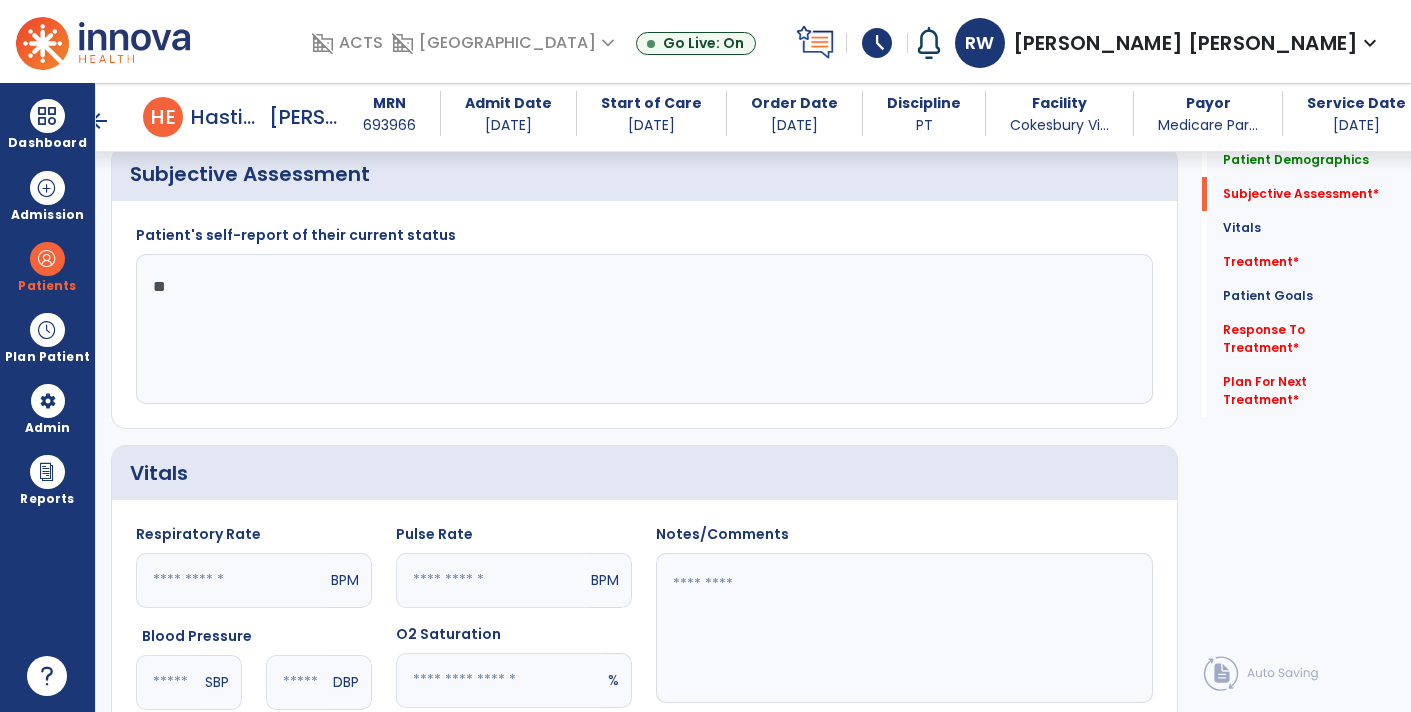 type on "*" 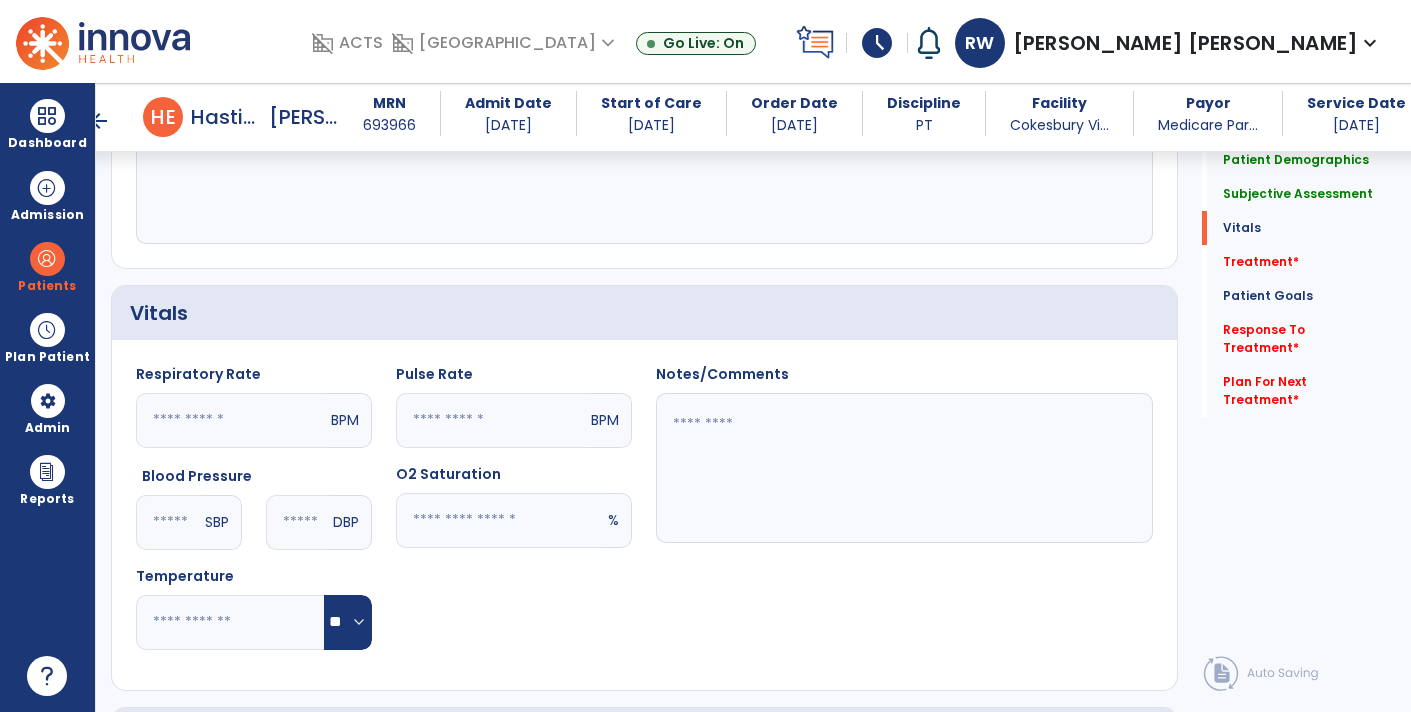 scroll, scrollTop: 613, scrollLeft: 0, axis: vertical 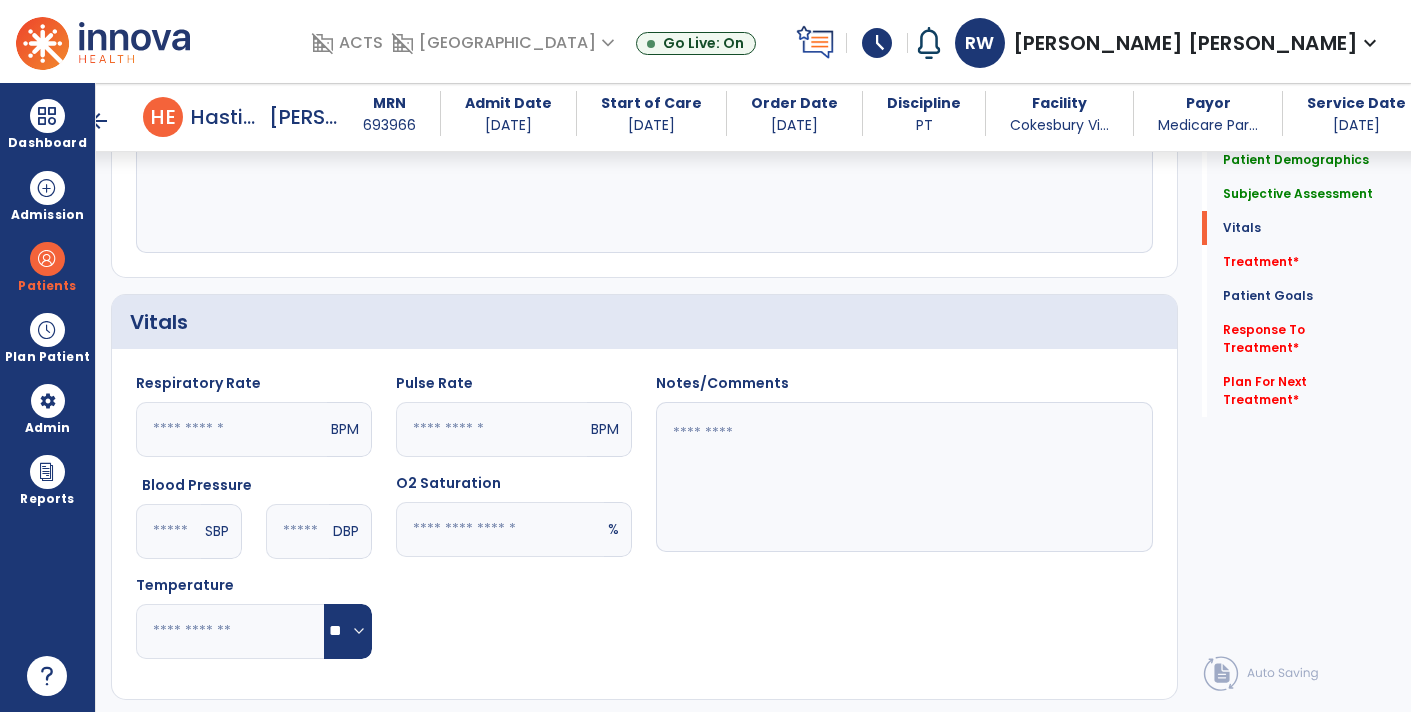 click 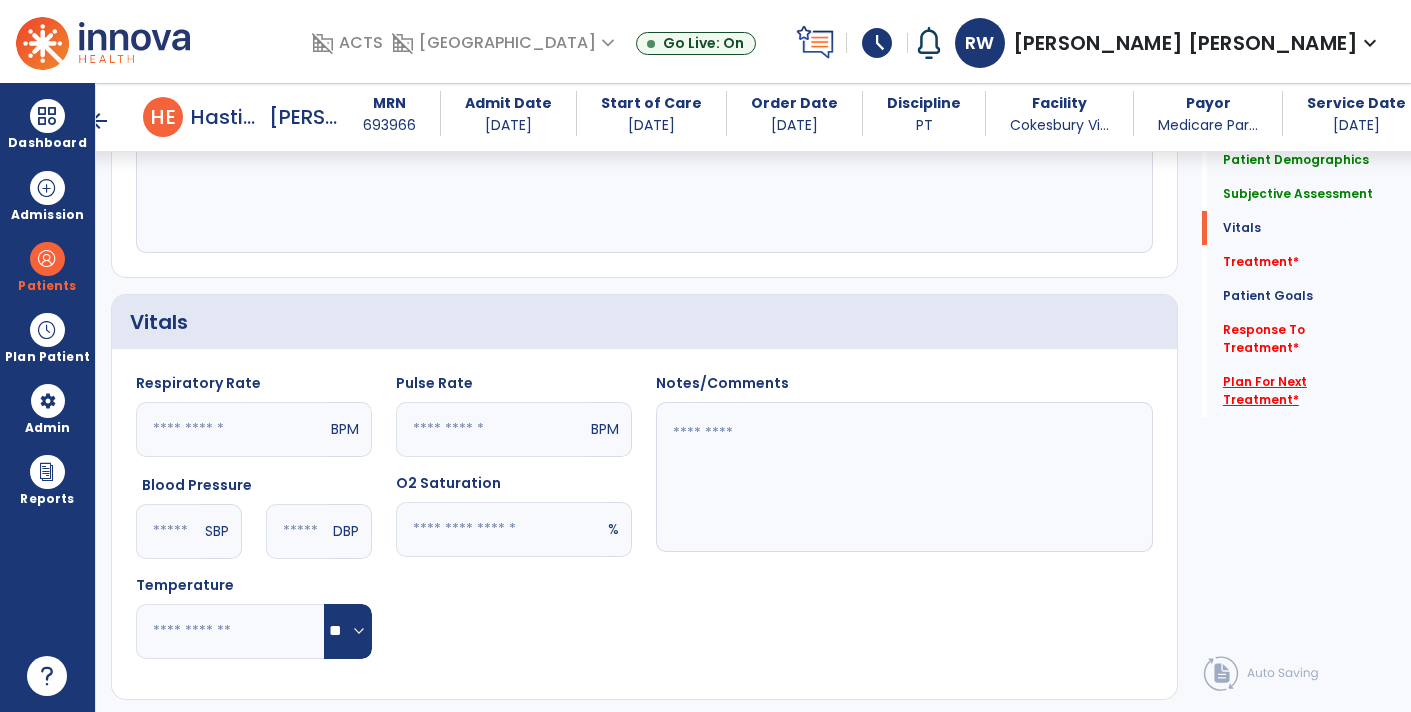 click on "Plan For Next Treatment   *" 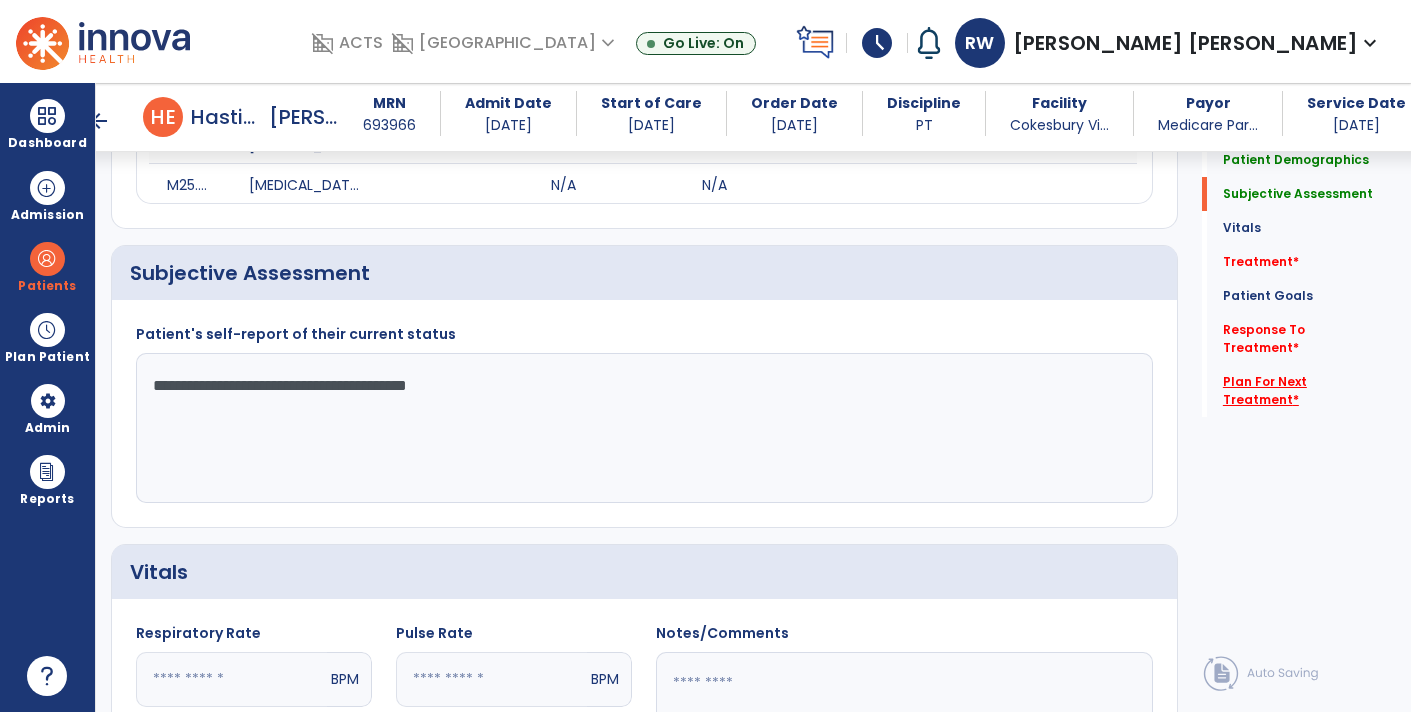 scroll, scrollTop: 377, scrollLeft: 0, axis: vertical 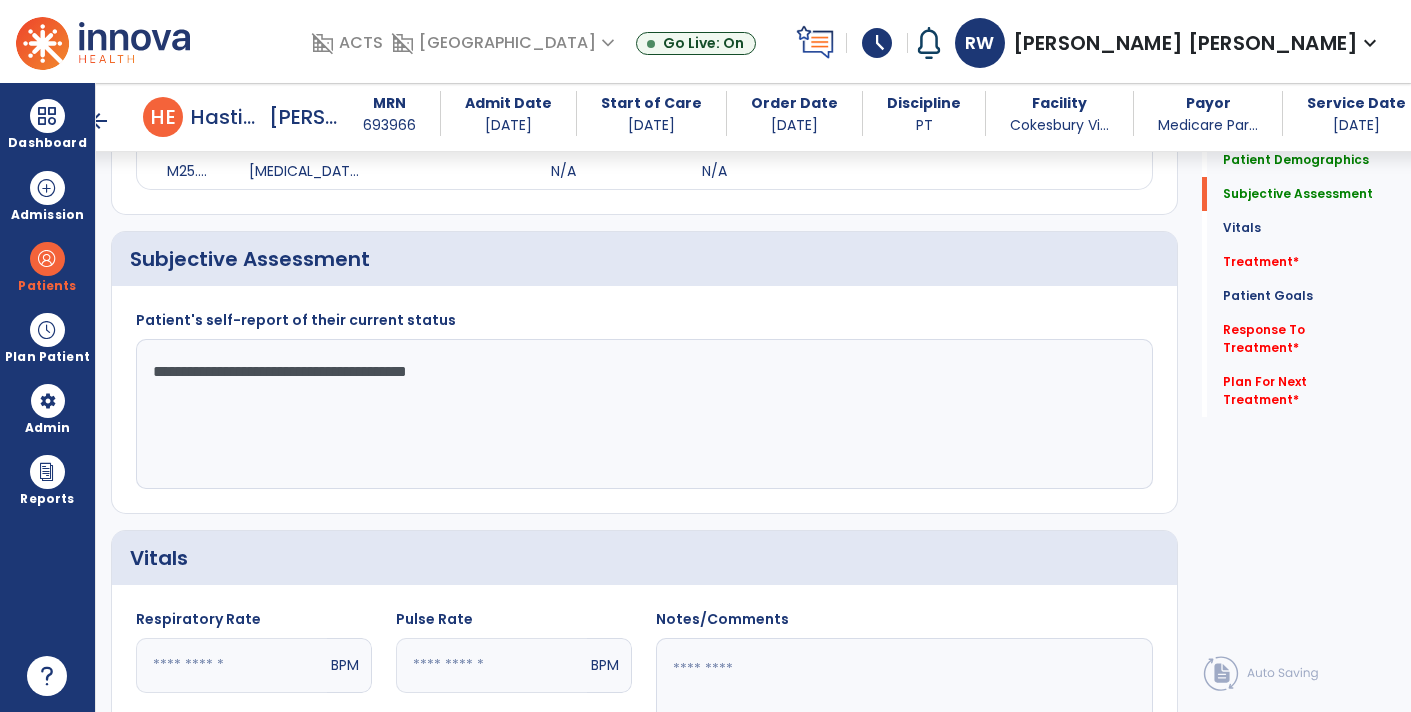 click on "**********" 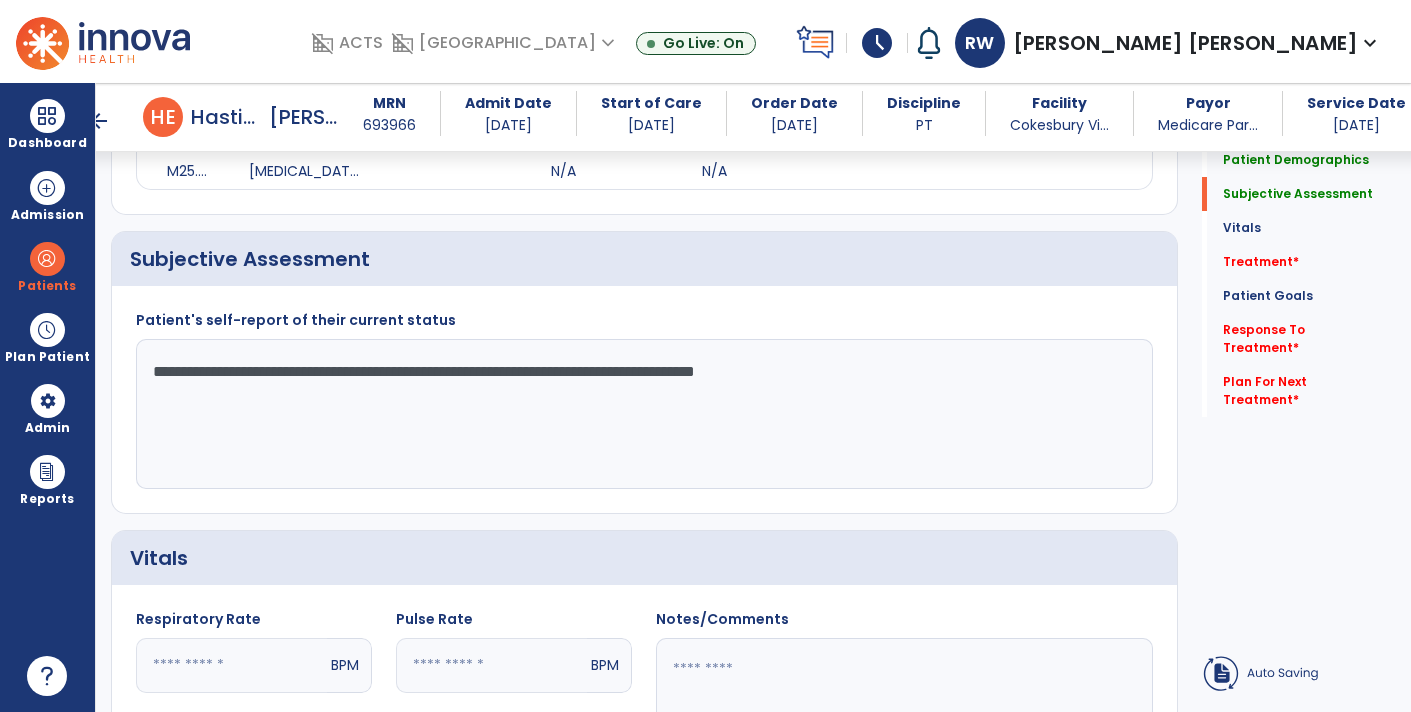 type on "**********" 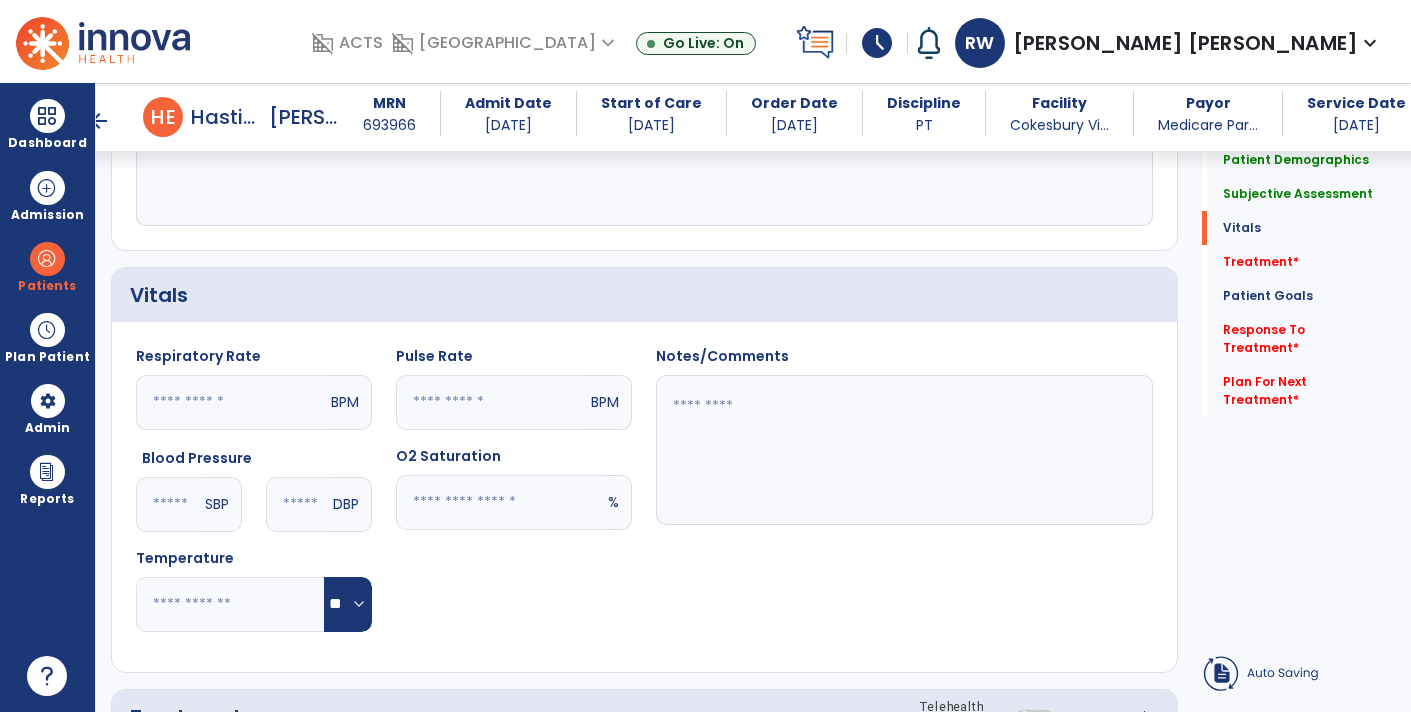 scroll, scrollTop: 0, scrollLeft: 0, axis: both 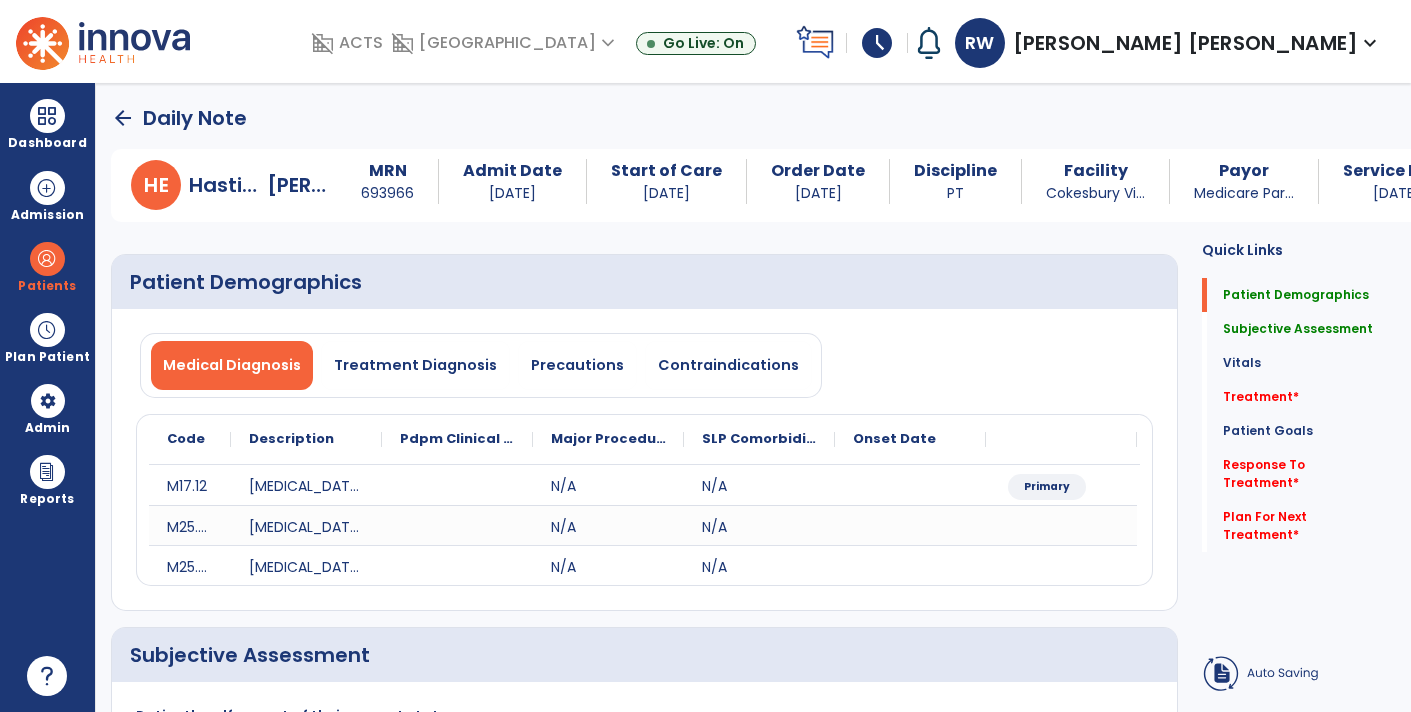 click on "arrow_back" 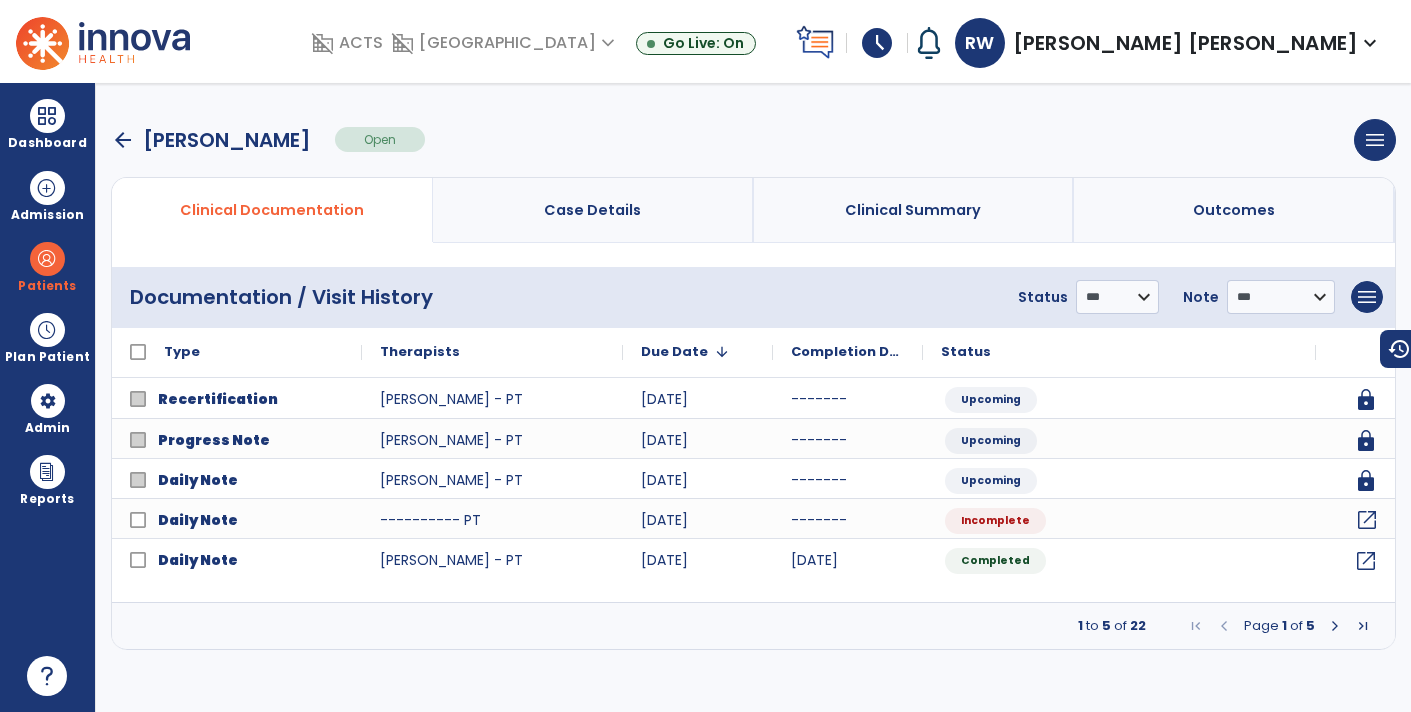click on "open_in_new" 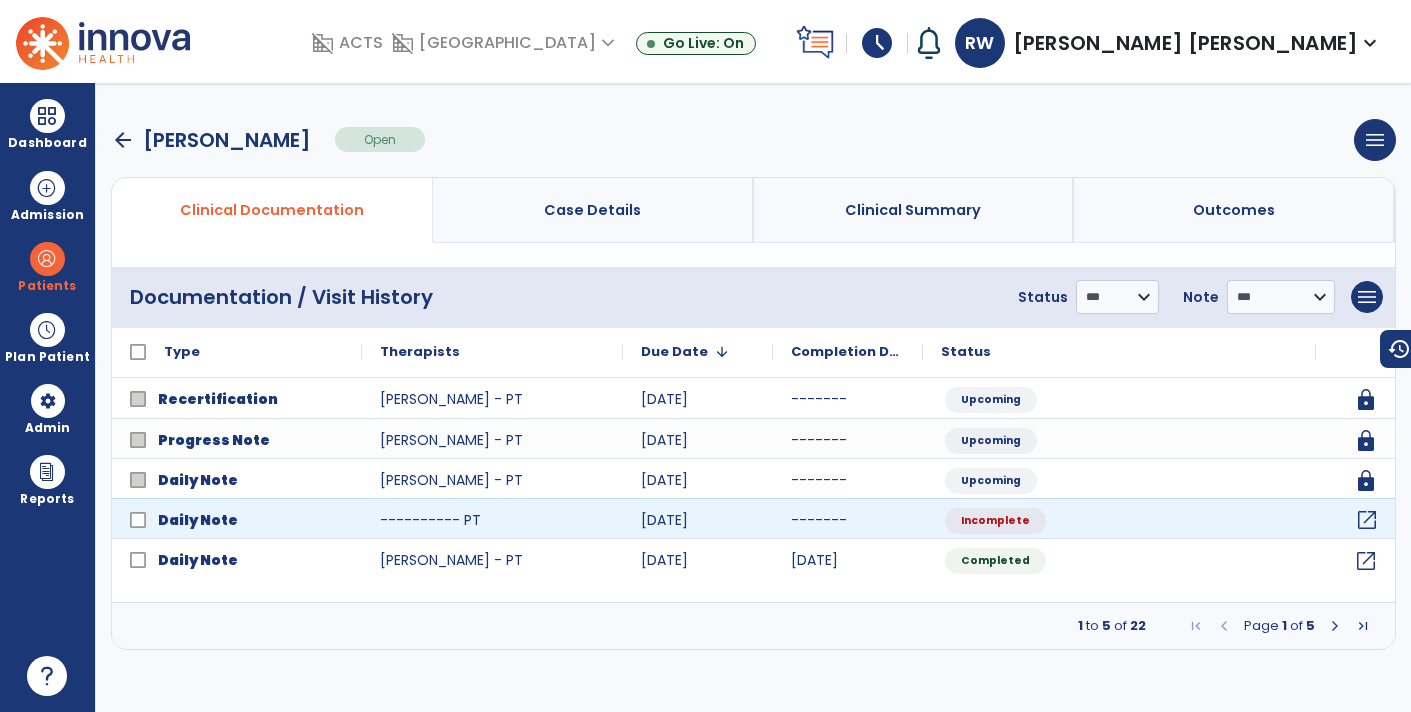 click on "open_in_new" 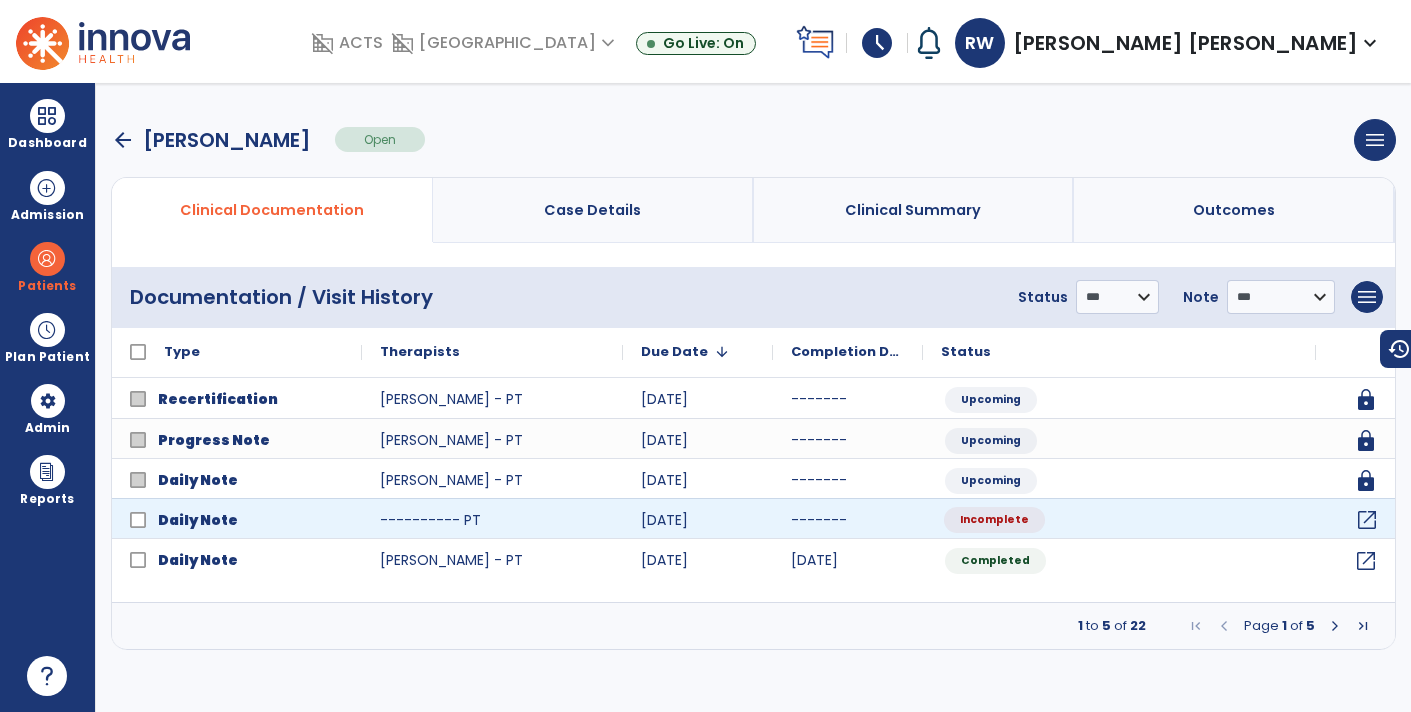click on "Incomplete" 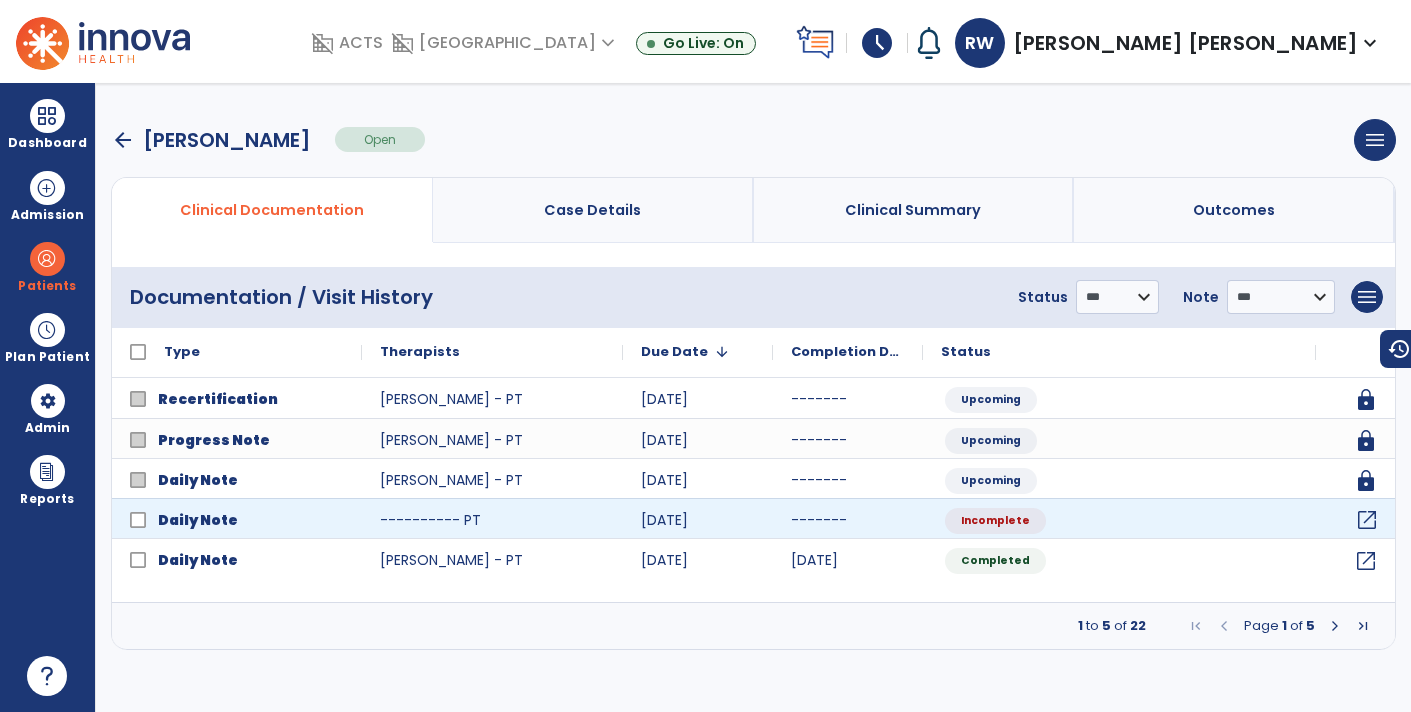 click on "open_in_new" 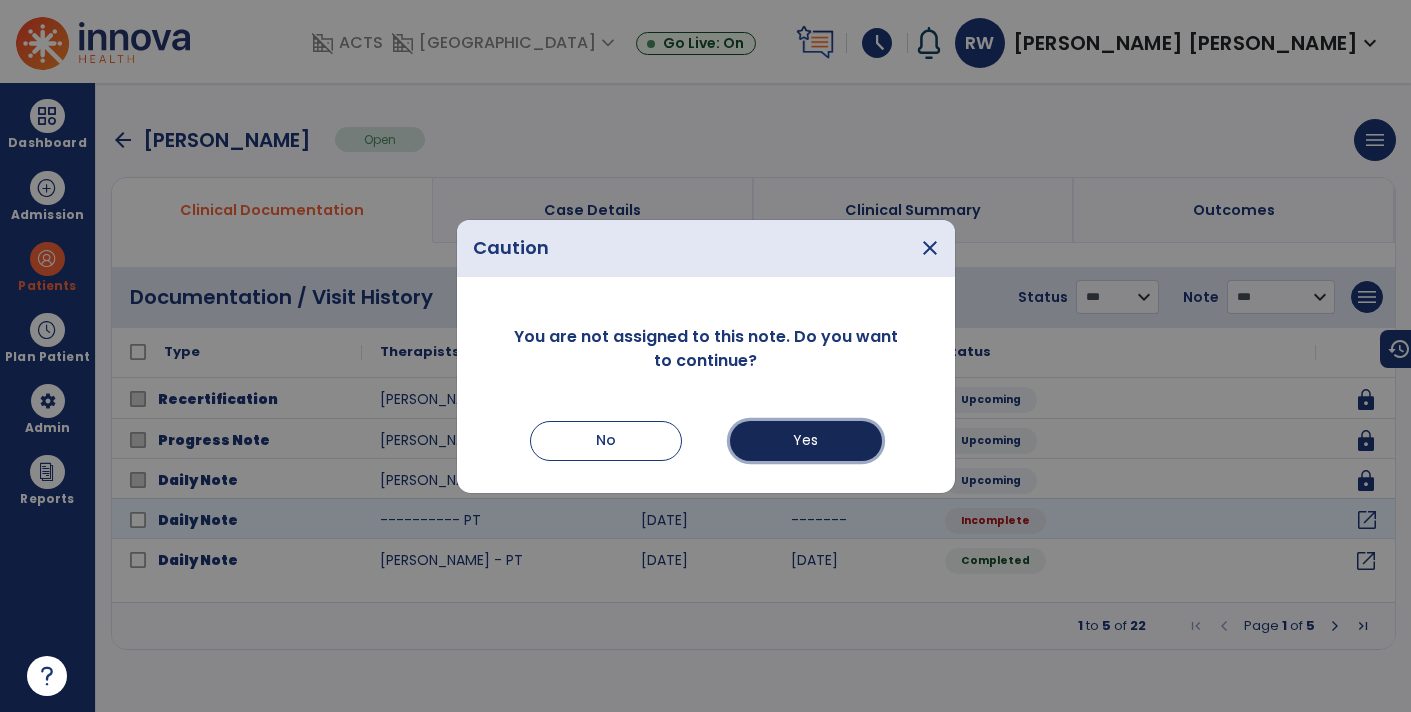 click on "Yes" at bounding box center [806, 441] 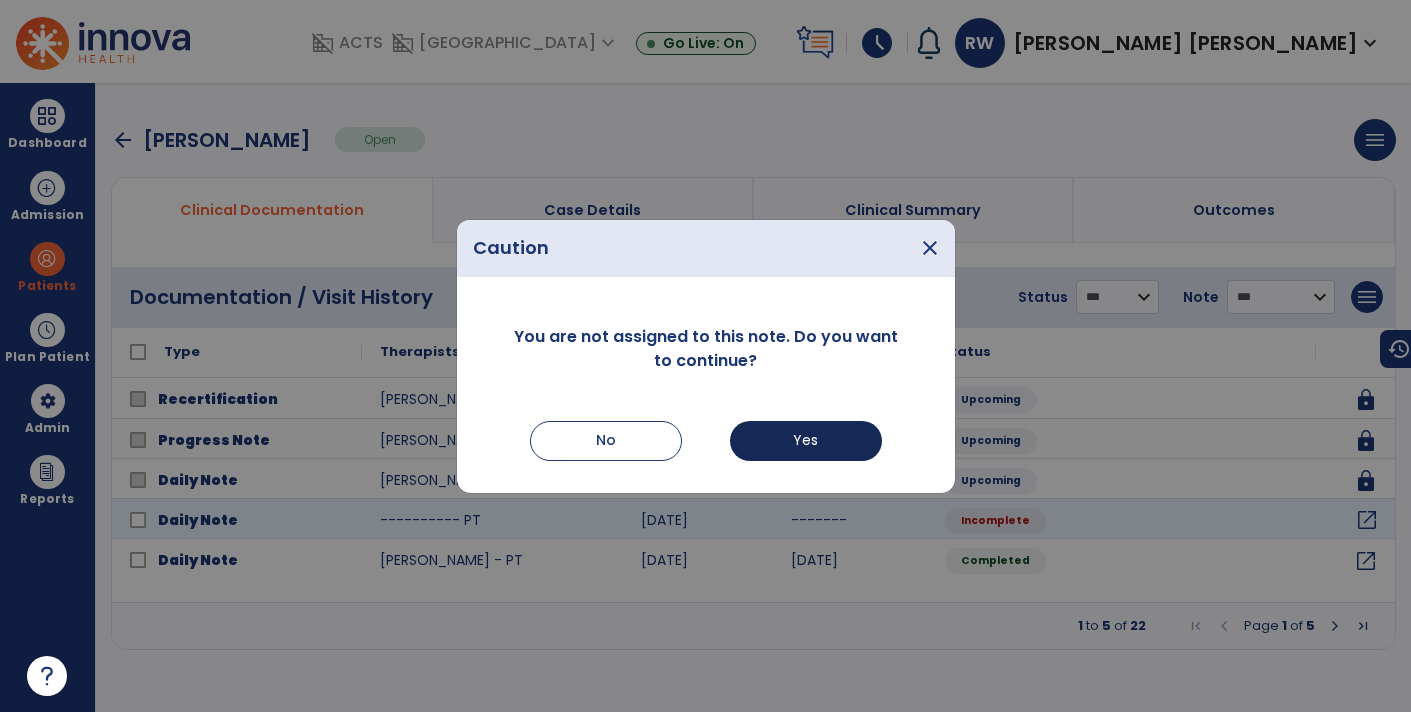 select on "*" 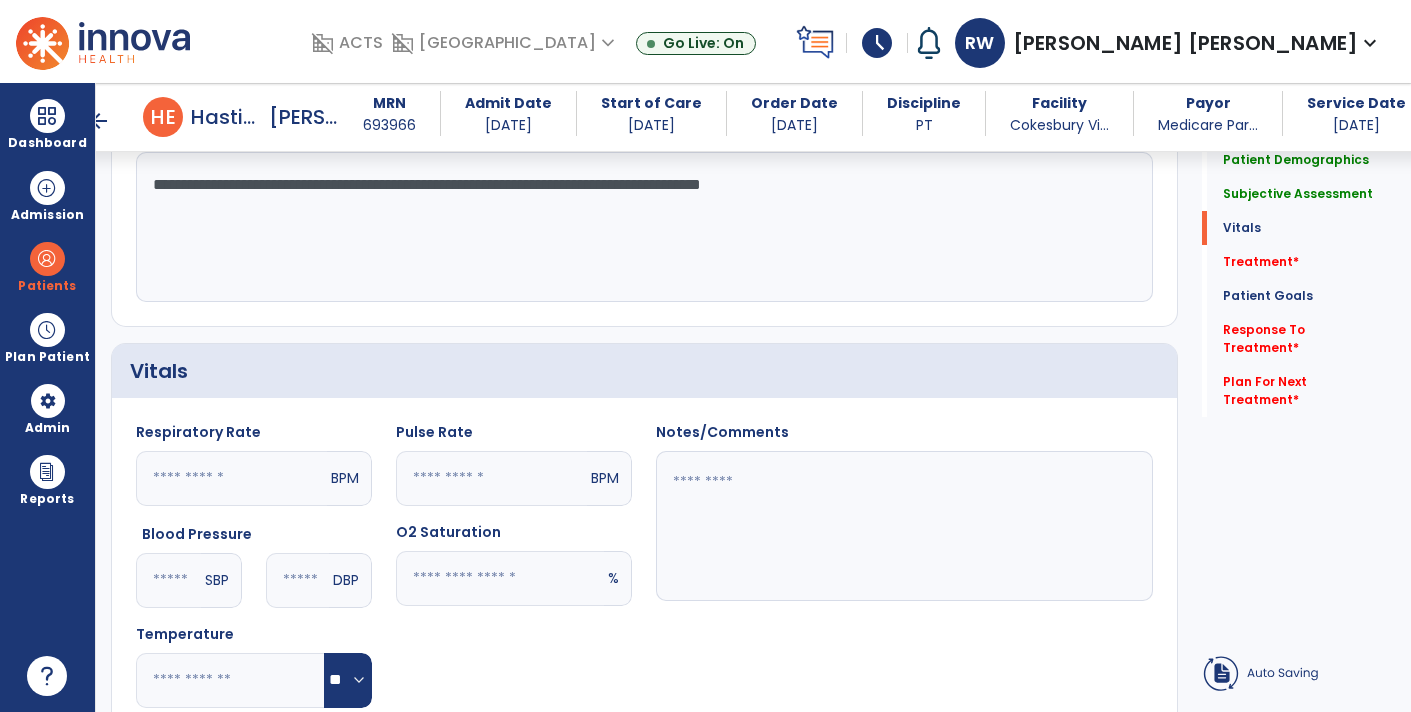 click 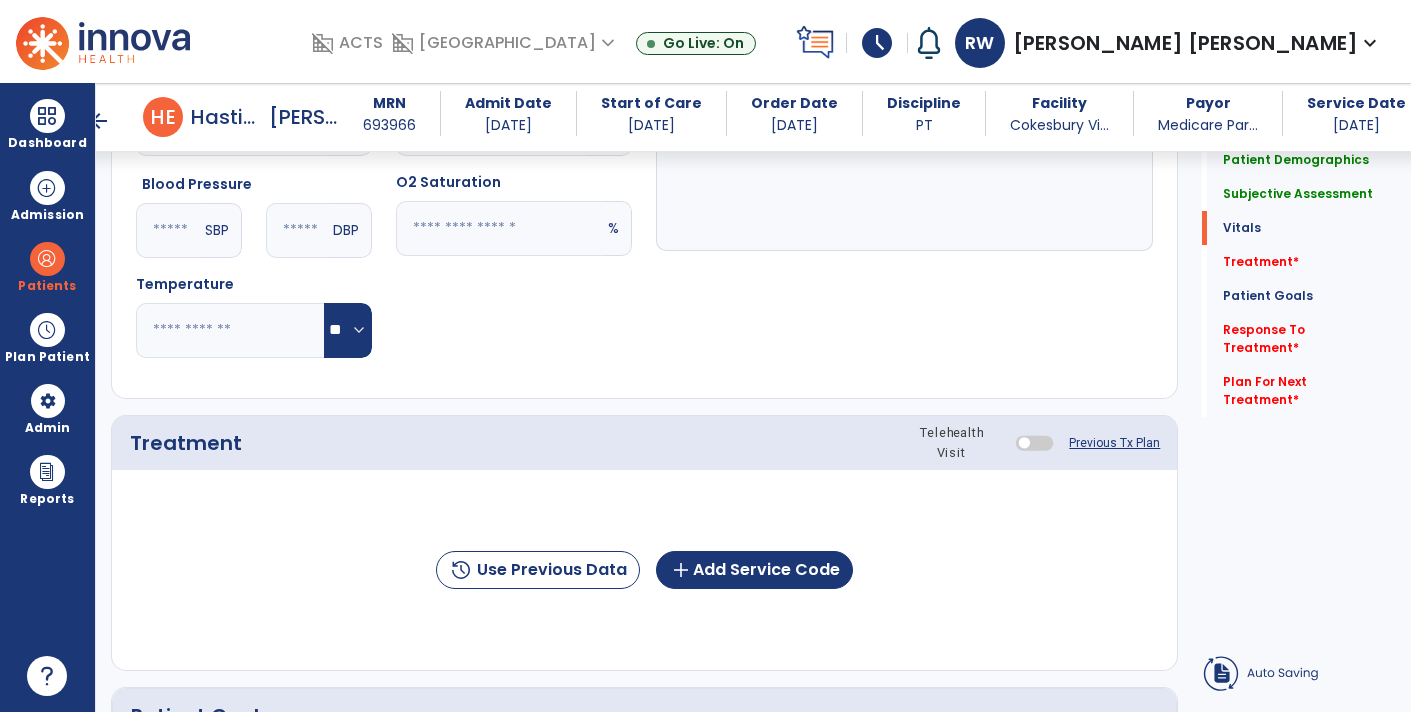 scroll, scrollTop: 908, scrollLeft: 0, axis: vertical 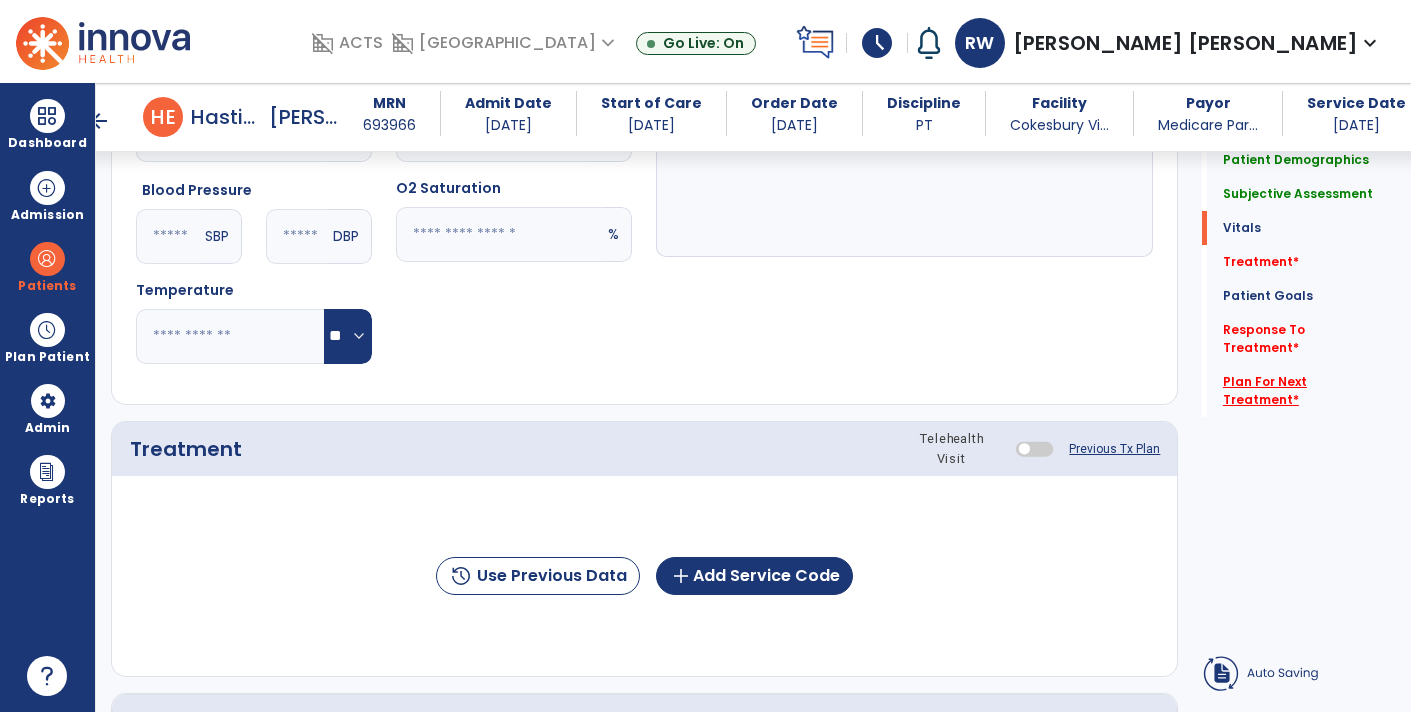 click on "Plan For Next Treatment   *" 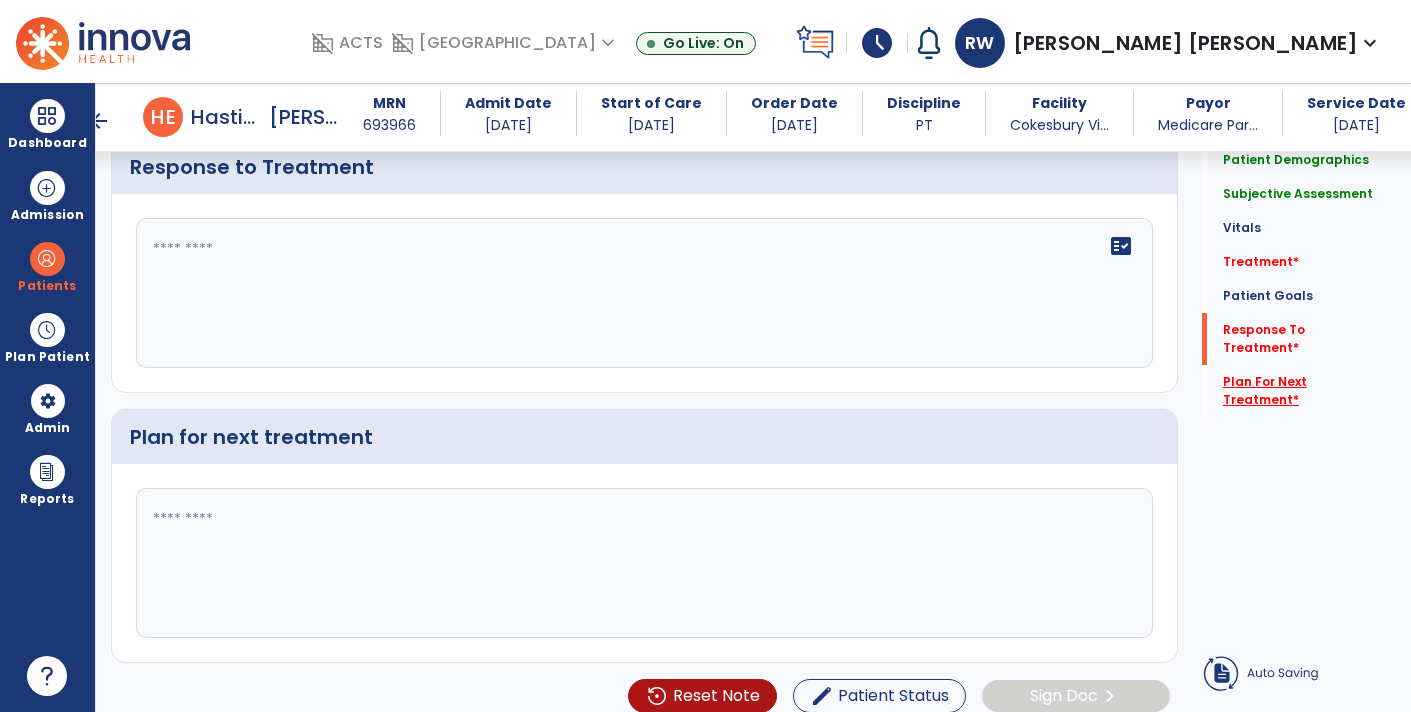 scroll, scrollTop: 2455, scrollLeft: 0, axis: vertical 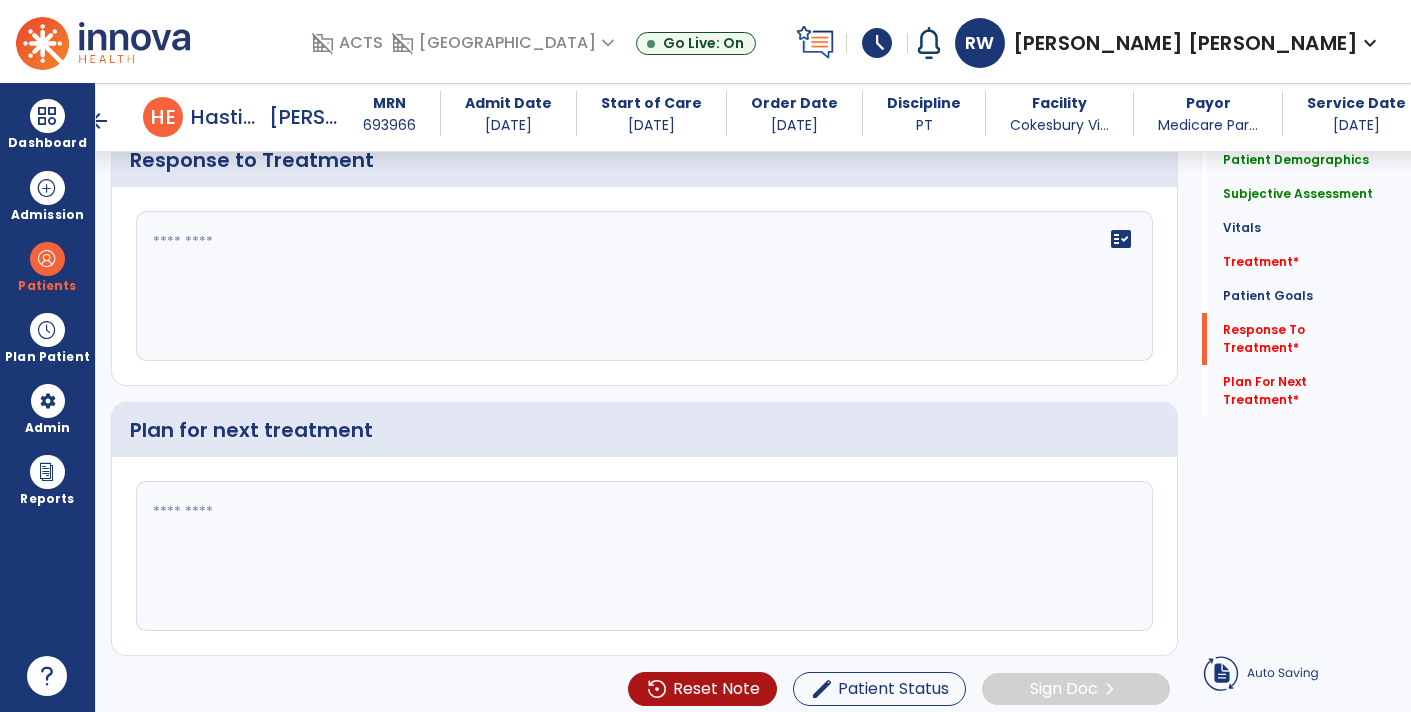 click 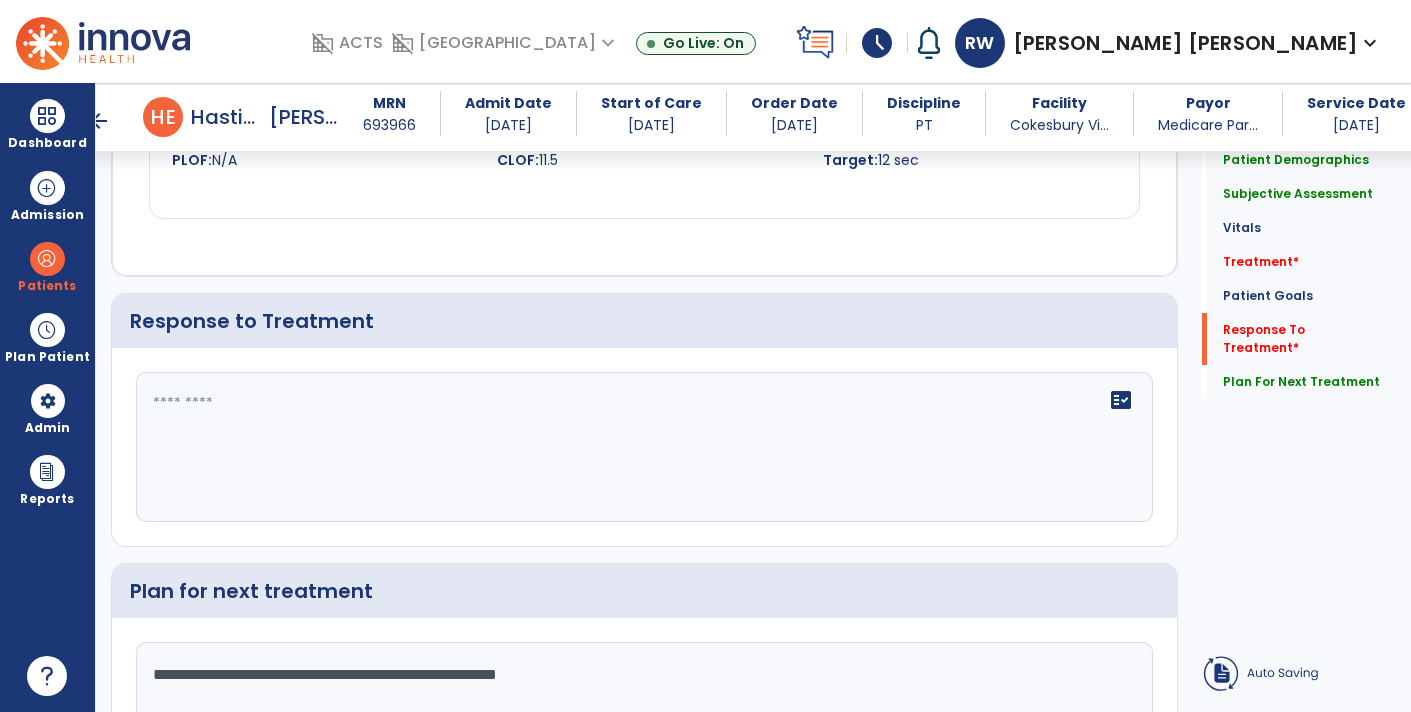 scroll, scrollTop: 2299, scrollLeft: 0, axis: vertical 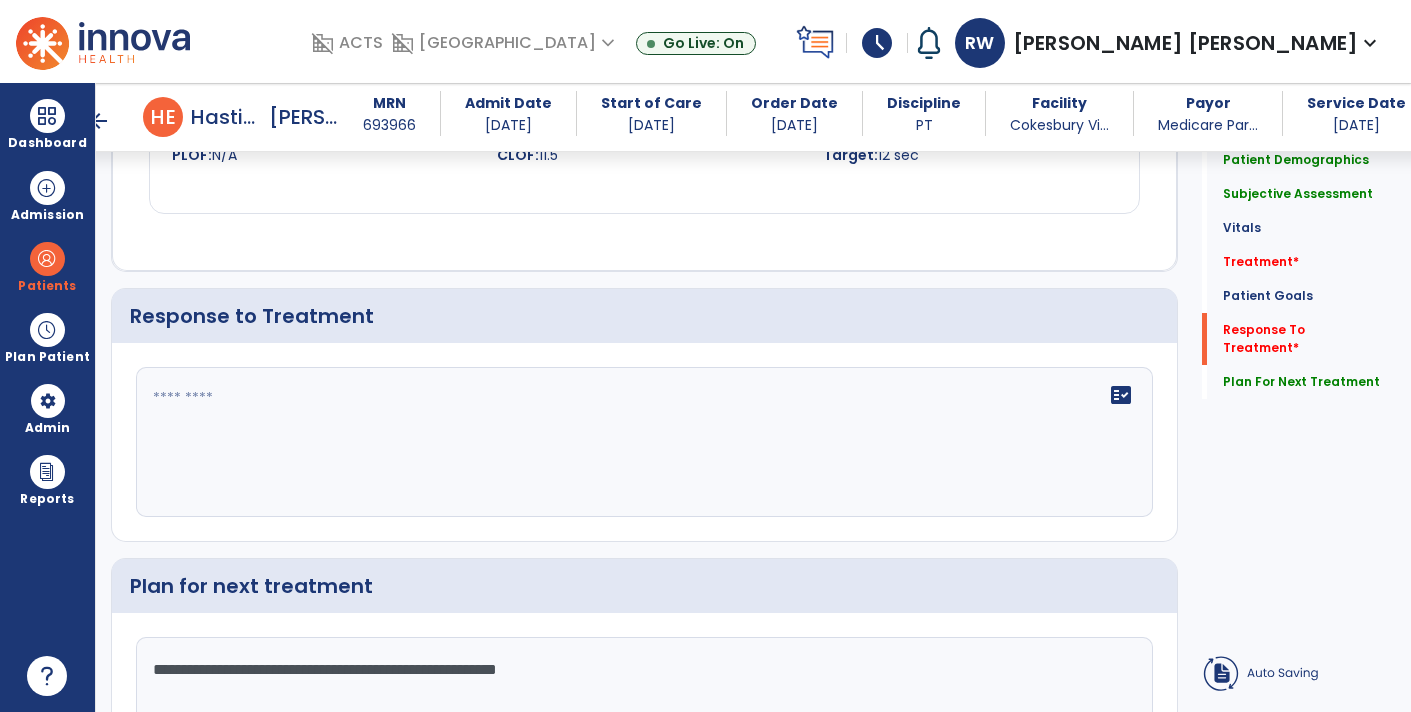 type on "**********" 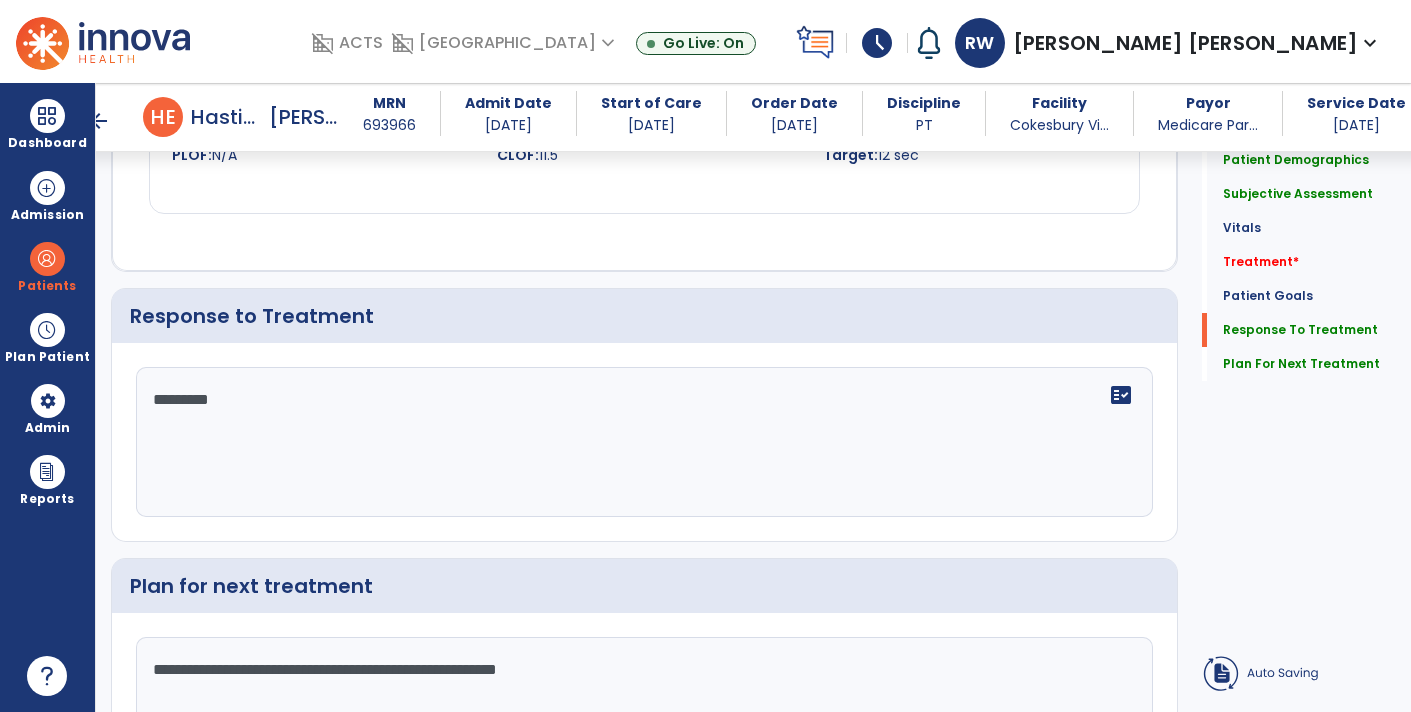 type on "********" 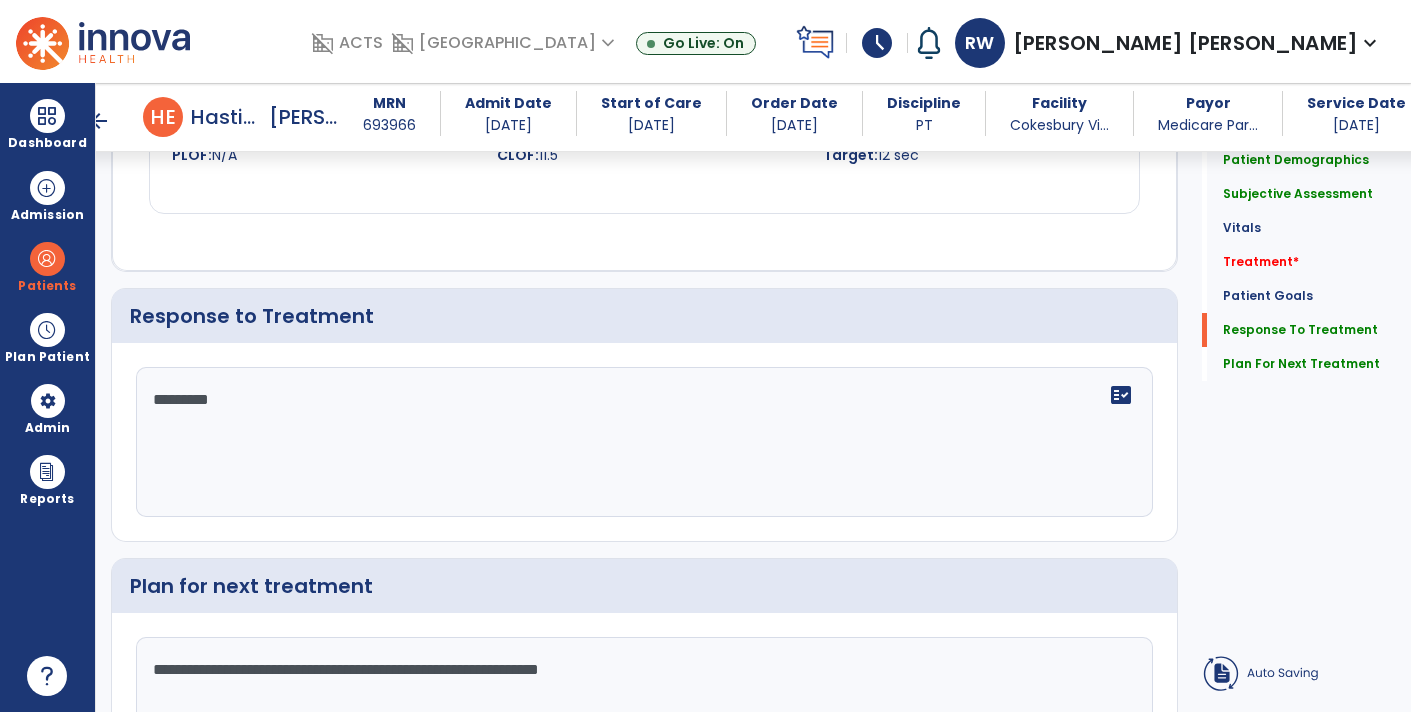 type on "**********" 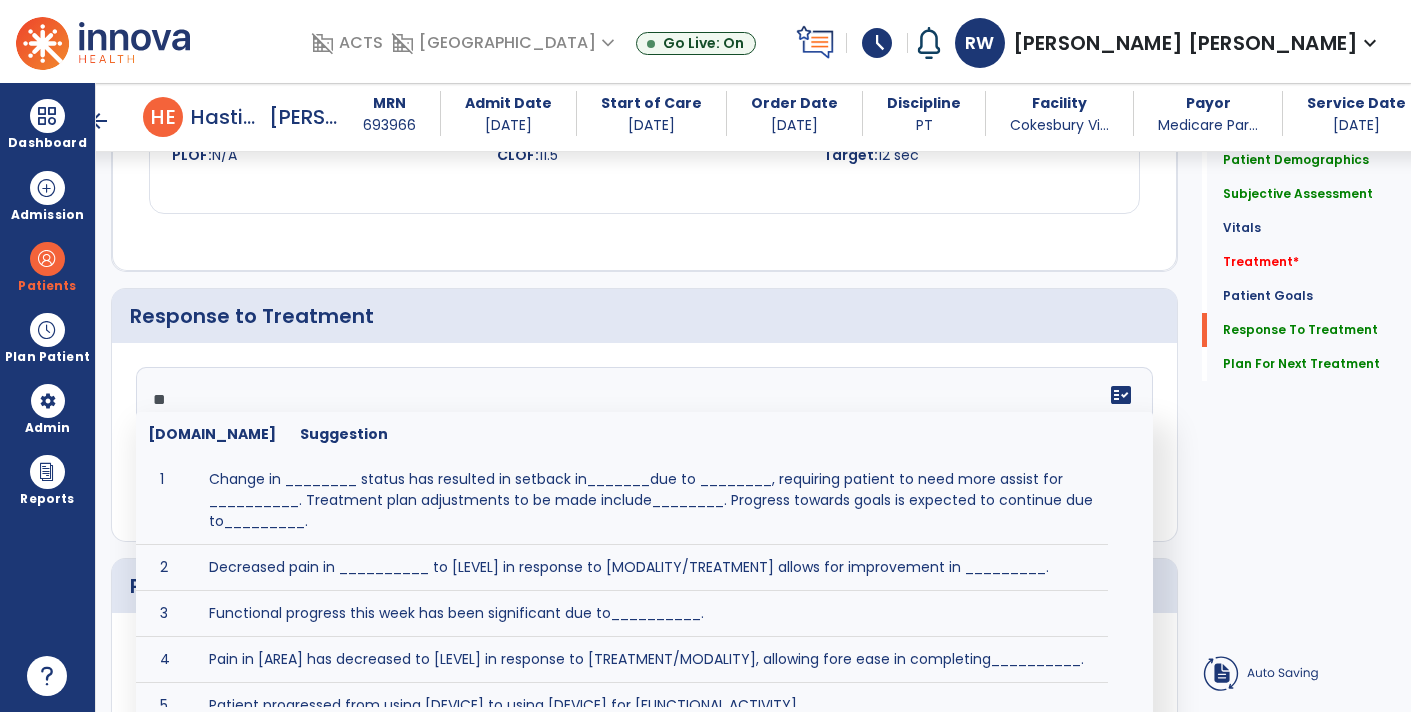 type on "*" 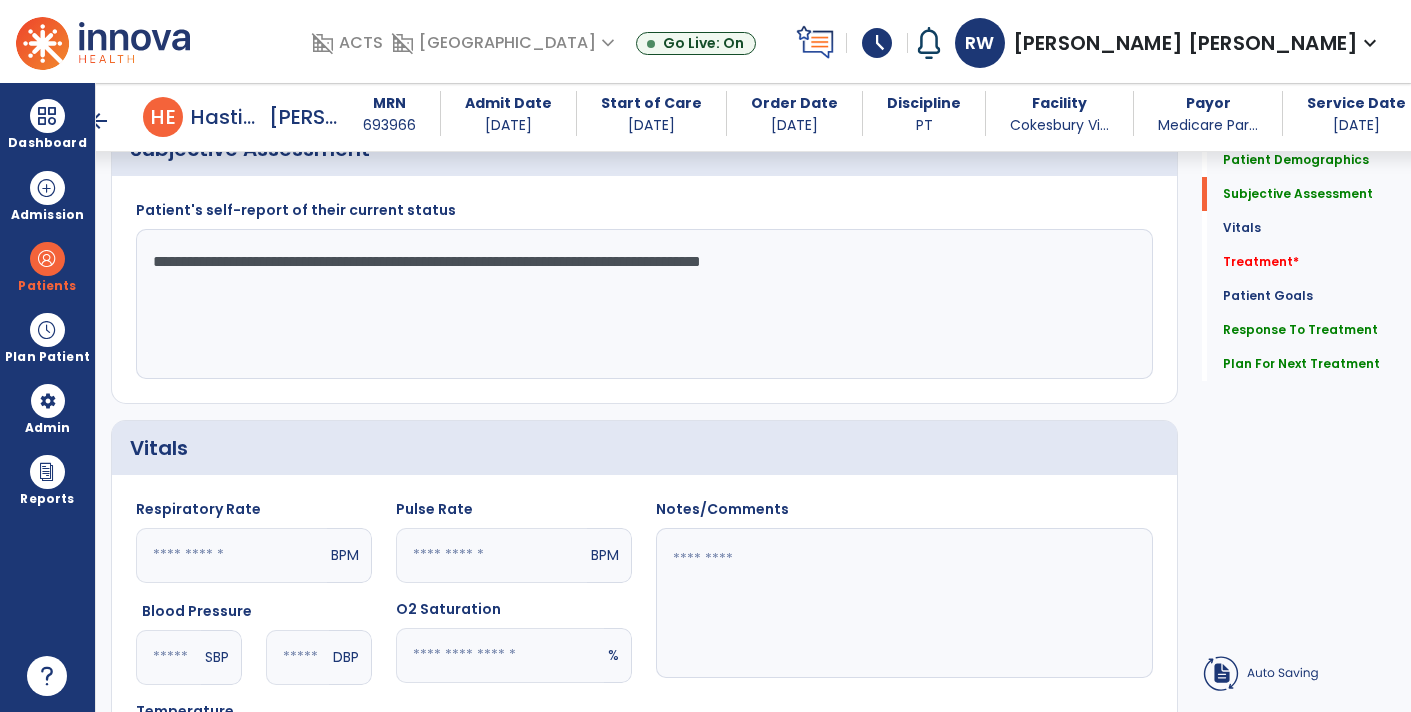scroll, scrollTop: 490, scrollLeft: 0, axis: vertical 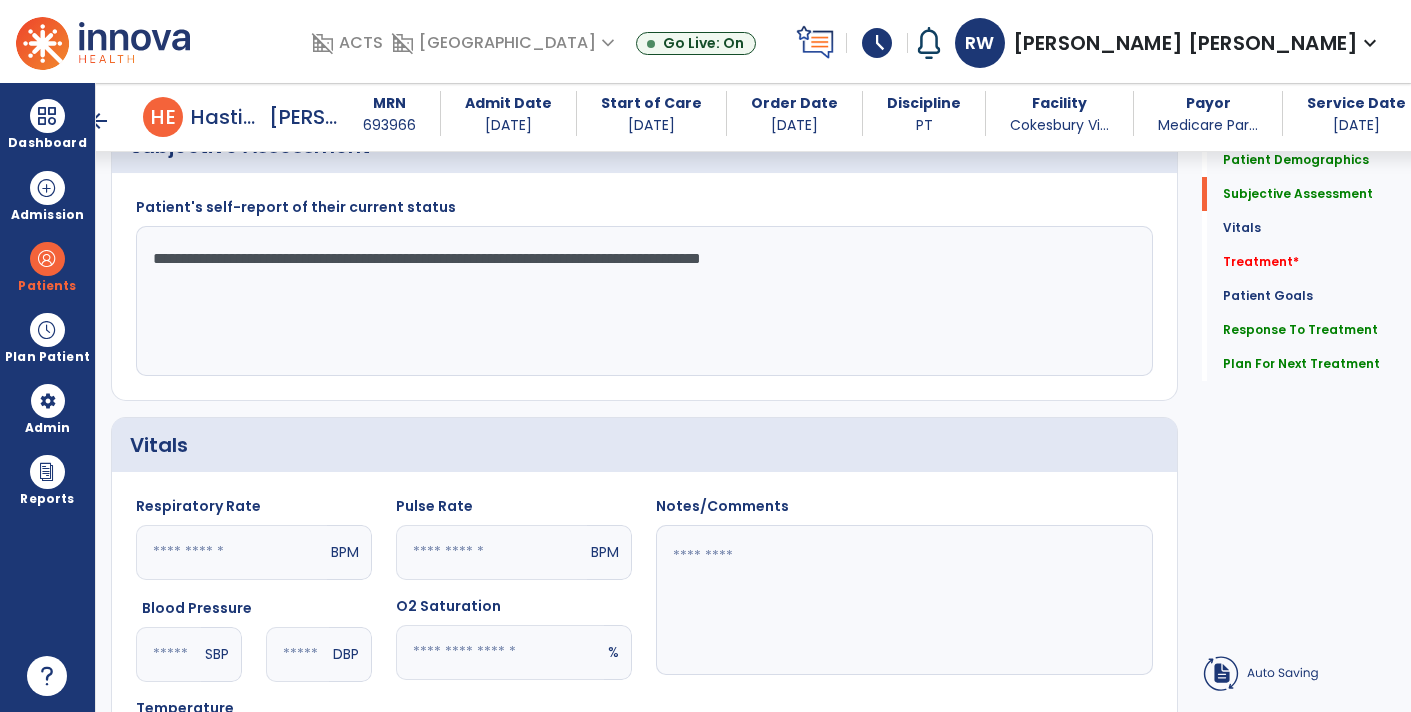 type on "**********" 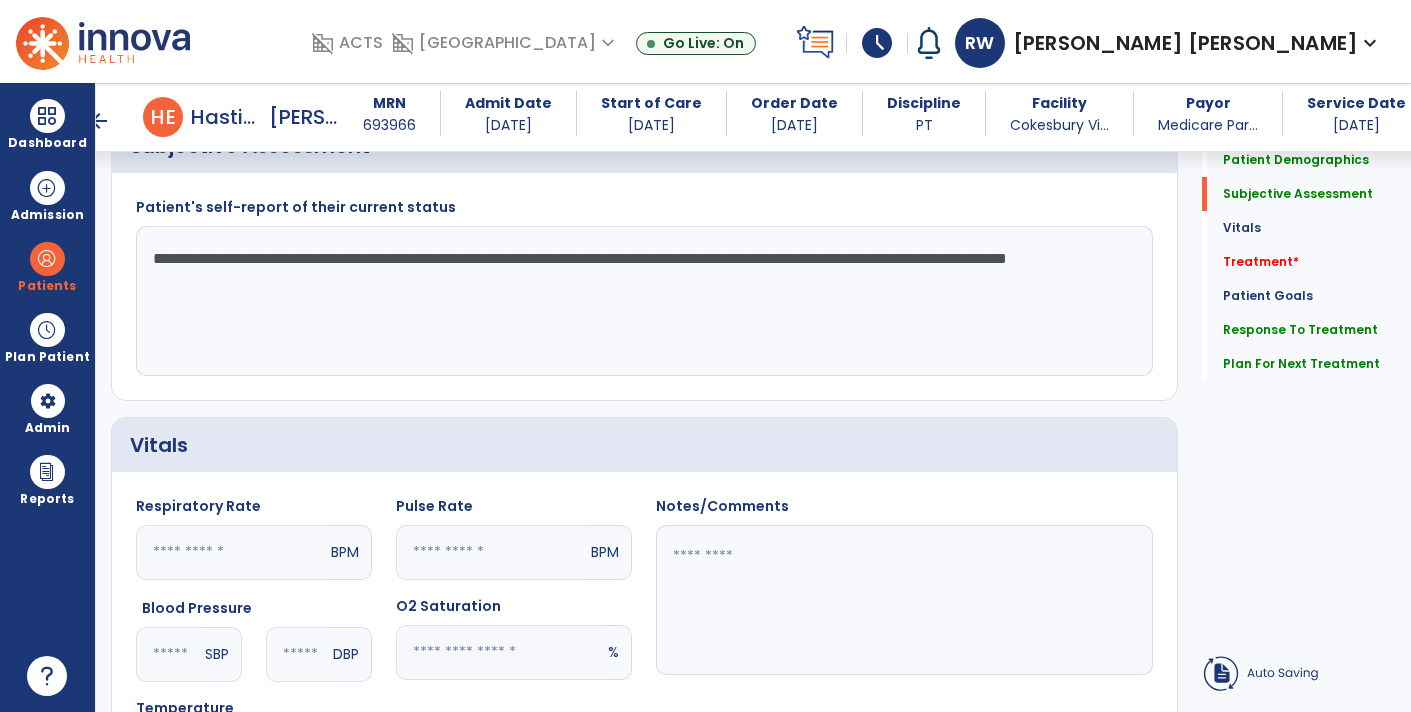 click on "**********" 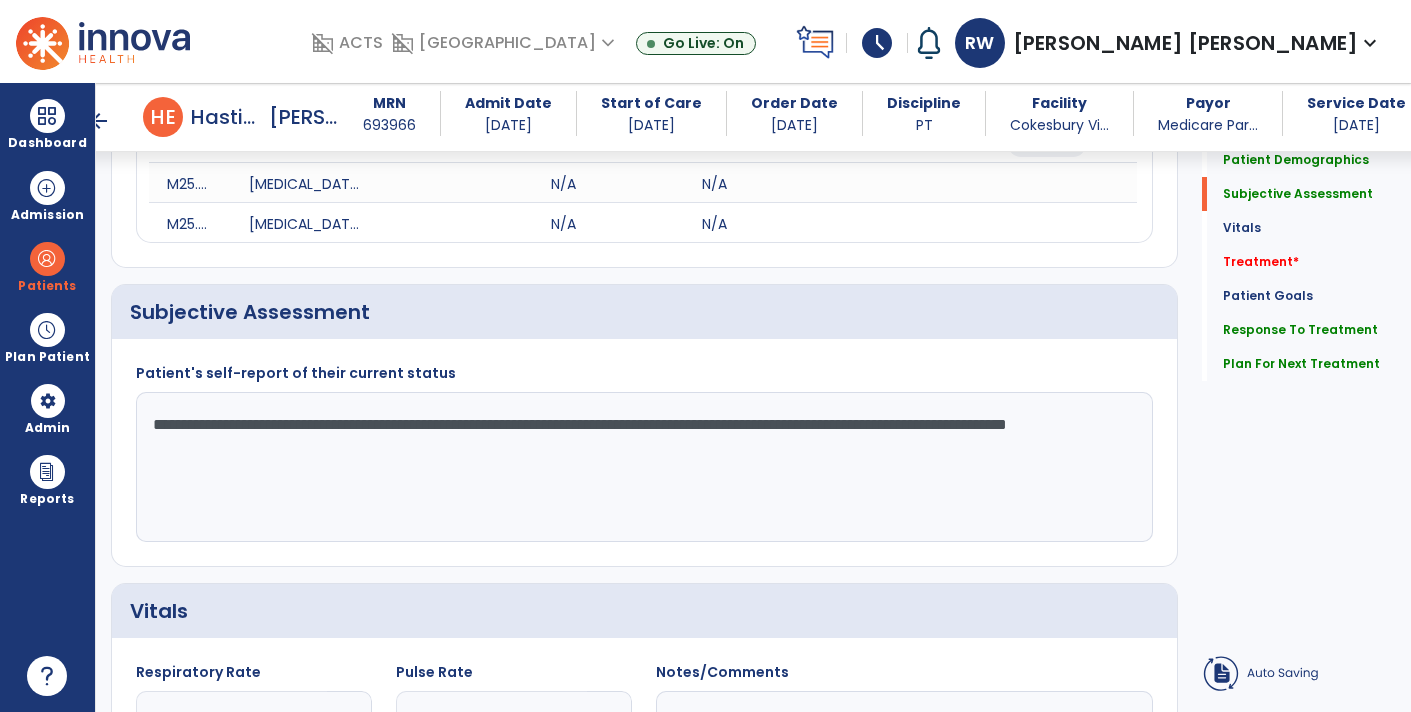 scroll, scrollTop: 323, scrollLeft: 0, axis: vertical 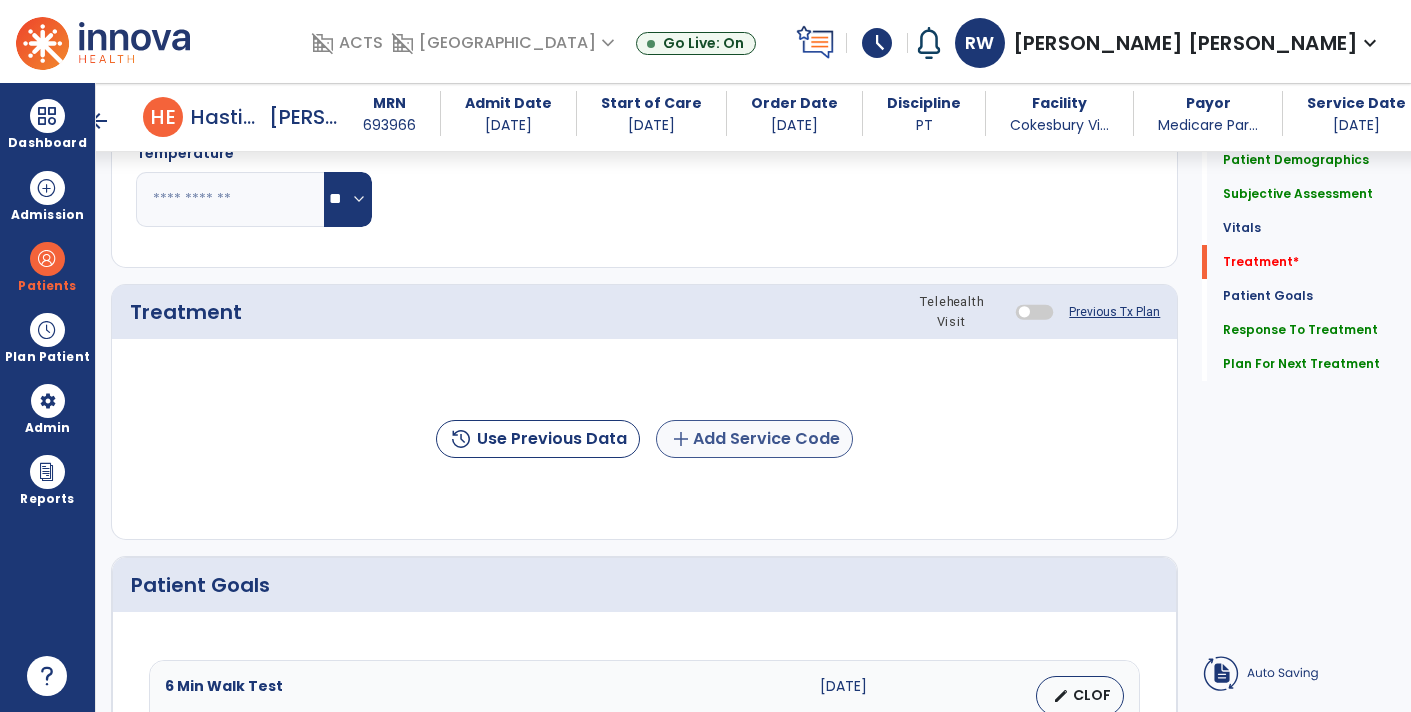 type on "**********" 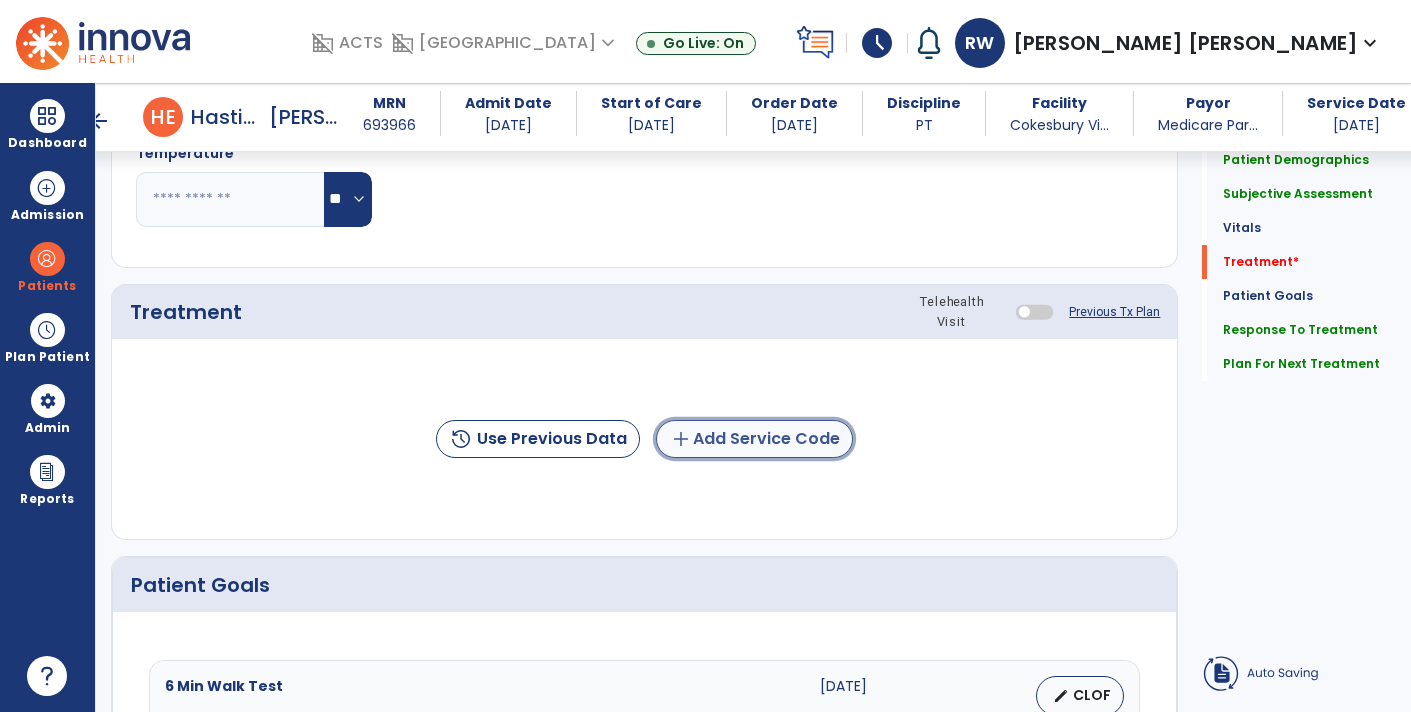 click on "add  Add Service Code" 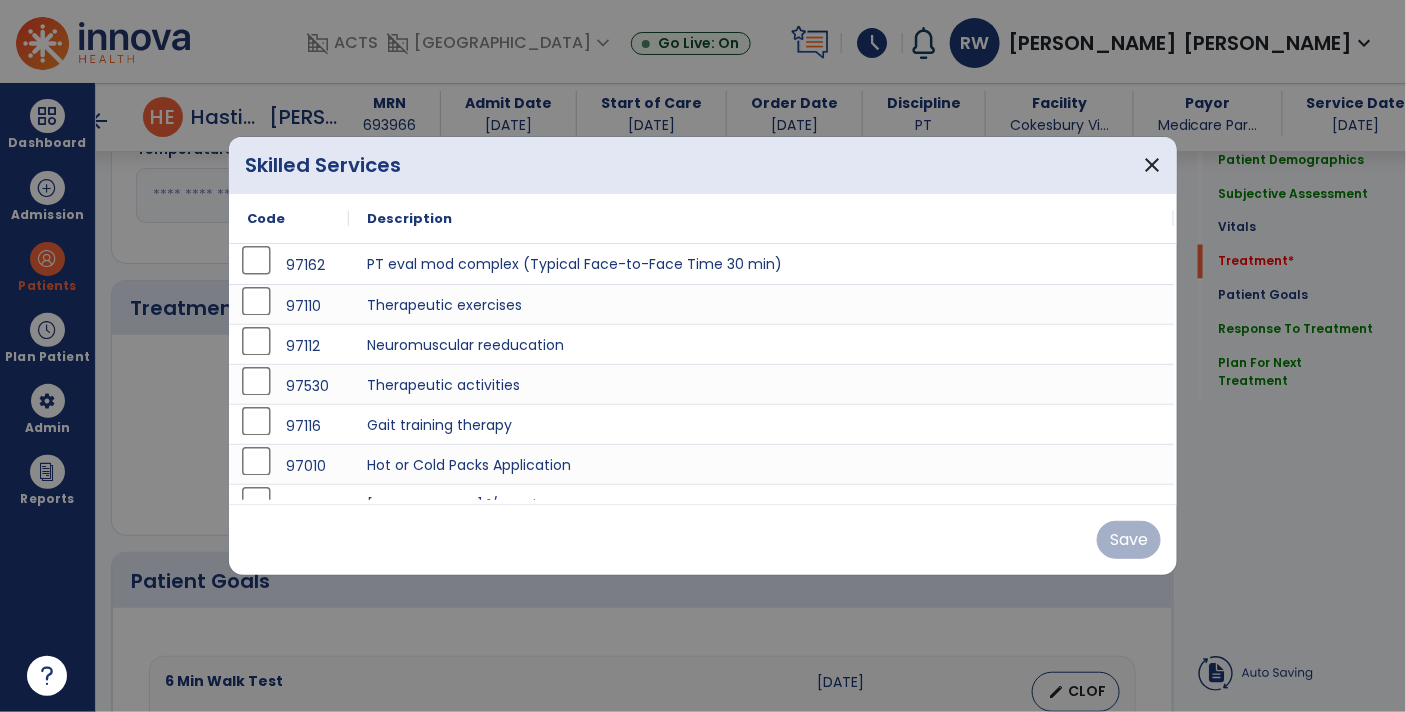 scroll, scrollTop: 1045, scrollLeft: 0, axis: vertical 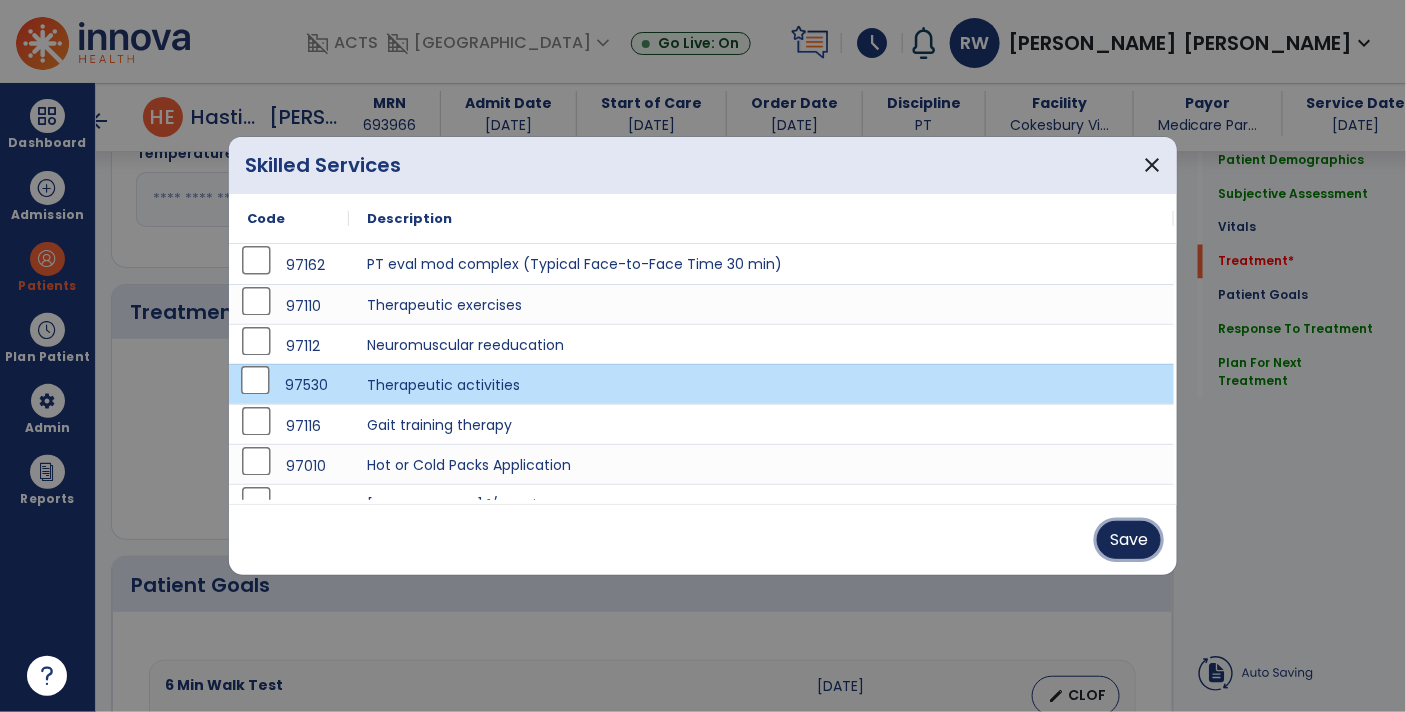 click on "Save" at bounding box center (1129, 540) 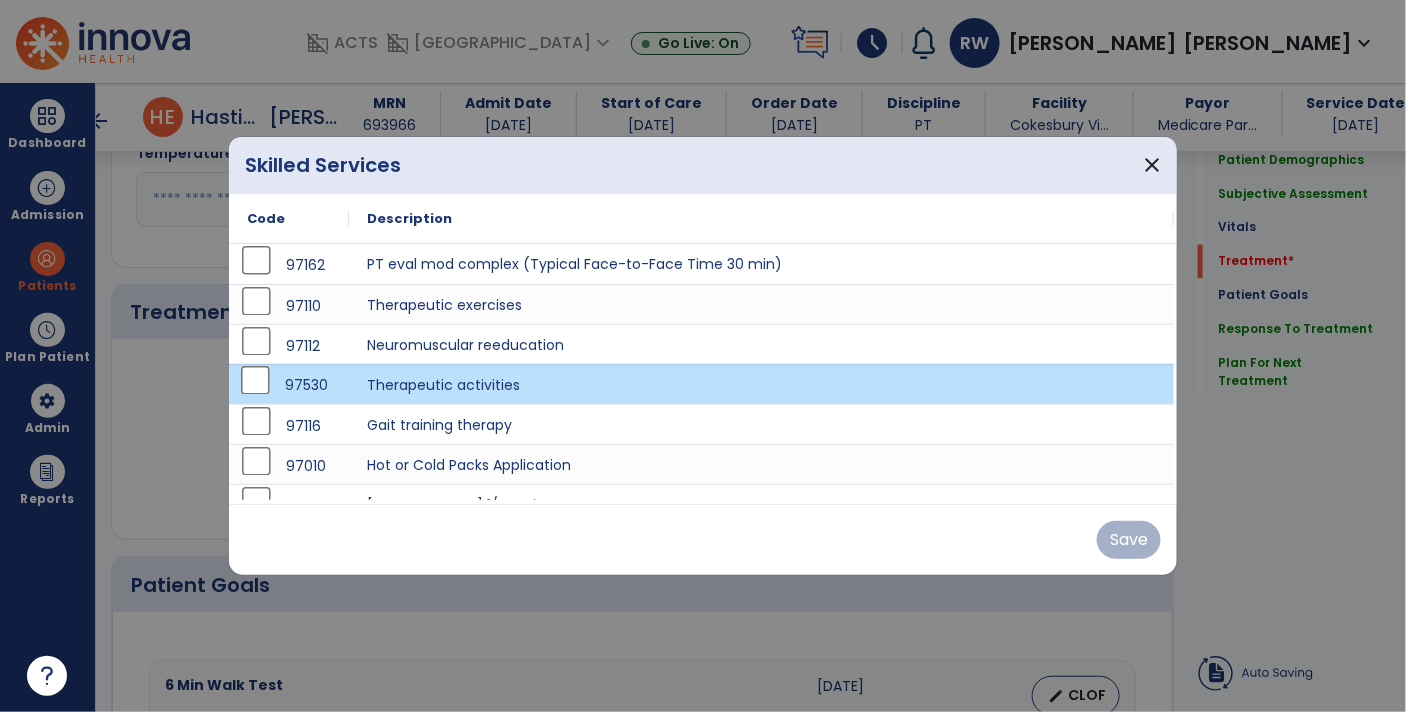 click on "Save" at bounding box center (703, 539) 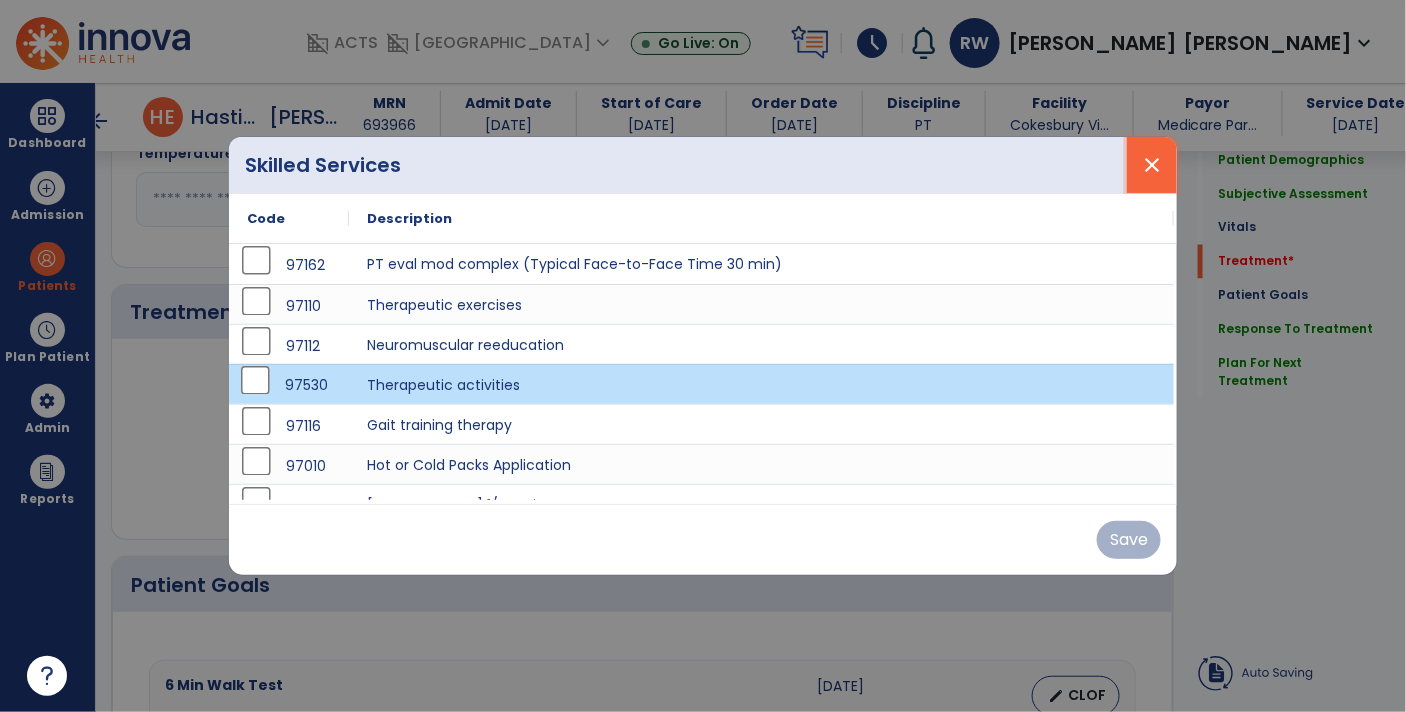 click on "close" at bounding box center [1152, 165] 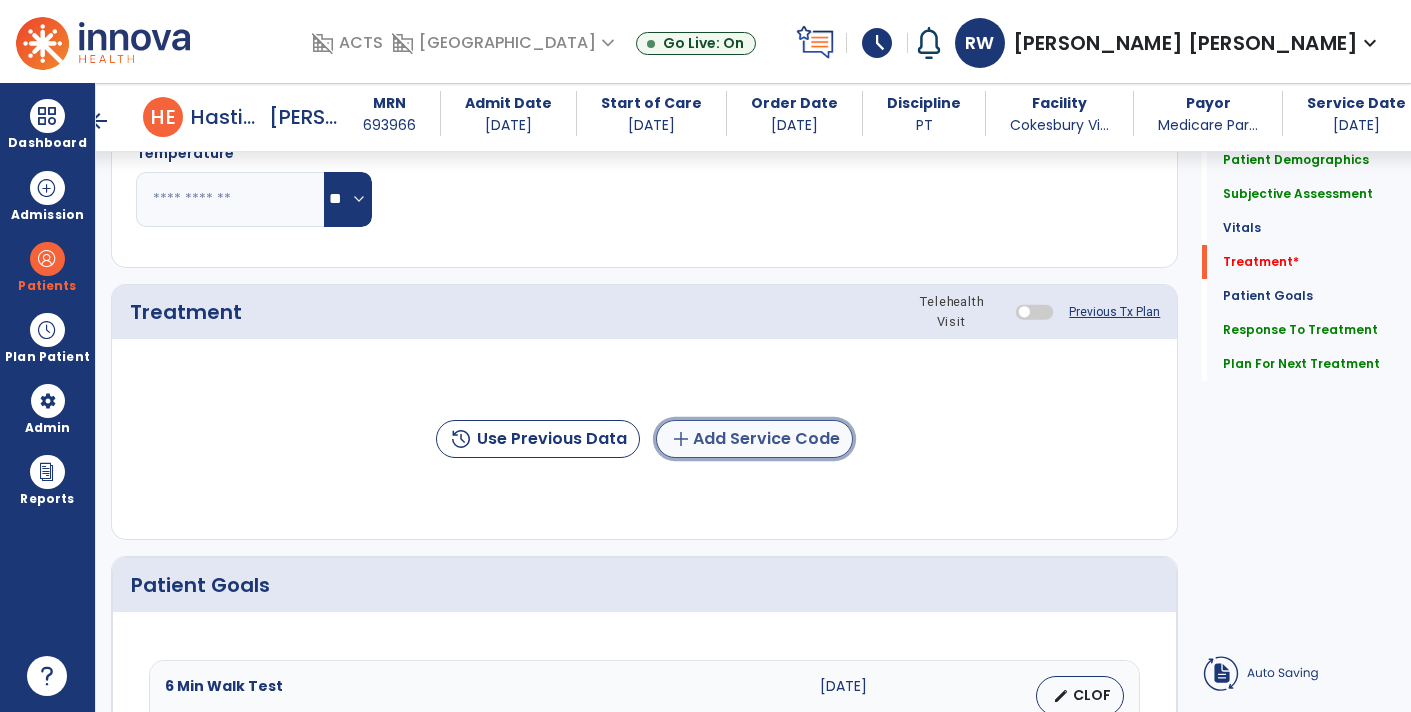 click on "add  Add Service Code" 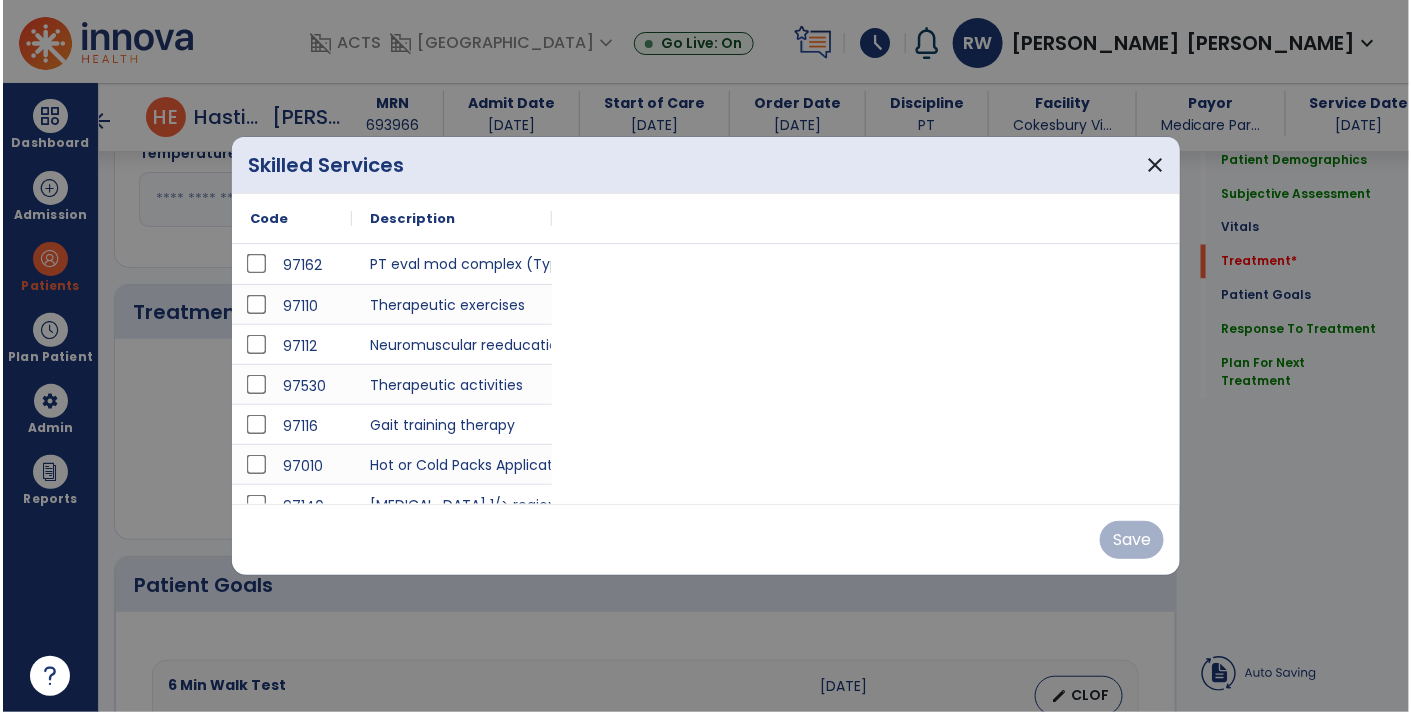 scroll, scrollTop: 1045, scrollLeft: 0, axis: vertical 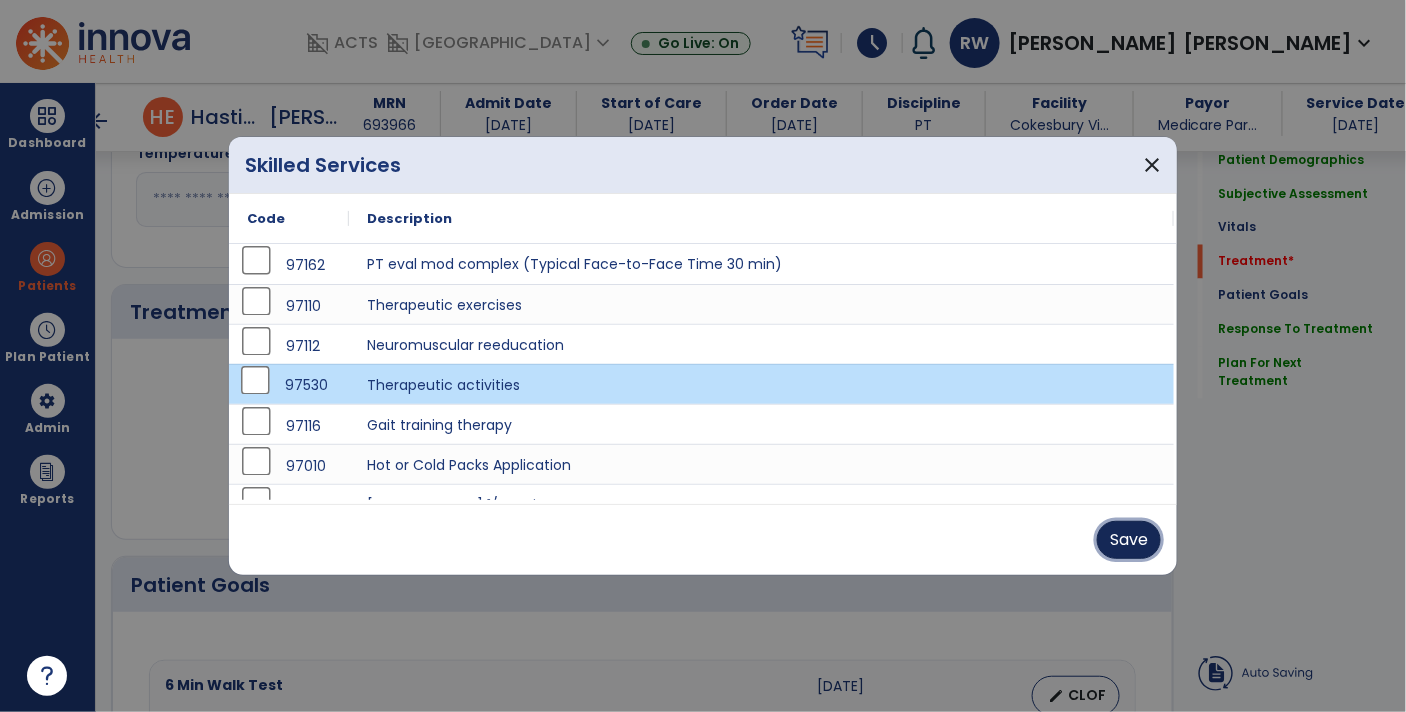 click on "Save" at bounding box center [1129, 540] 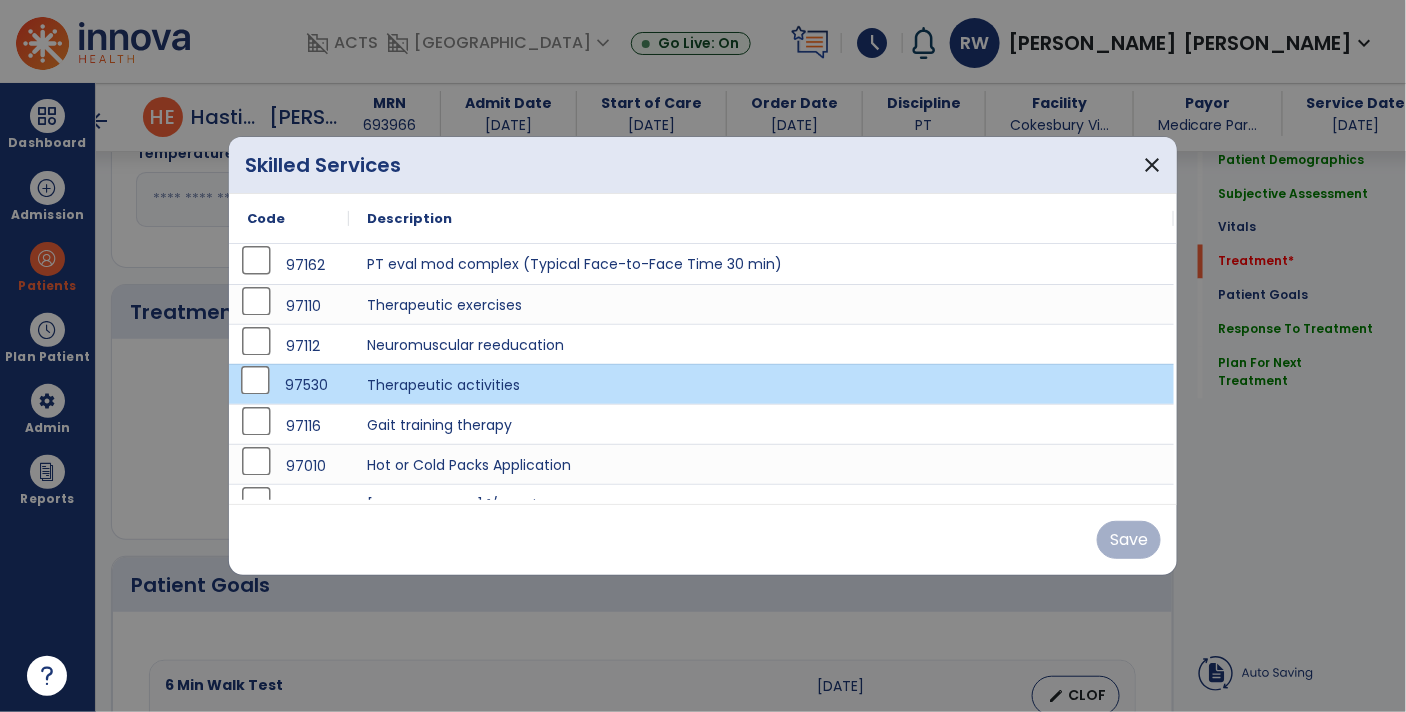 click on "Save" at bounding box center [703, 539] 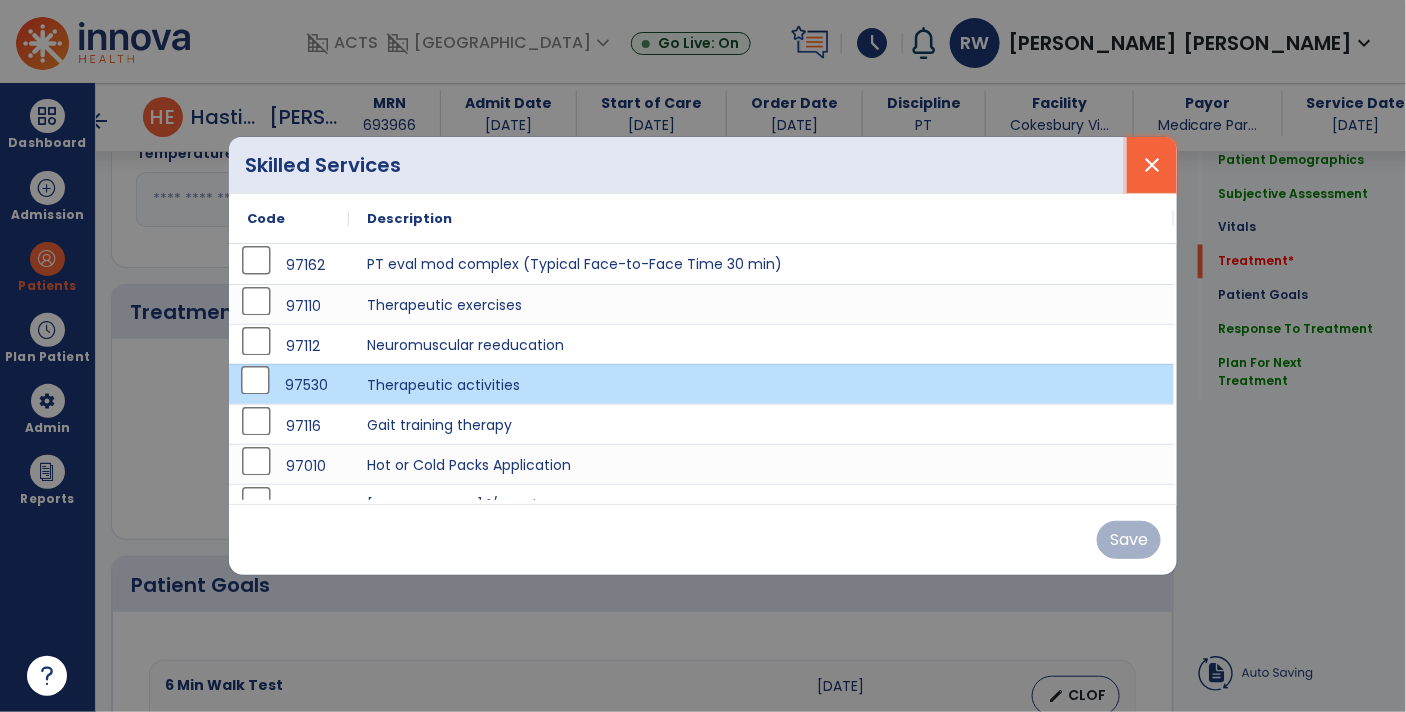 click on "close" at bounding box center (1152, 165) 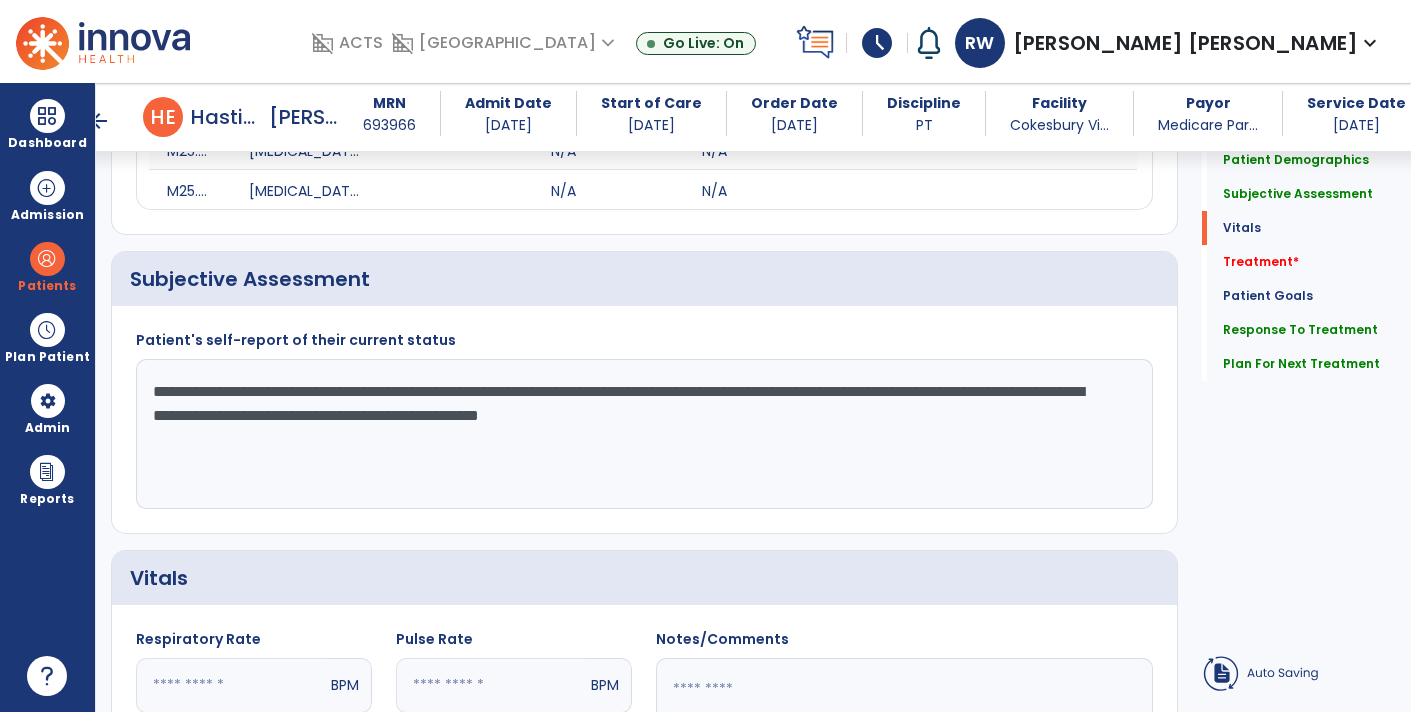 scroll, scrollTop: 0, scrollLeft: 0, axis: both 